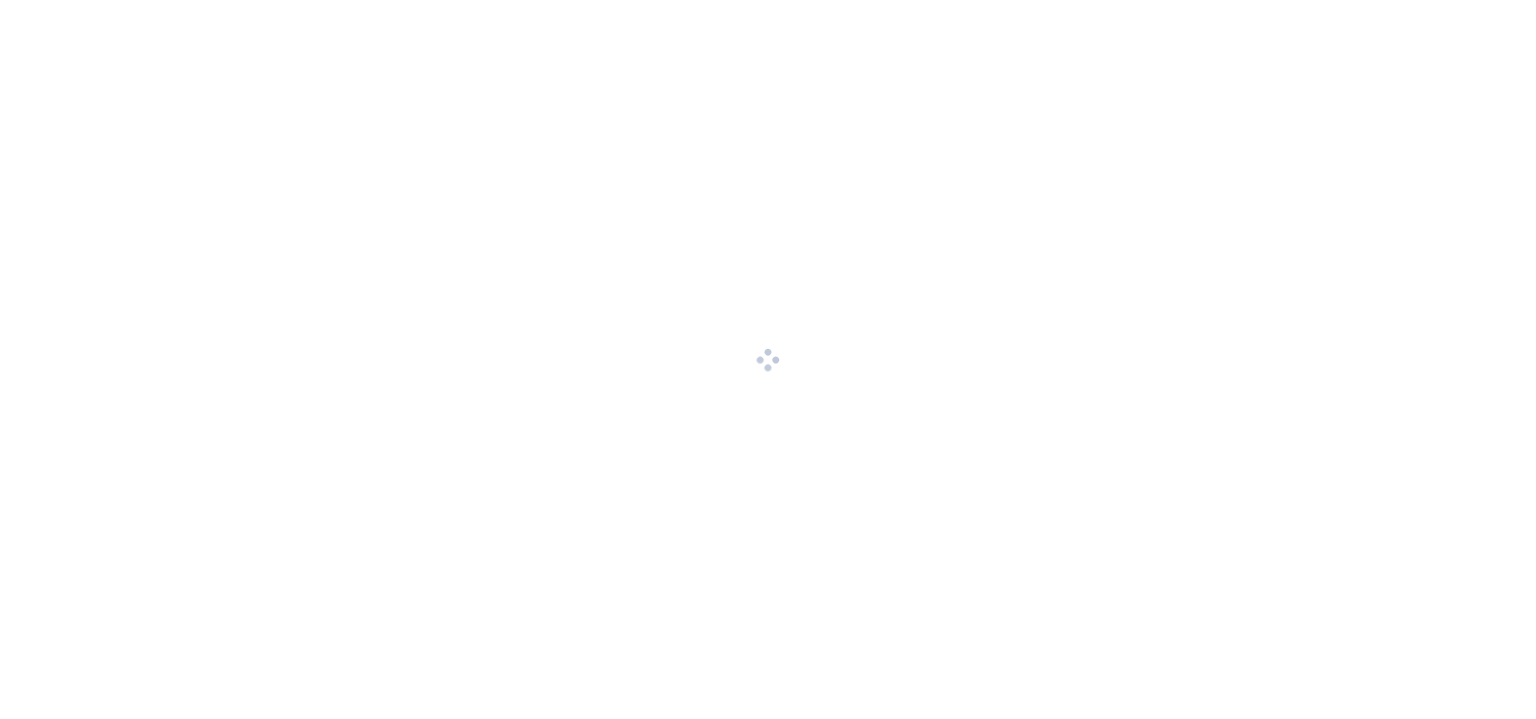 scroll, scrollTop: 0, scrollLeft: 0, axis: both 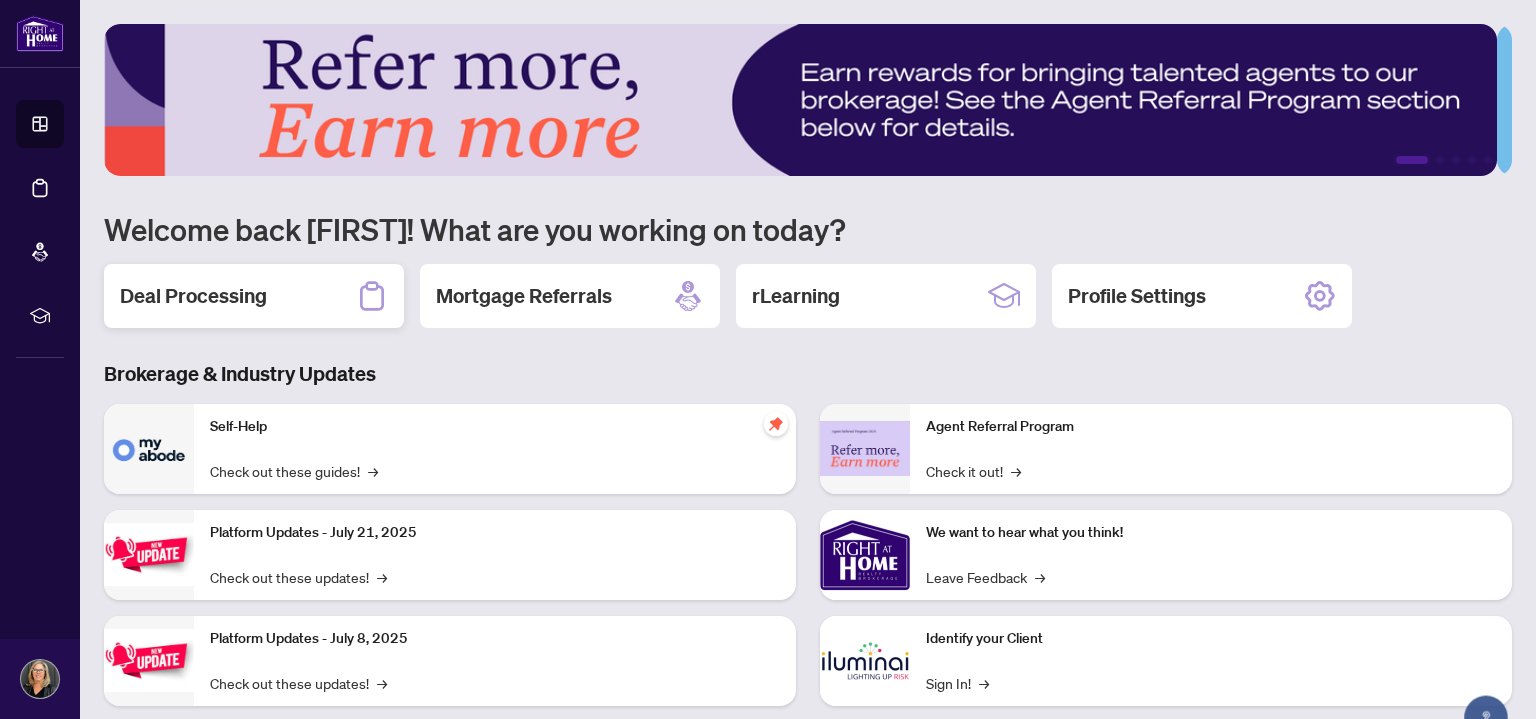 click on "Deal Processing" at bounding box center (193, 296) 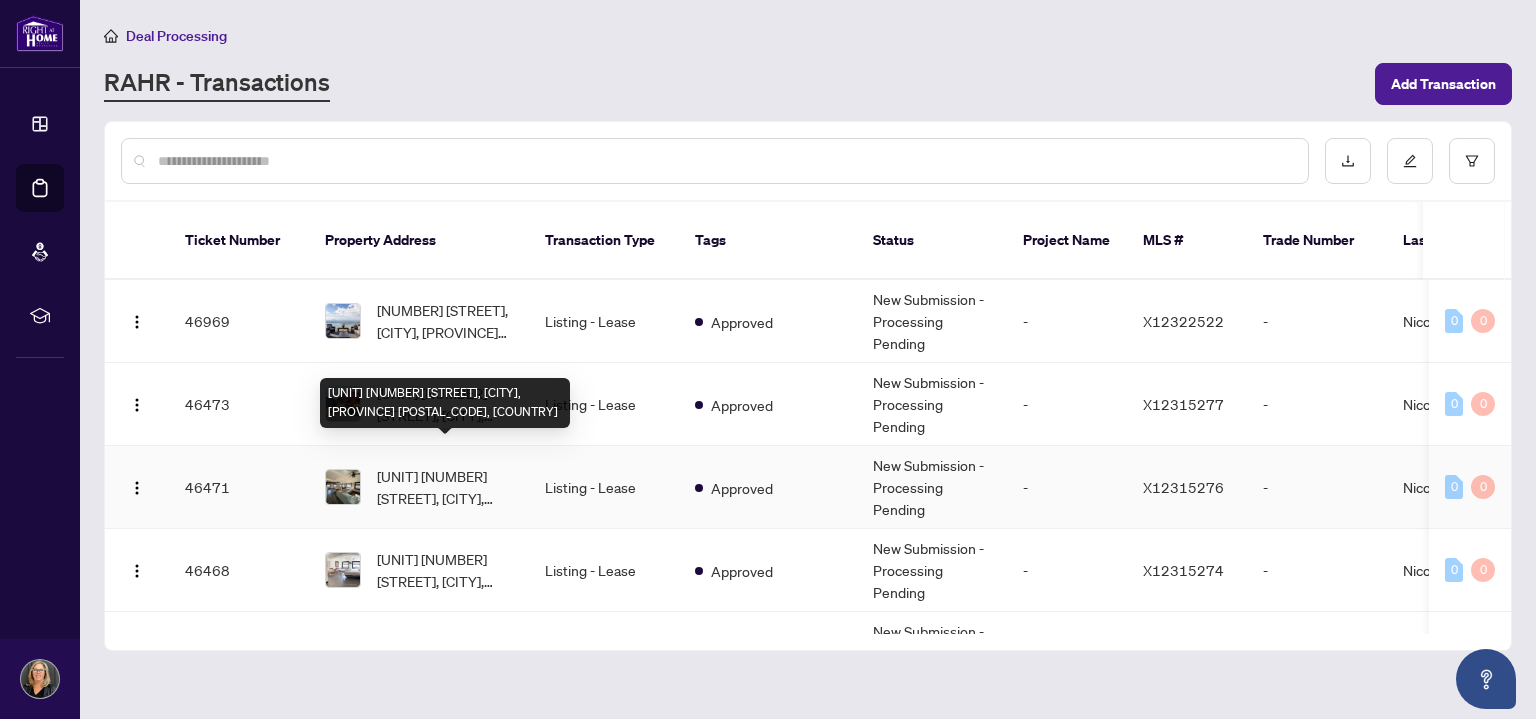 click on "[UNIT] [NUMBER] [STREET], [CITY], [PROVINCE] [POSTAL_CODE], [COUNTRY]" at bounding box center [445, 487] 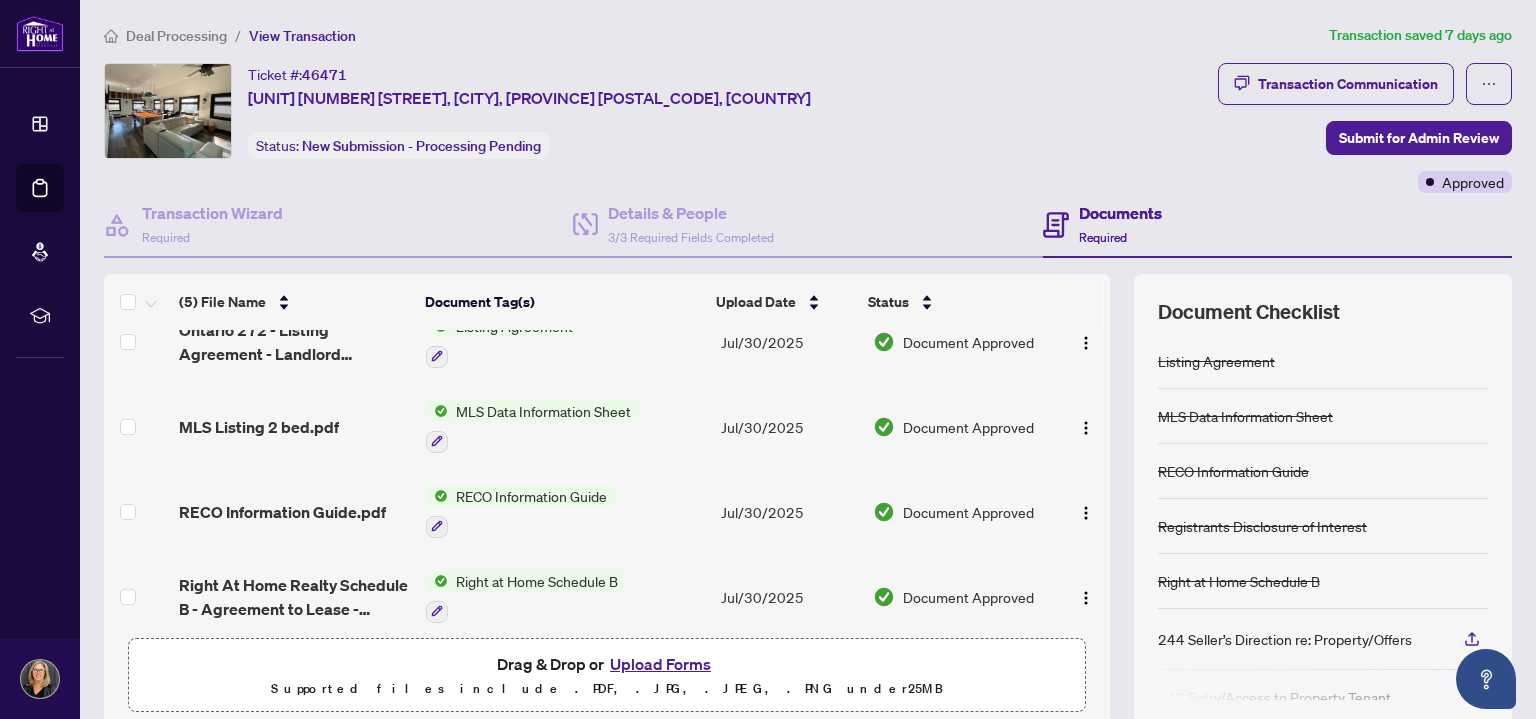 scroll, scrollTop: 130, scrollLeft: 0, axis: vertical 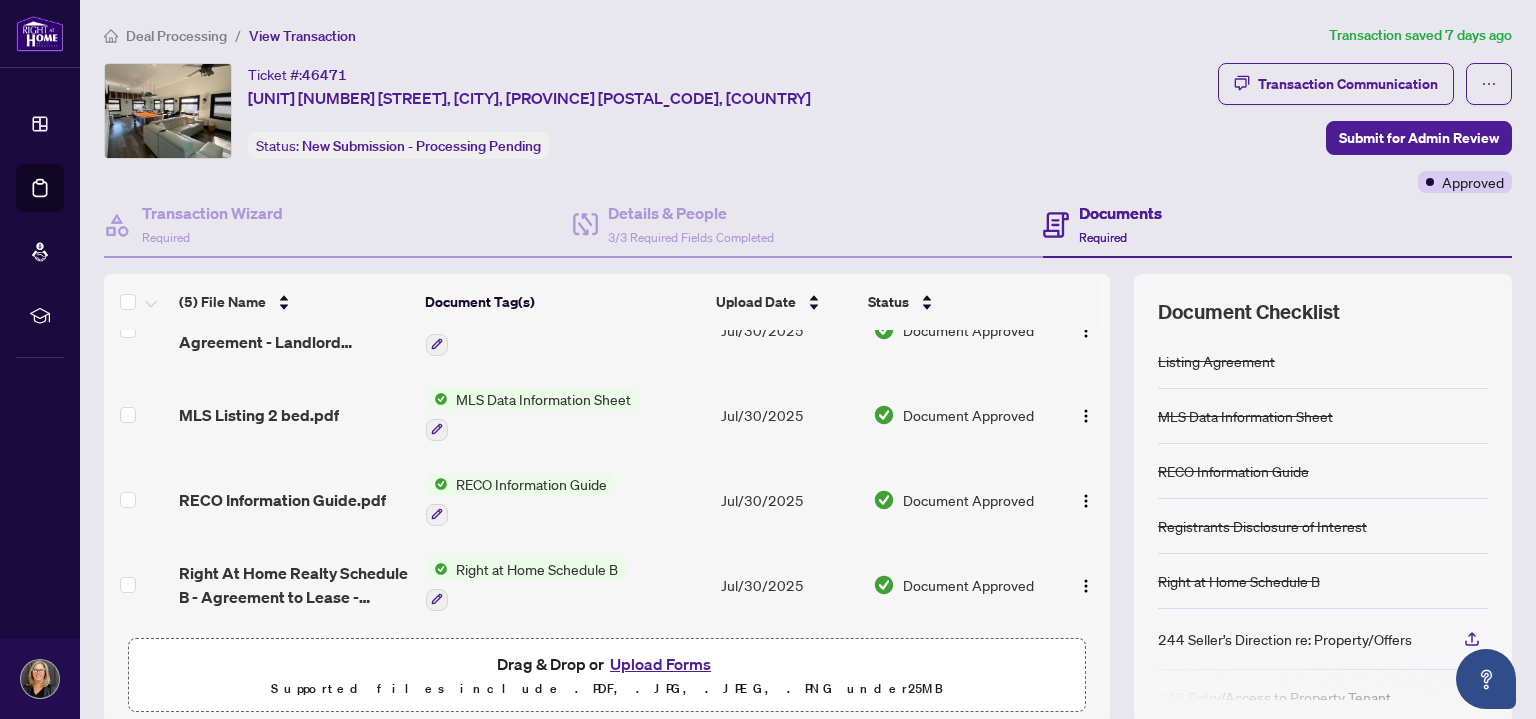 click on "Upload Forms" at bounding box center [660, 664] 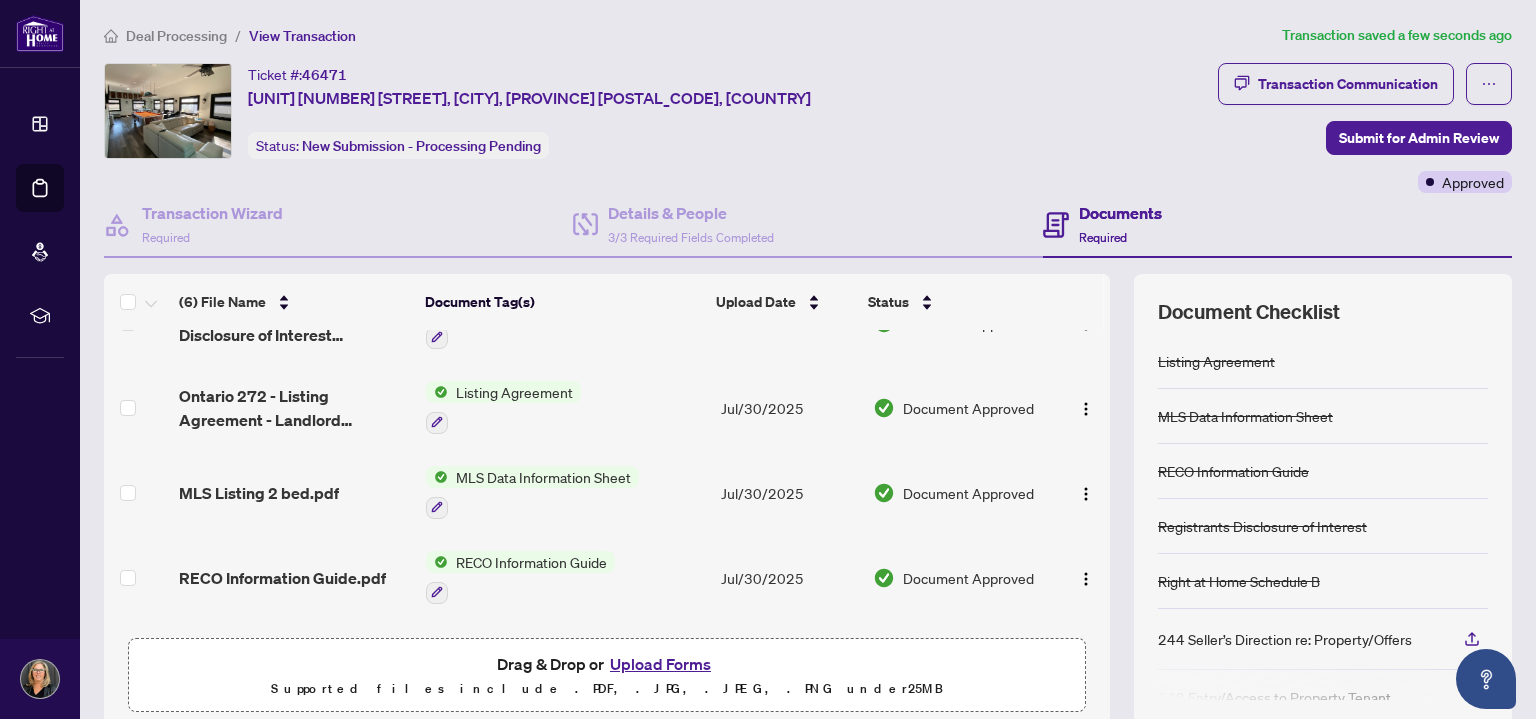 scroll, scrollTop: 210, scrollLeft: 0, axis: vertical 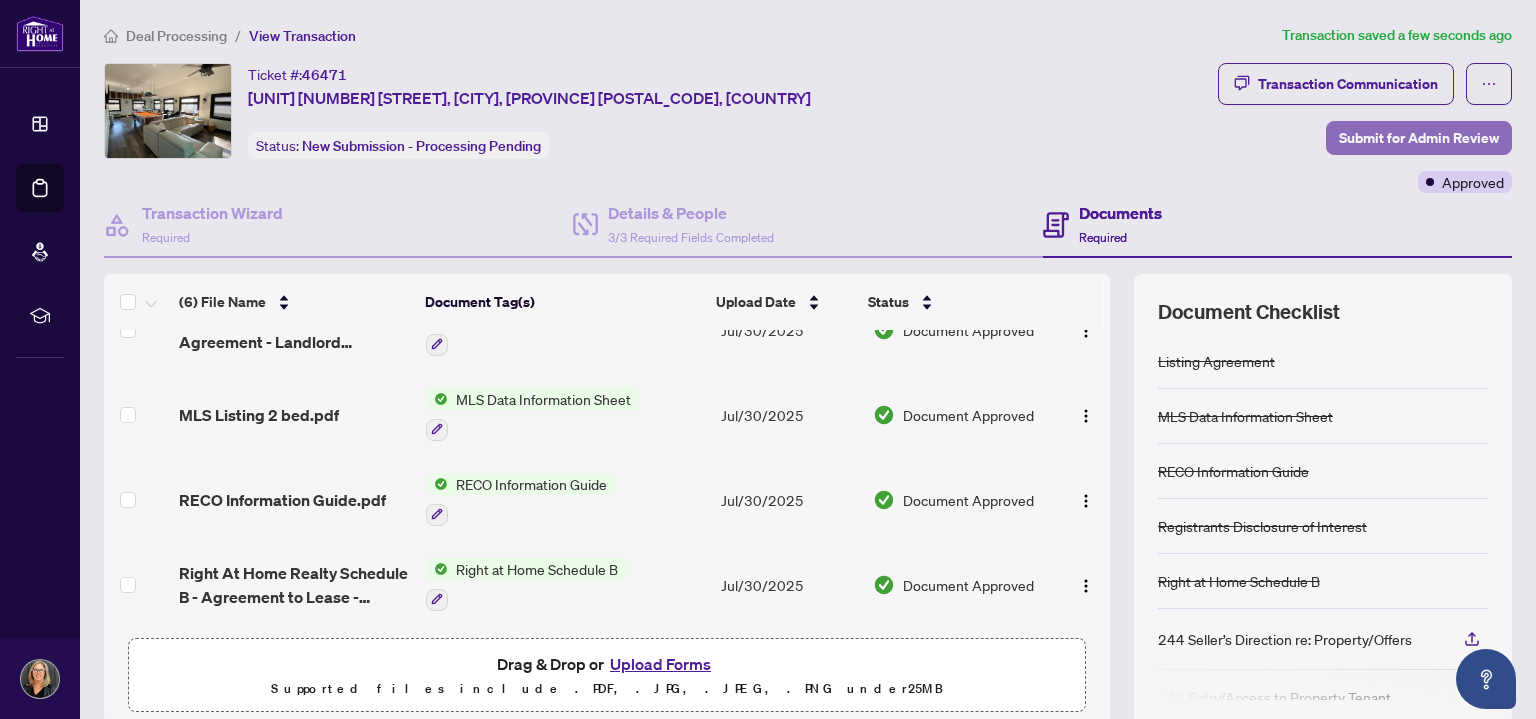 click on "Submit for Admin Review" at bounding box center [1419, 138] 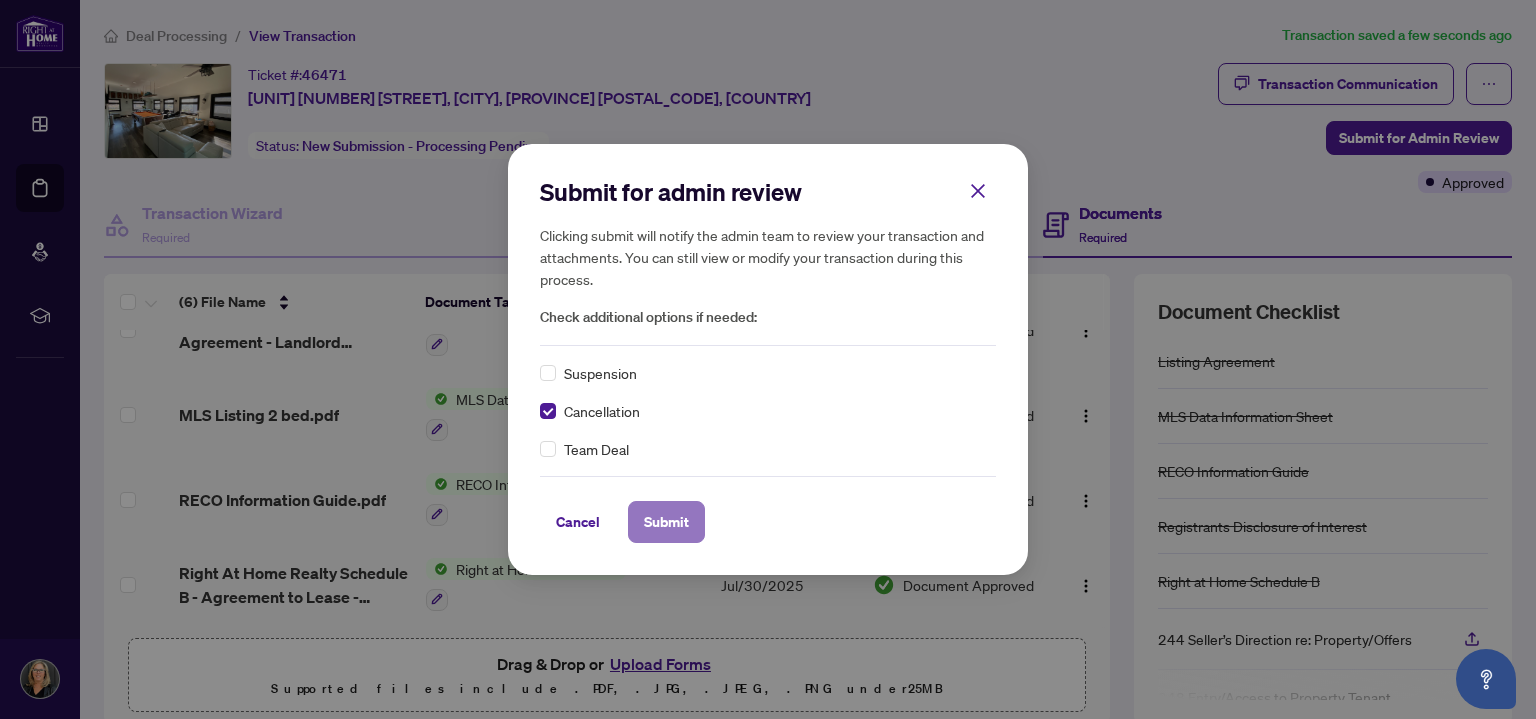 click on "Submit" at bounding box center [666, 522] 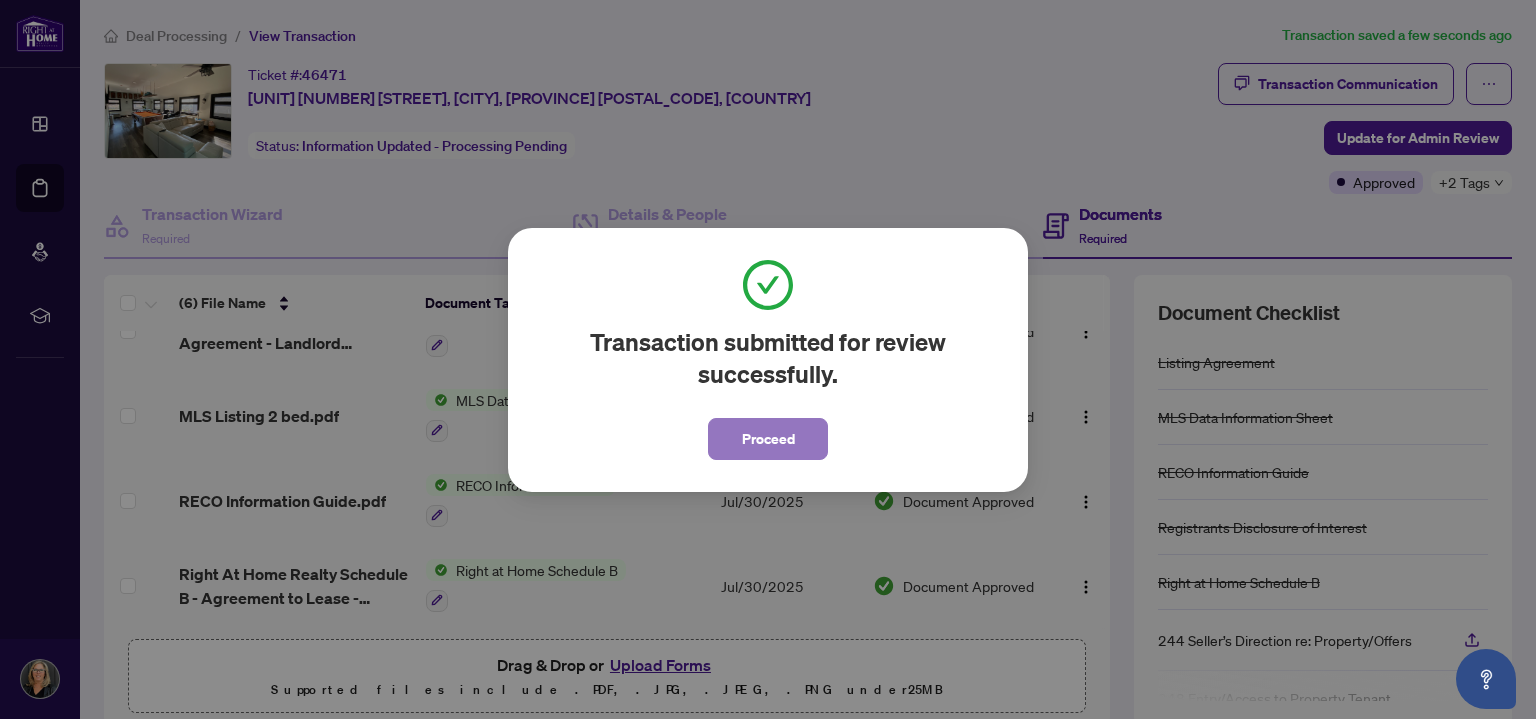 click on "Proceed" at bounding box center [768, 439] 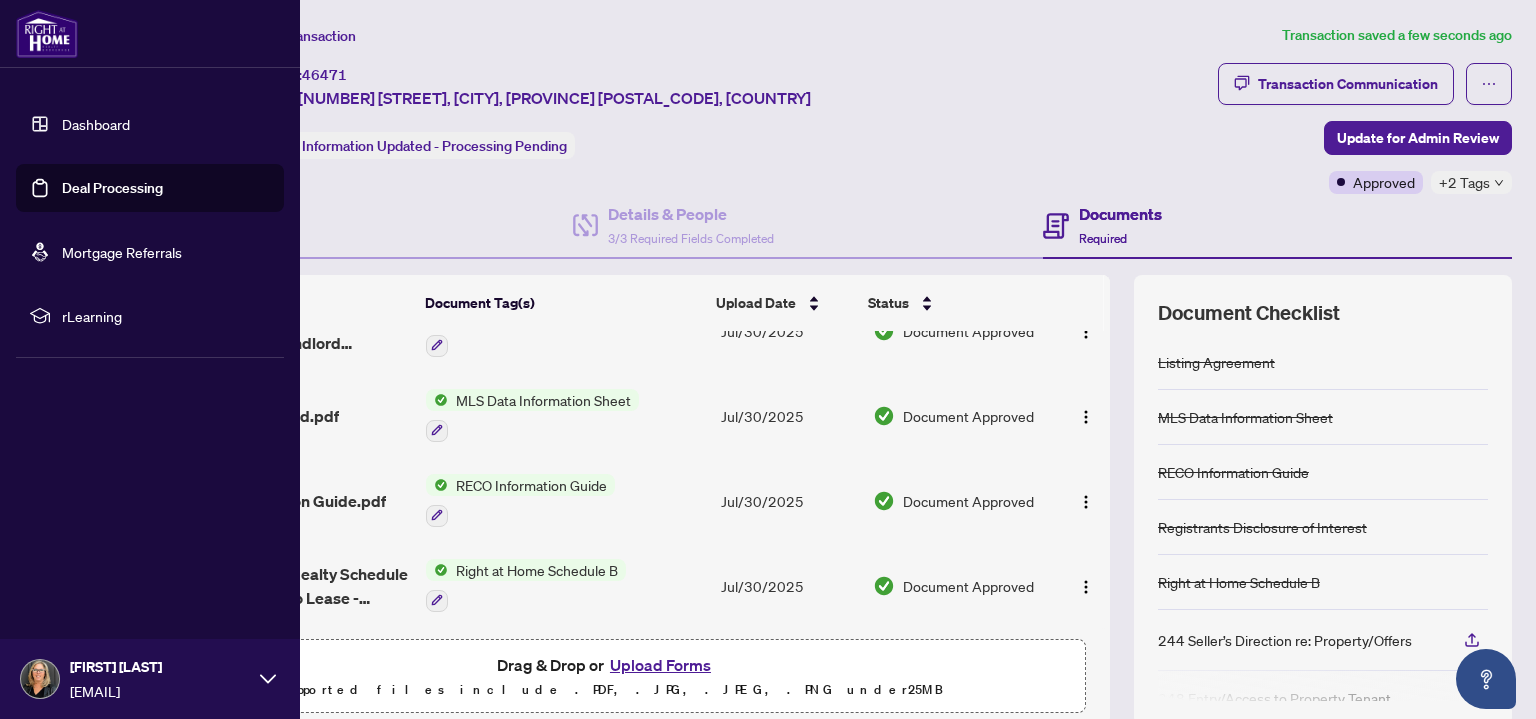 click on "Dashboard" at bounding box center (96, 124) 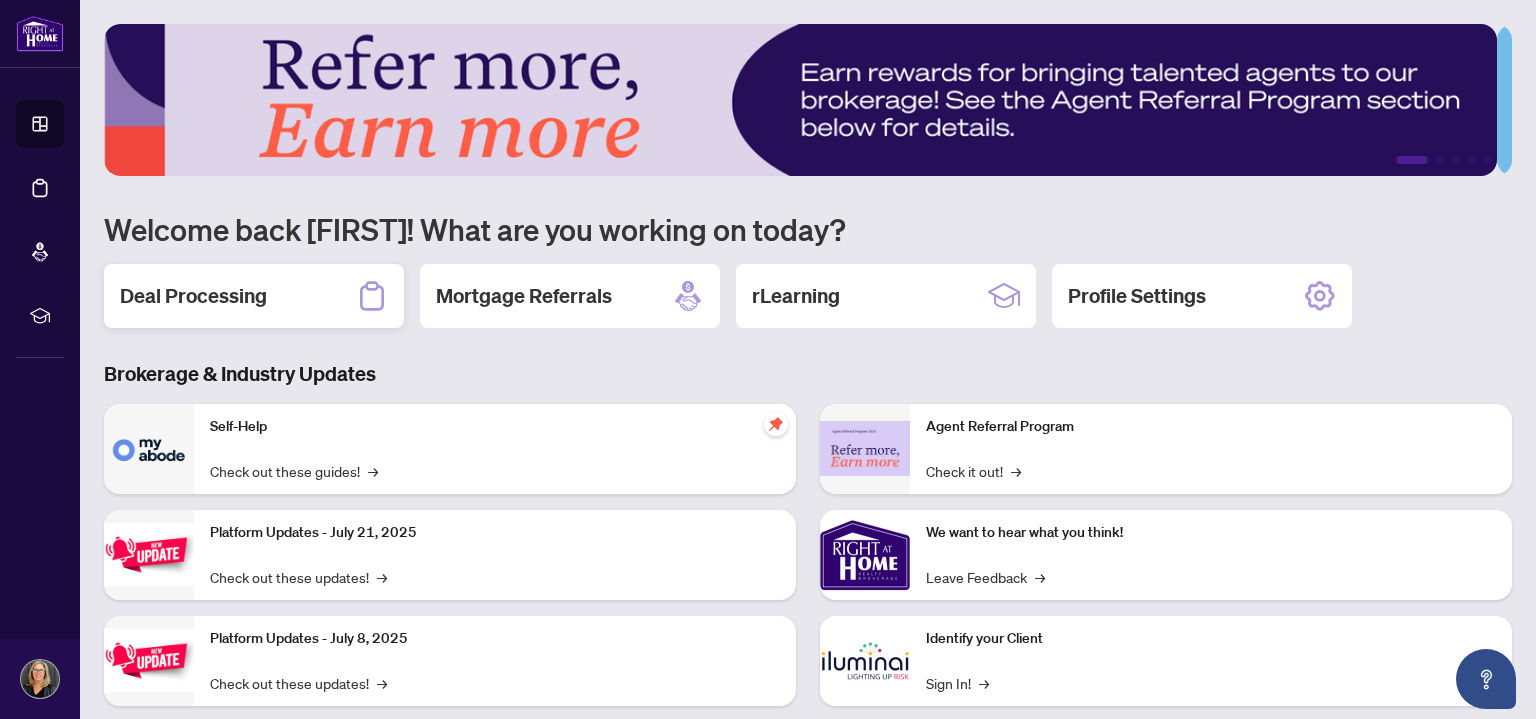 click on "Deal Processing" at bounding box center [193, 296] 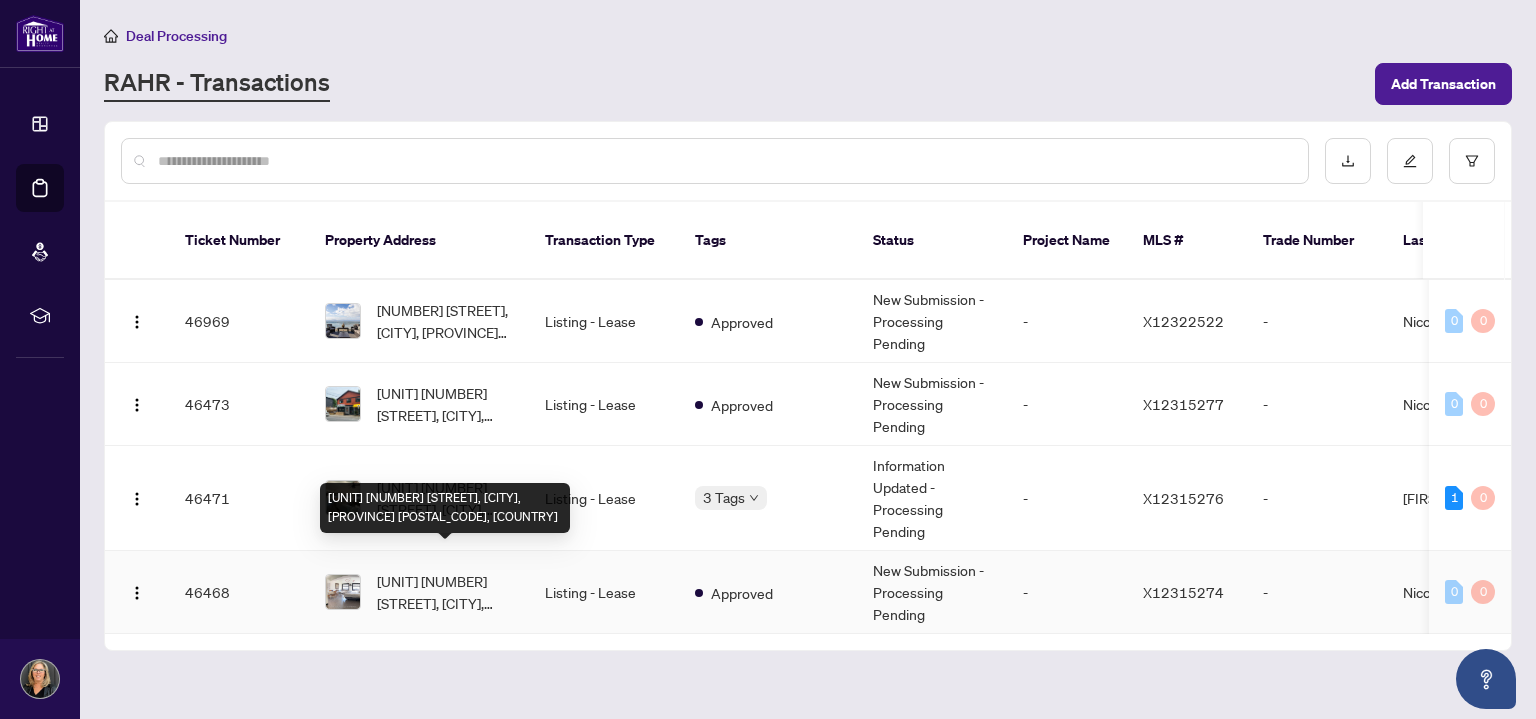 click on "[UNIT] [NUMBER] [STREET], [CITY], [PROVINCE] [POSTAL_CODE], [COUNTRY]" at bounding box center [445, 592] 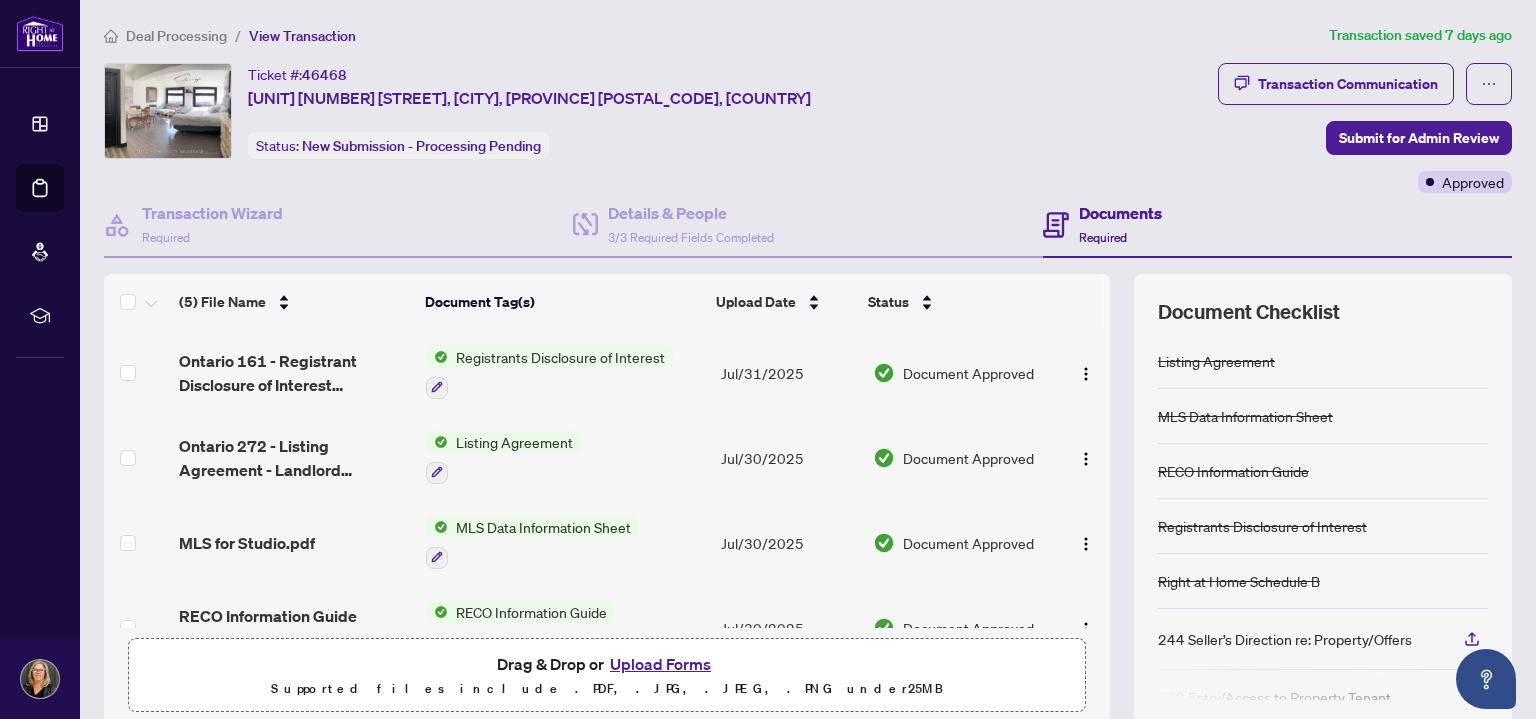 click on "Listing Agreement" at bounding box center [565, 457] 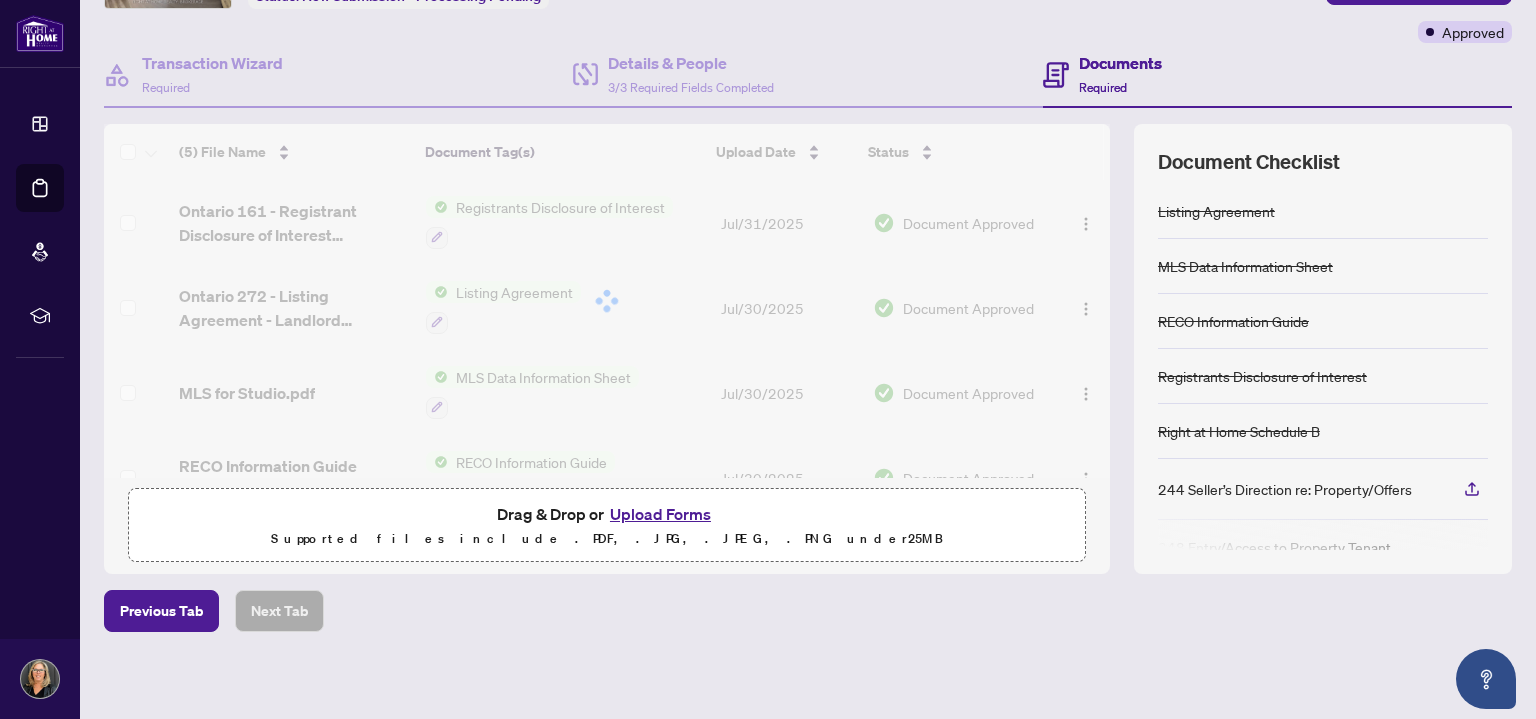 scroll, scrollTop: 153, scrollLeft: 0, axis: vertical 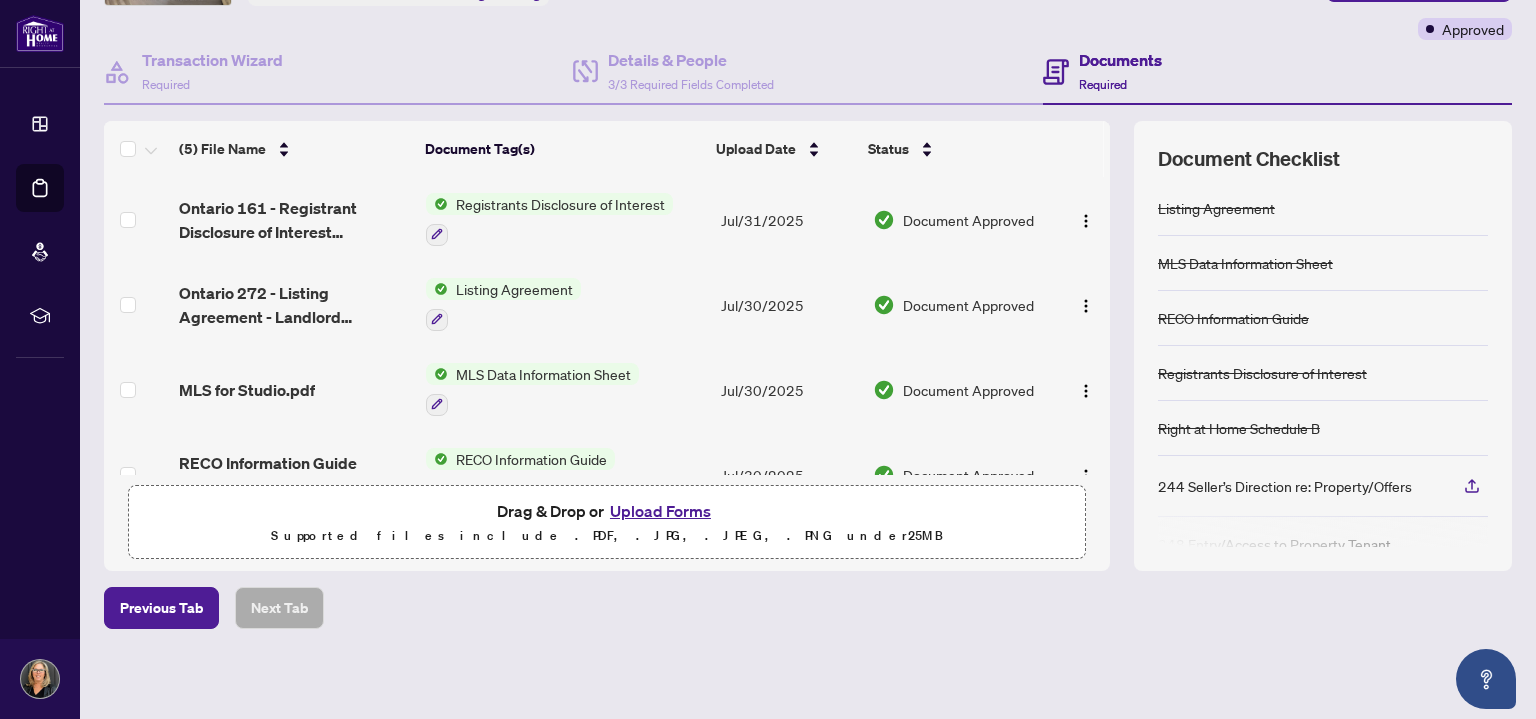 click on "Upload Forms" at bounding box center [660, 511] 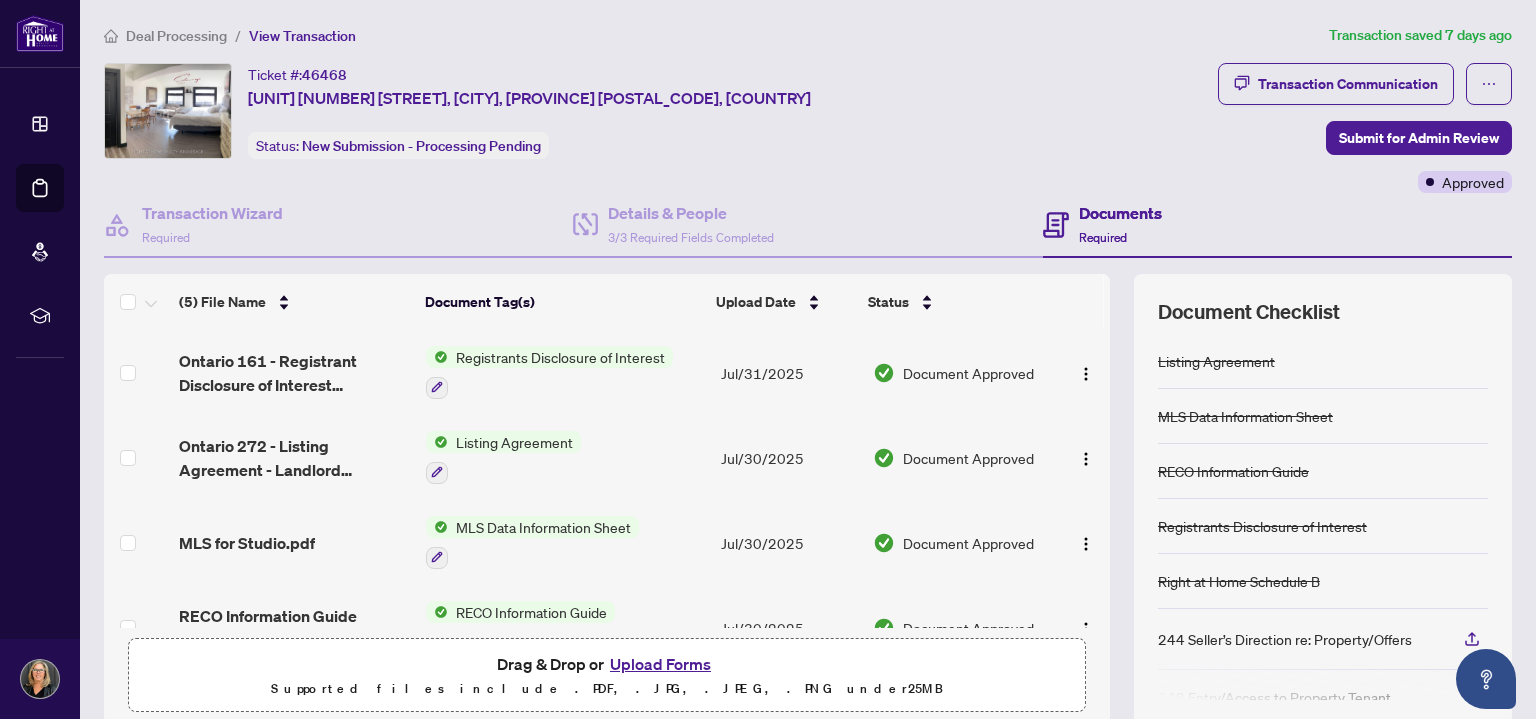 scroll, scrollTop: 0, scrollLeft: 0, axis: both 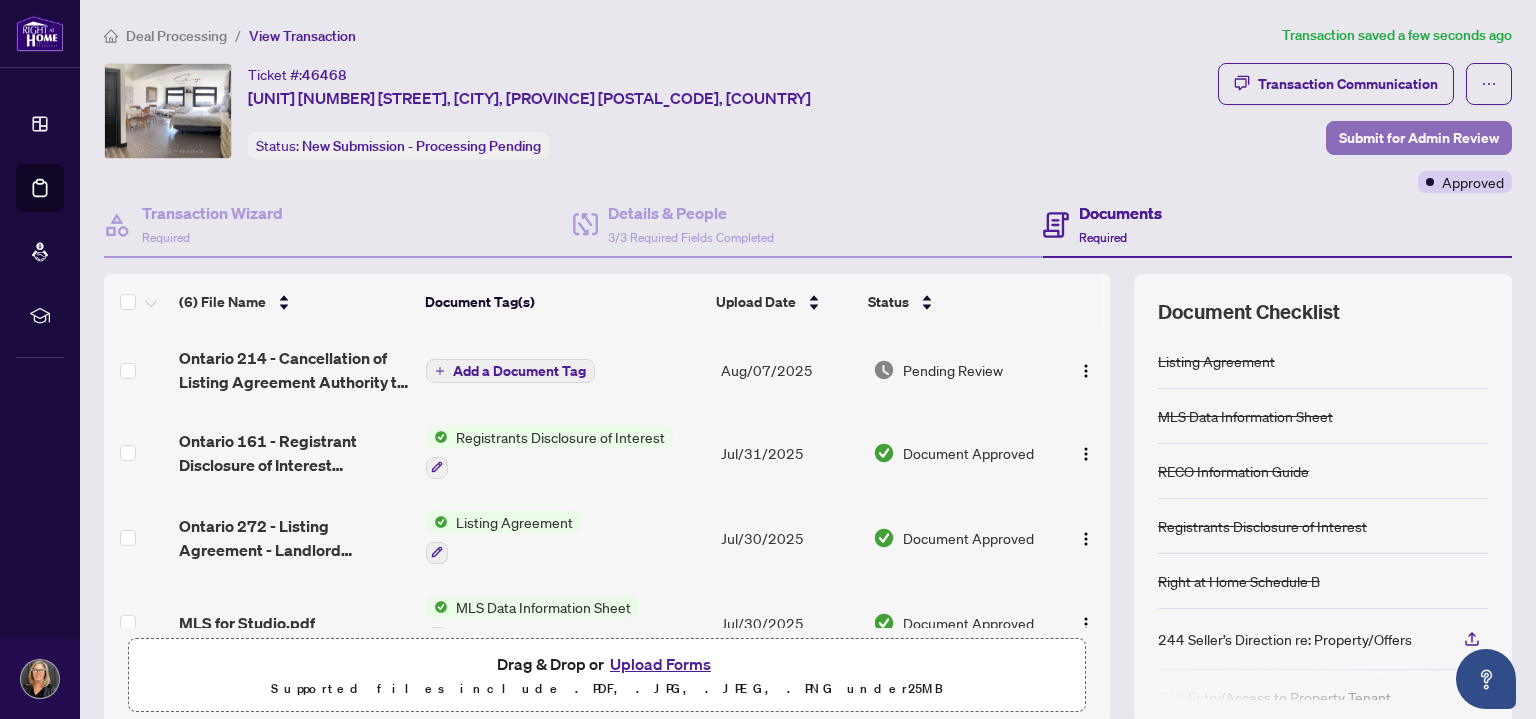 click on "Submit for Admin Review" at bounding box center (1419, 138) 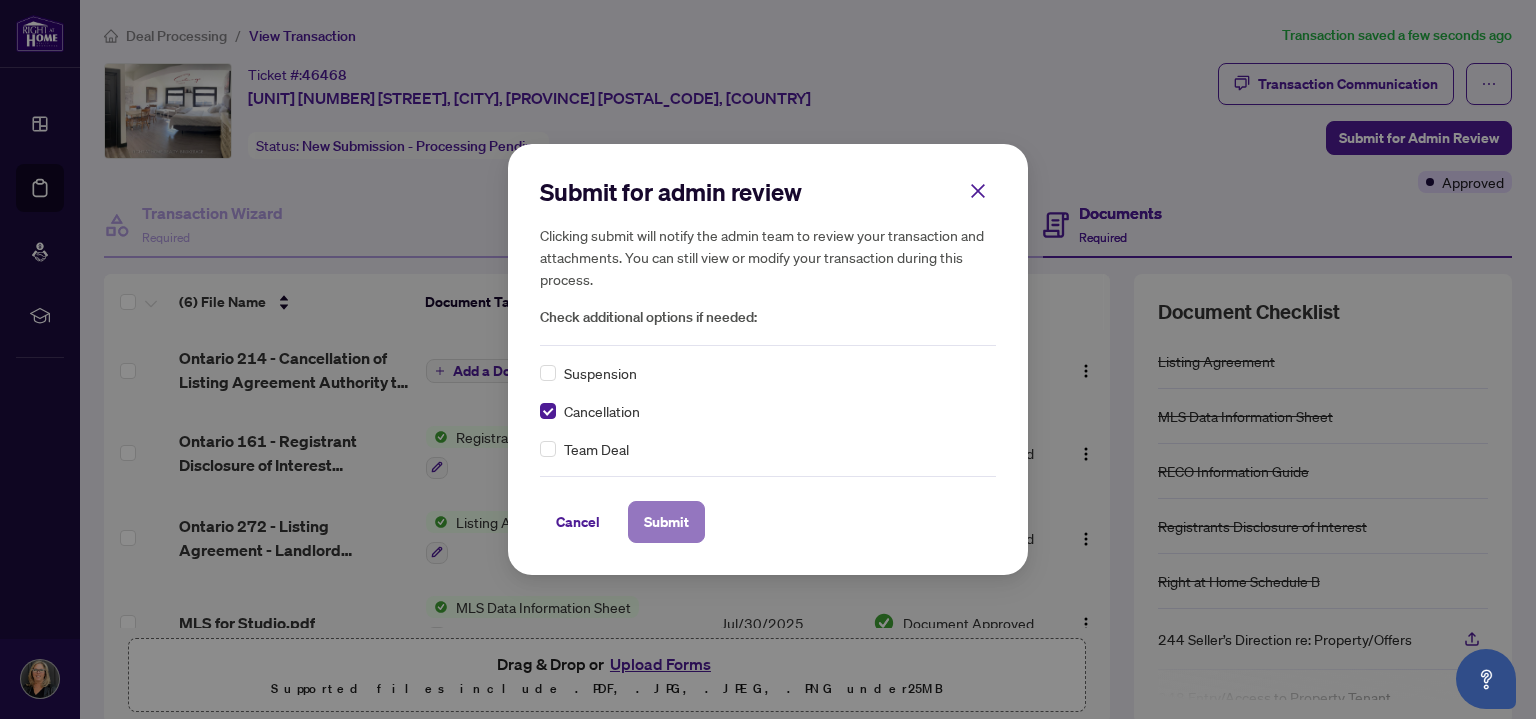 click on "Submit" at bounding box center [666, 522] 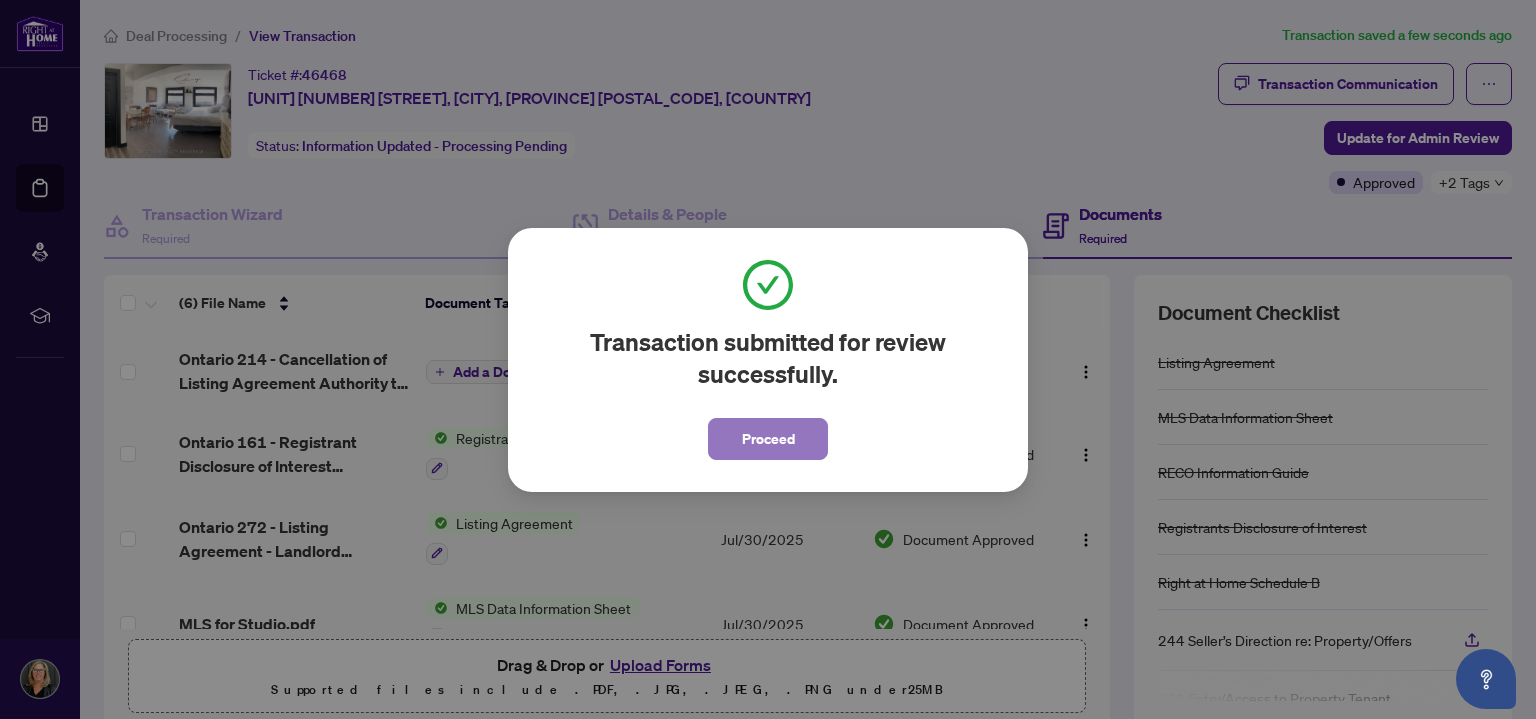 click on "Proceed" at bounding box center [768, 439] 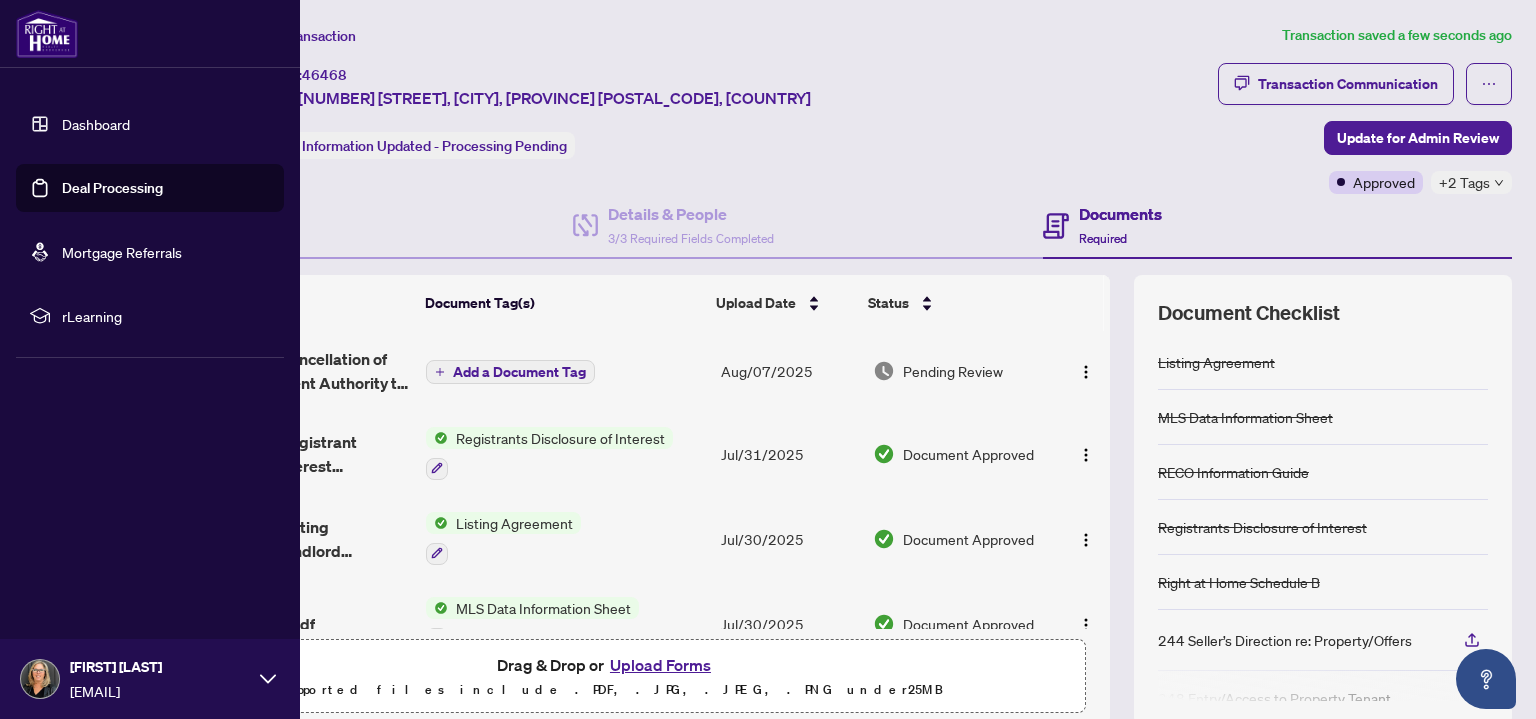 click on "Dashboard" at bounding box center [96, 124] 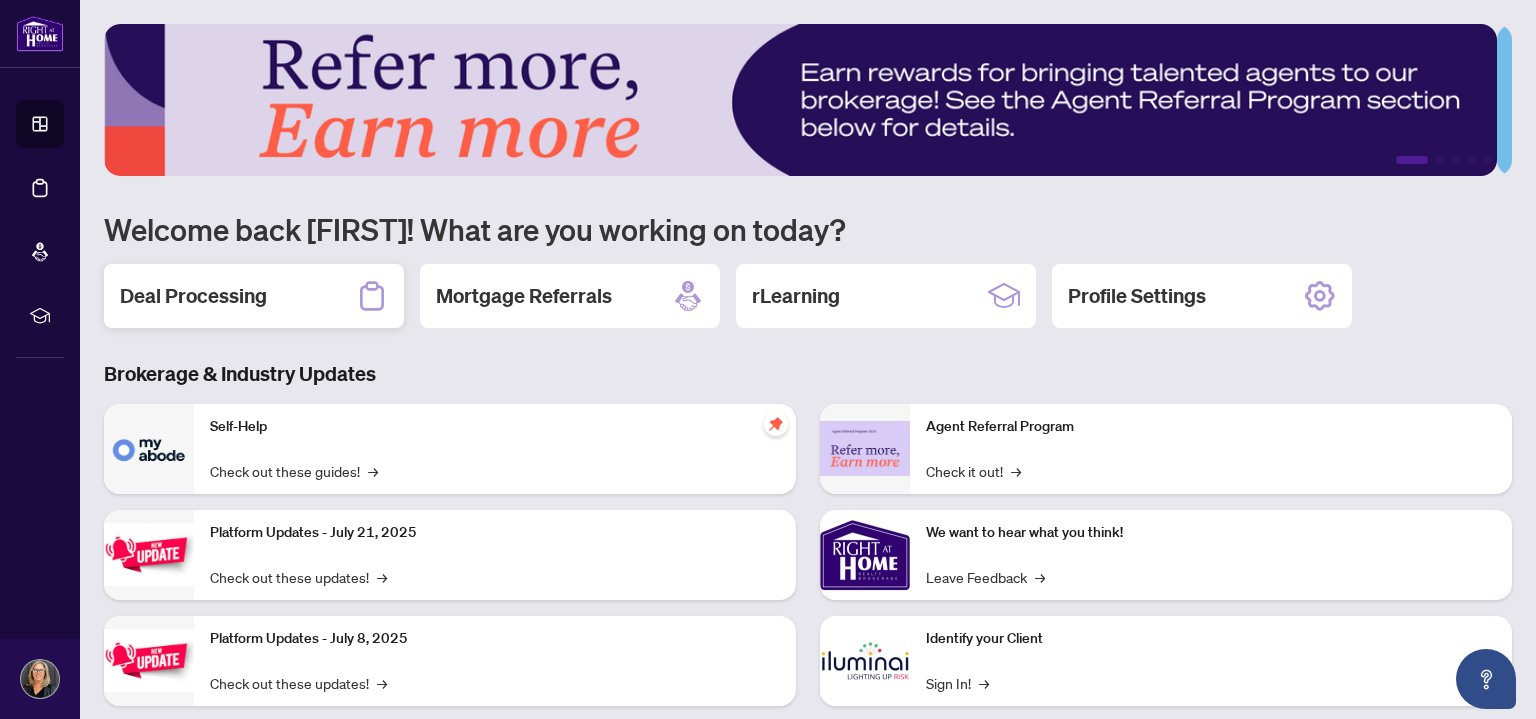 click on "Deal Processing" at bounding box center (193, 296) 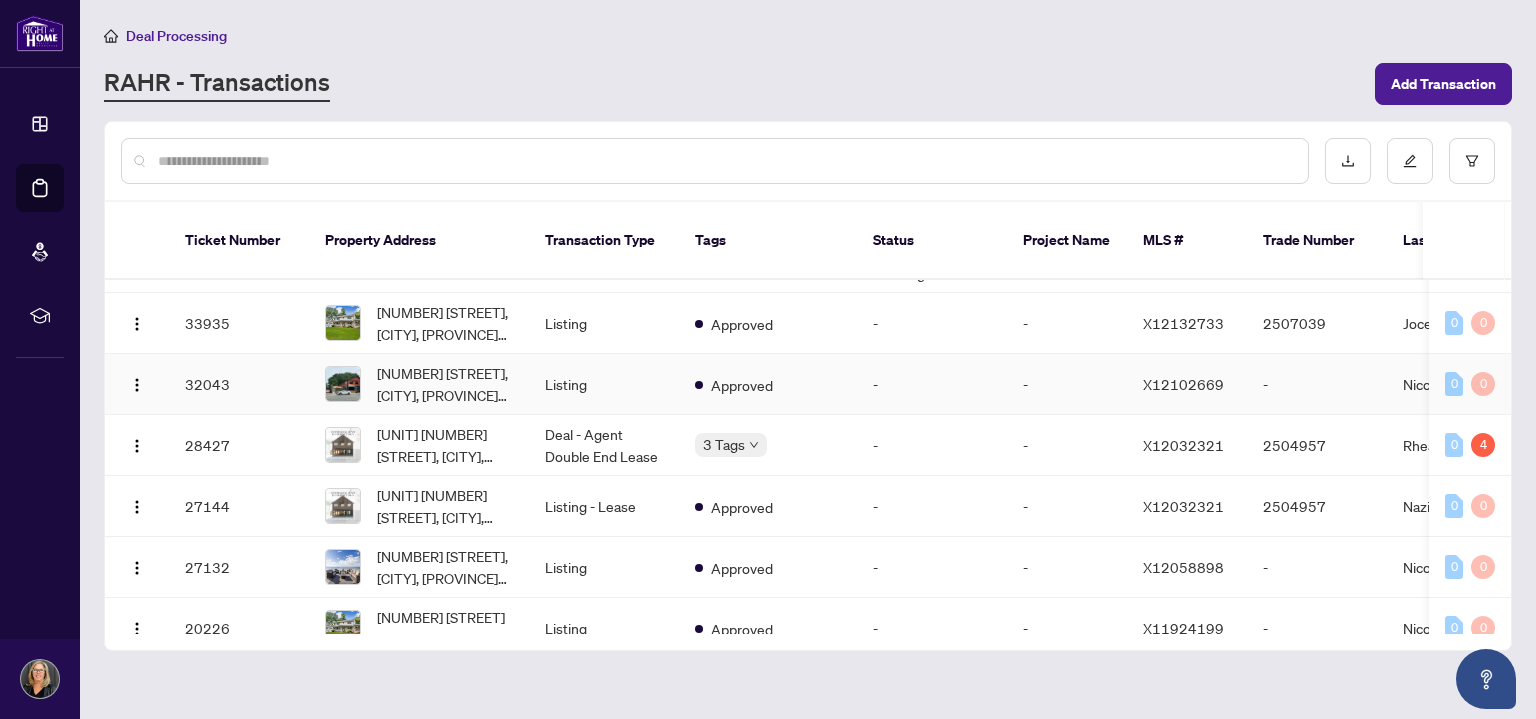 scroll, scrollTop: 900, scrollLeft: 0, axis: vertical 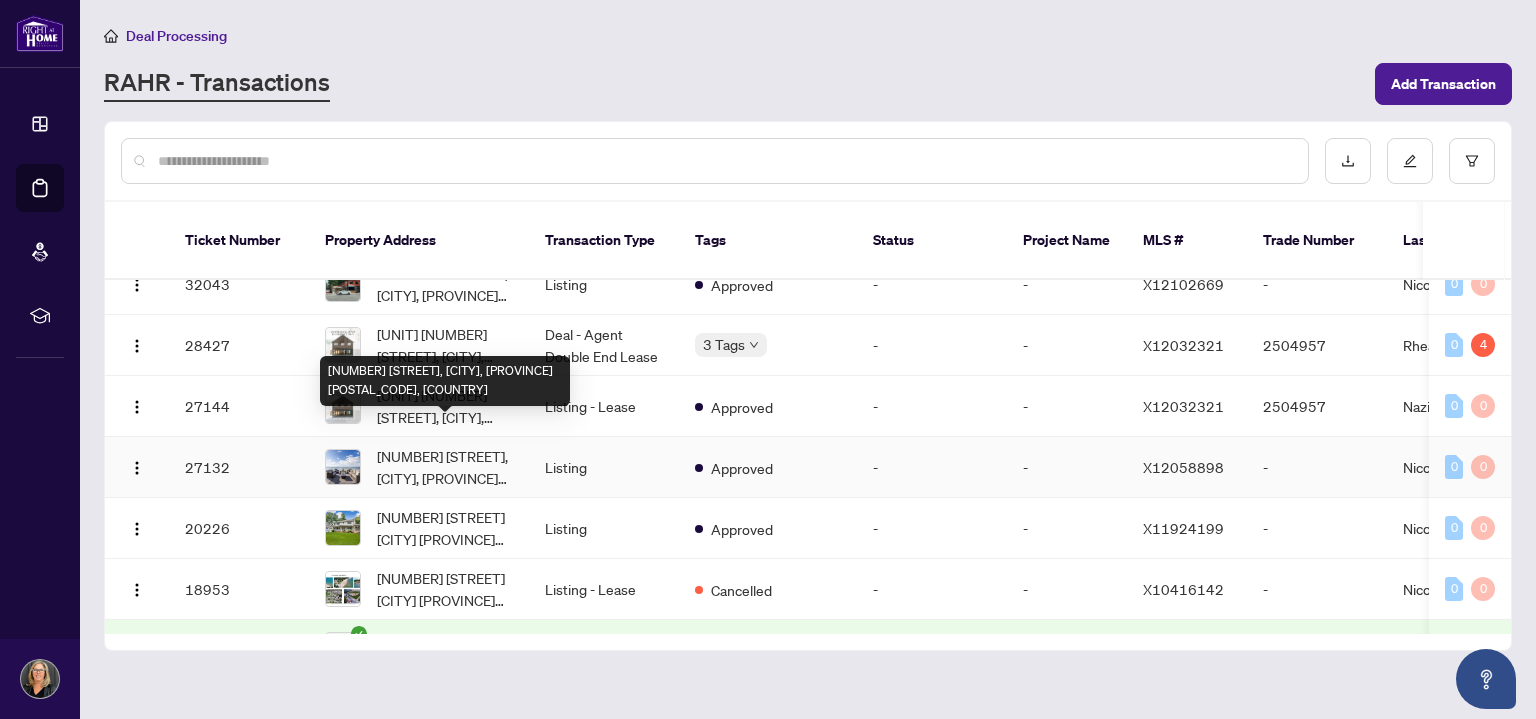 click on "[NUMBER] [STREET], [CITY], [PROVINCE] [POSTAL_CODE], [COUNTRY]" at bounding box center (445, 467) 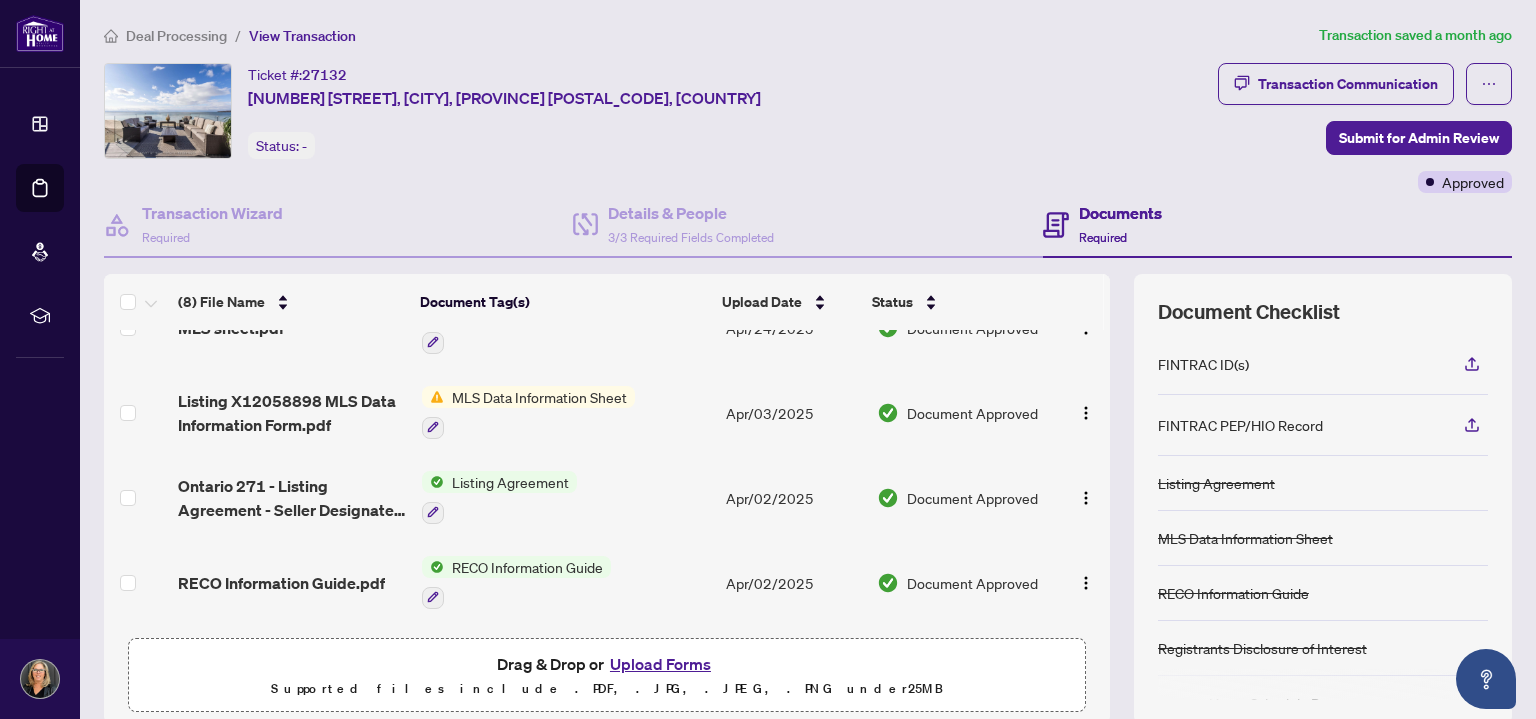 scroll, scrollTop: 383, scrollLeft: 0, axis: vertical 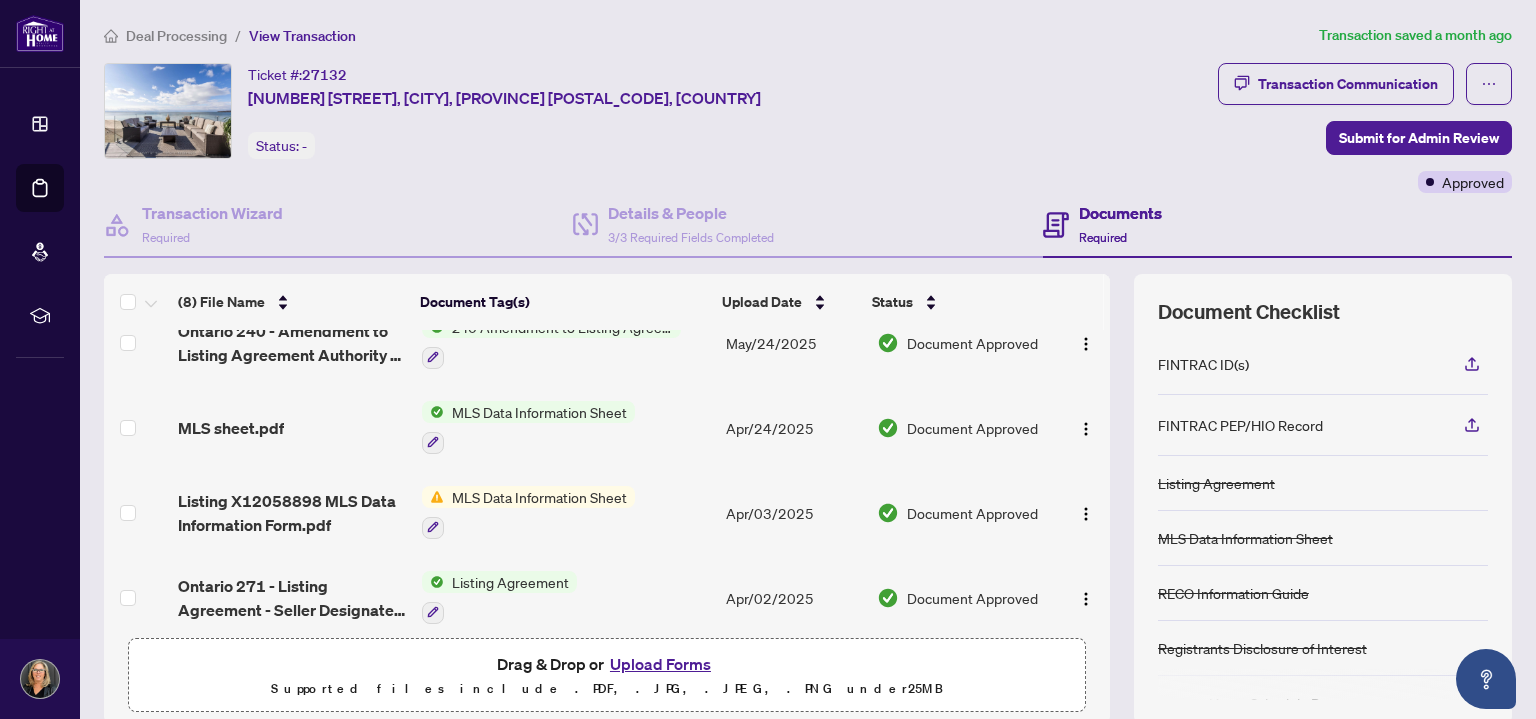 click on "Upload Forms" at bounding box center (660, 664) 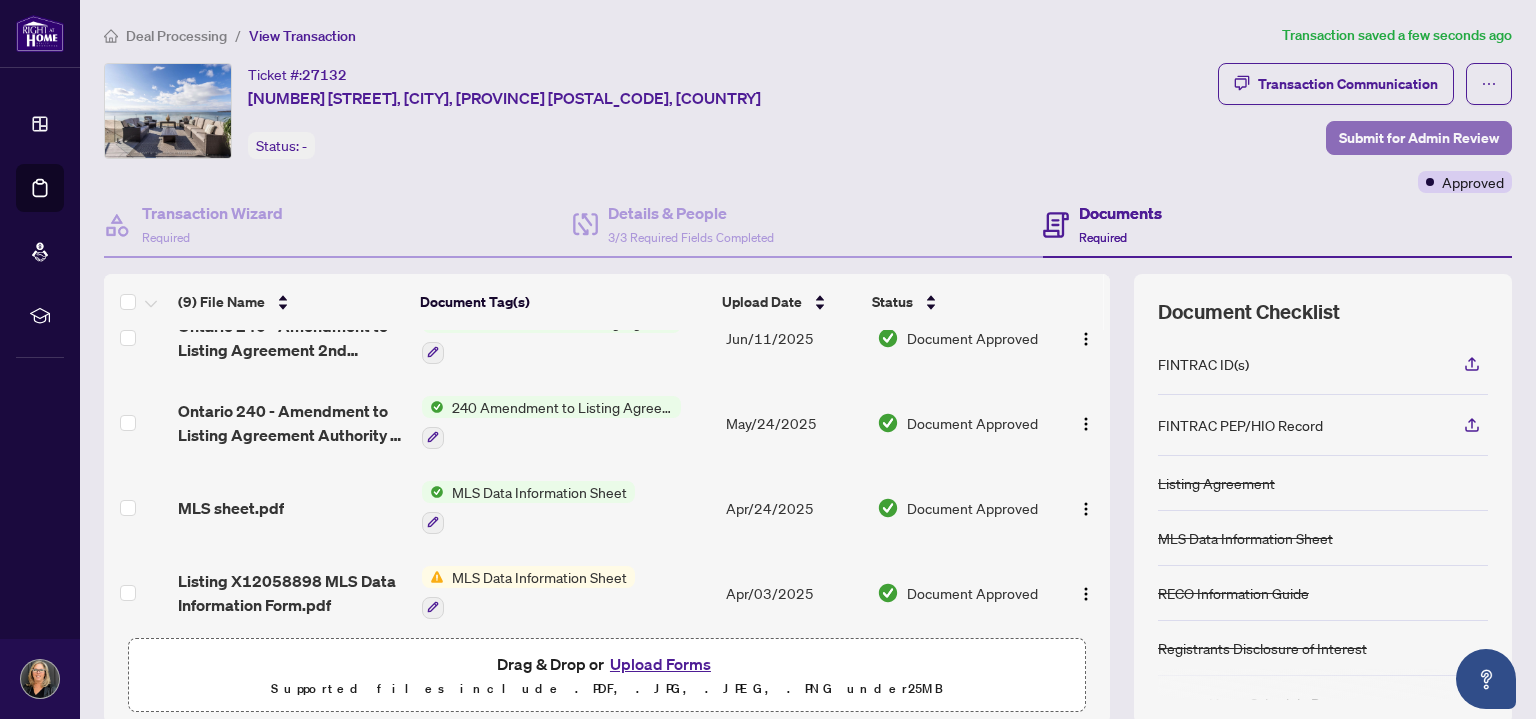 click on "Submit for Admin Review" at bounding box center (1419, 138) 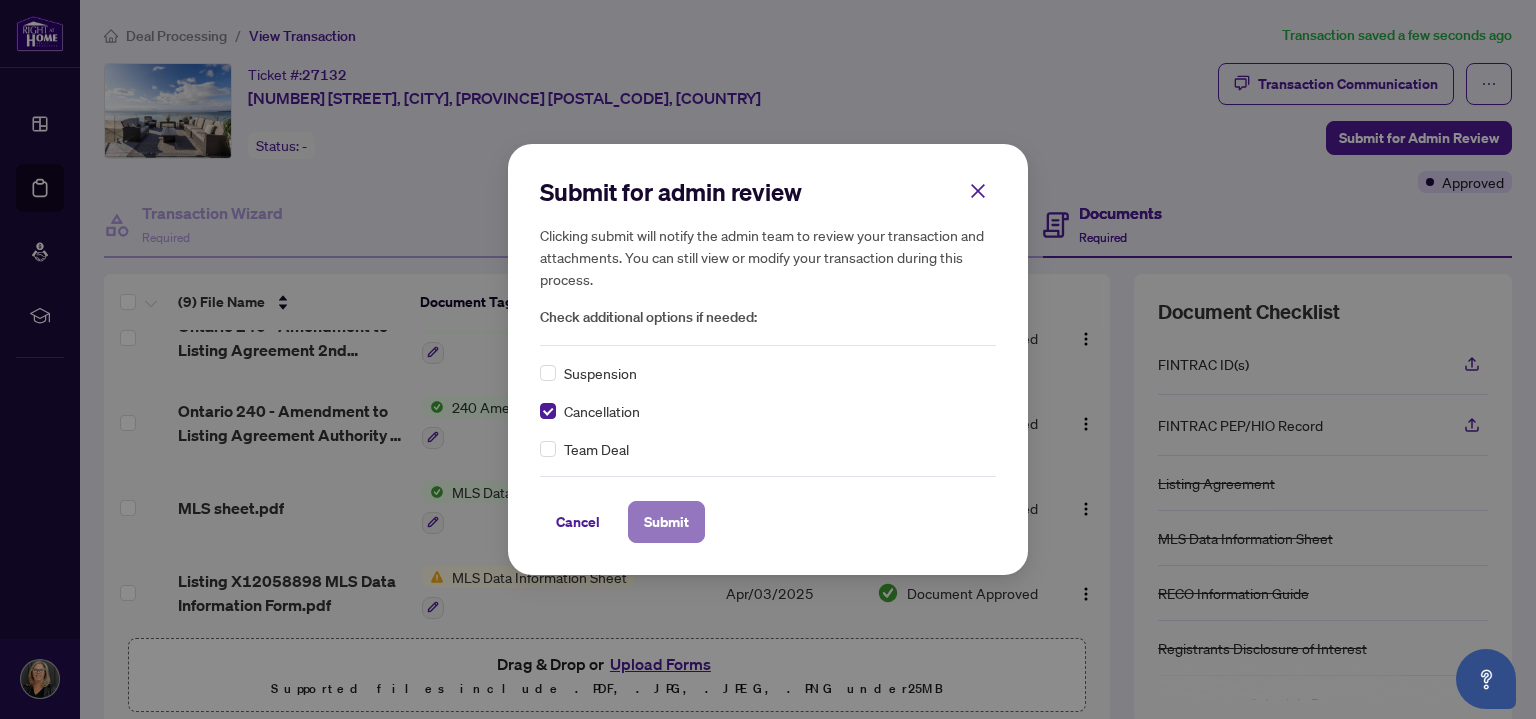 click on "Submit" at bounding box center [666, 522] 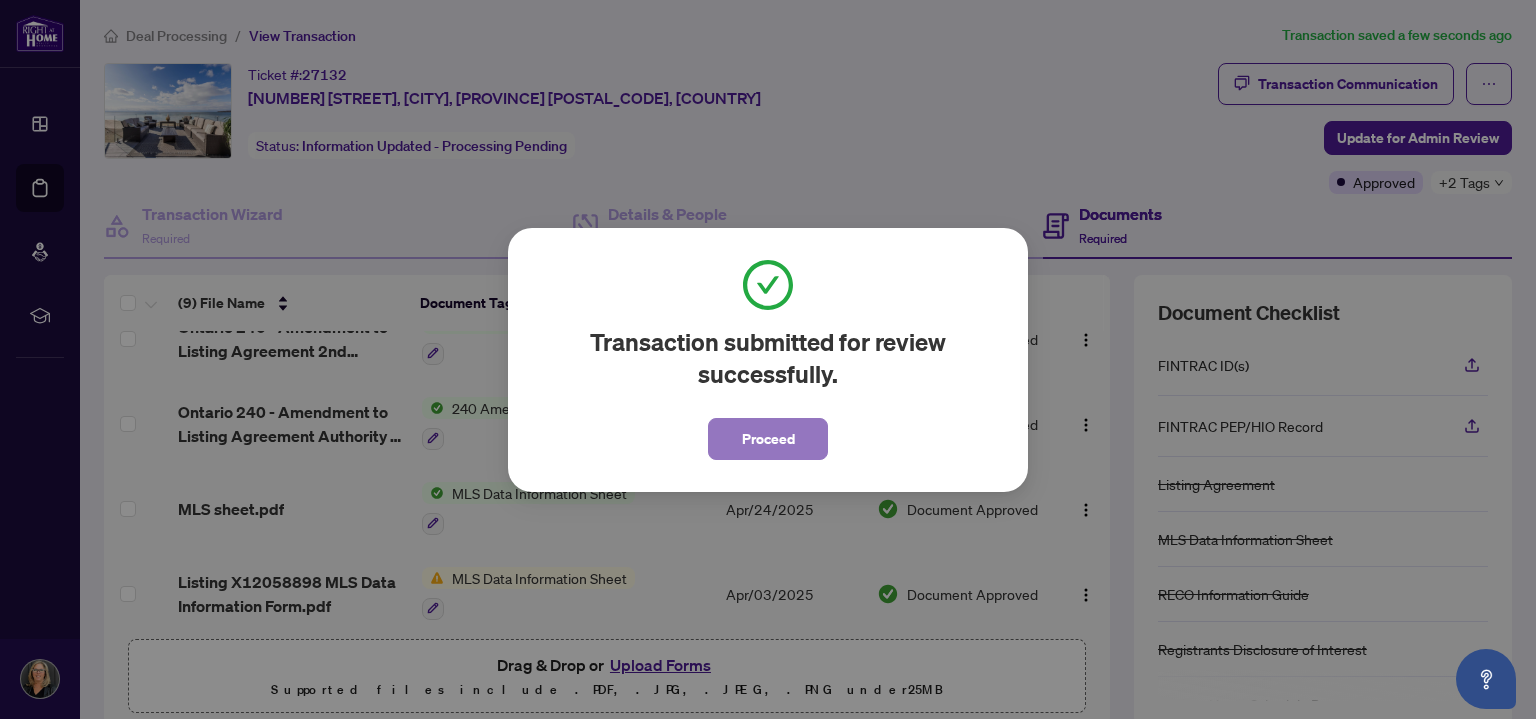 click on "Proceed" at bounding box center [768, 439] 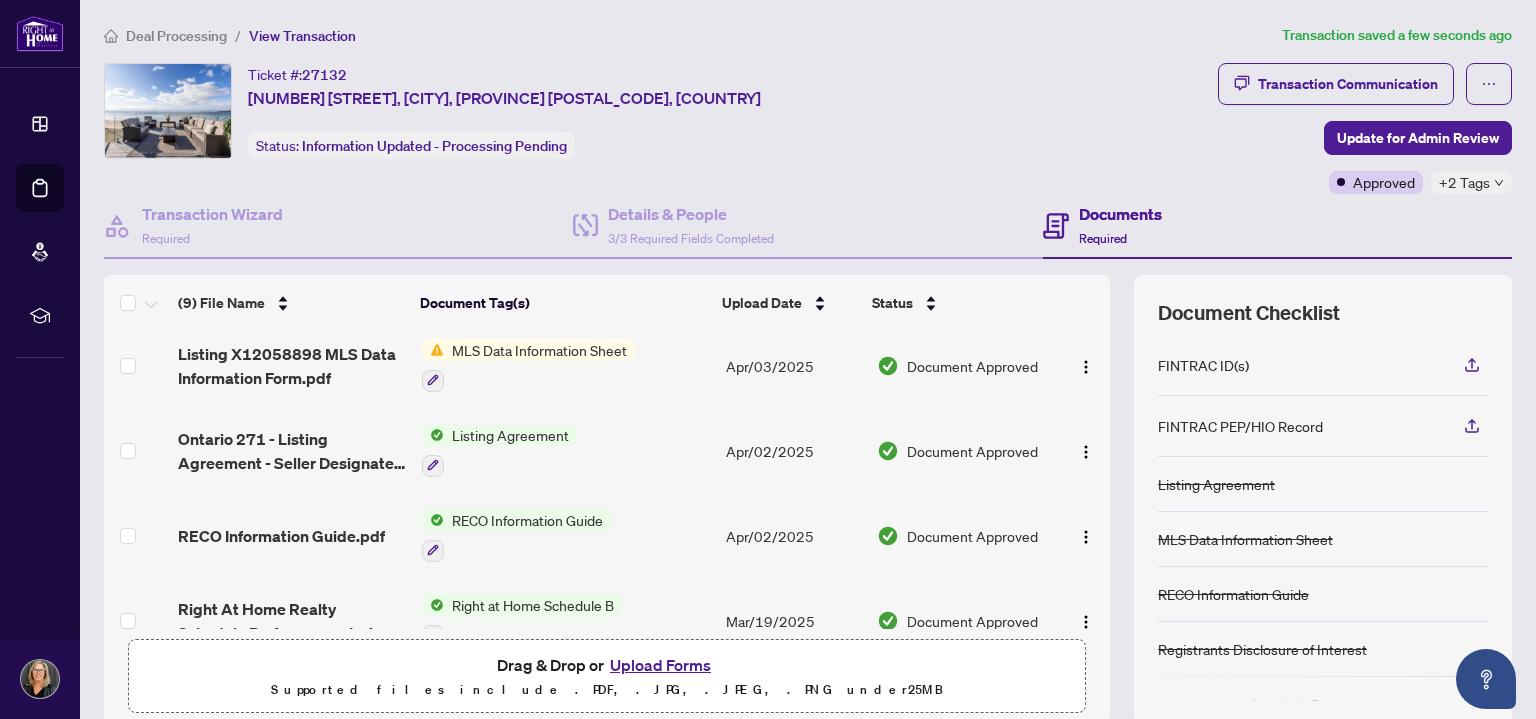scroll, scrollTop: 463, scrollLeft: 0, axis: vertical 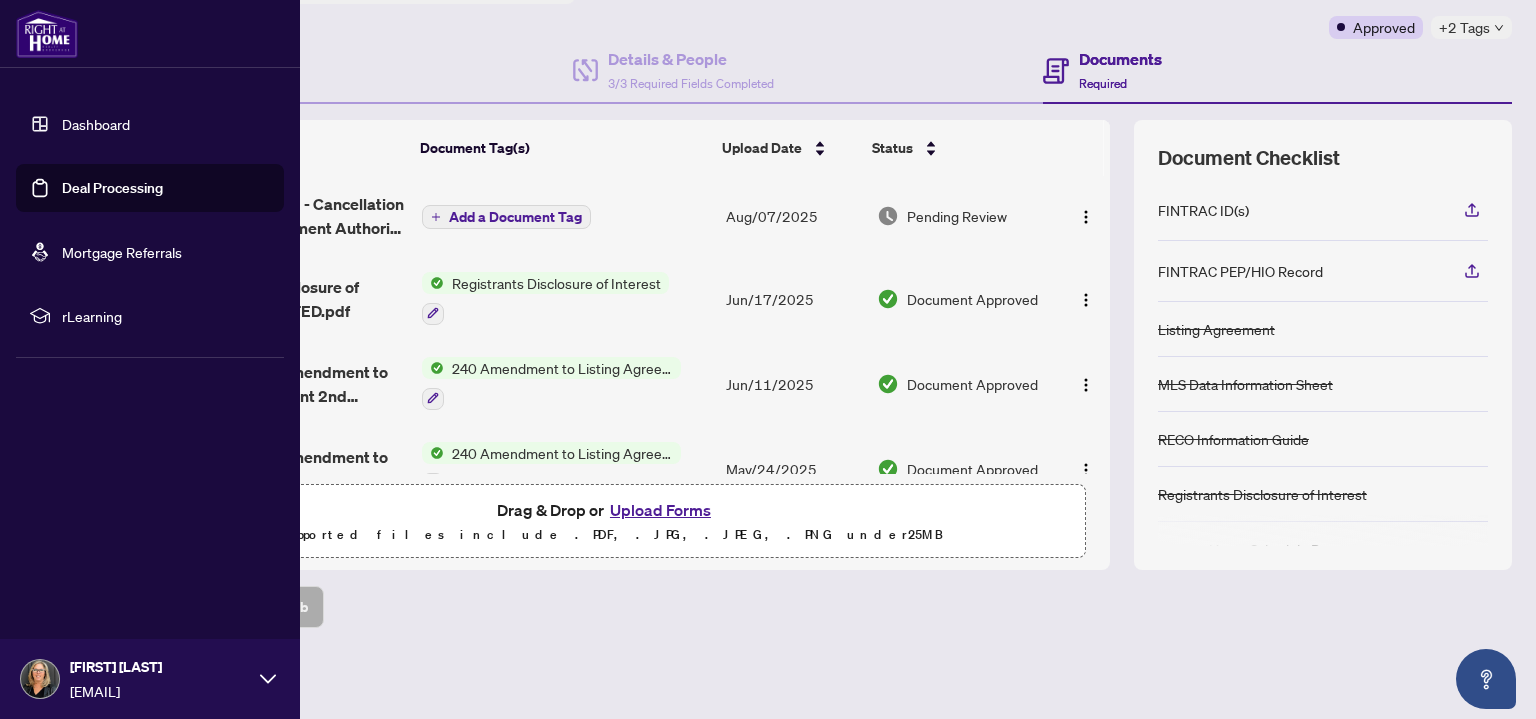 click on "Dashboard" at bounding box center (96, 124) 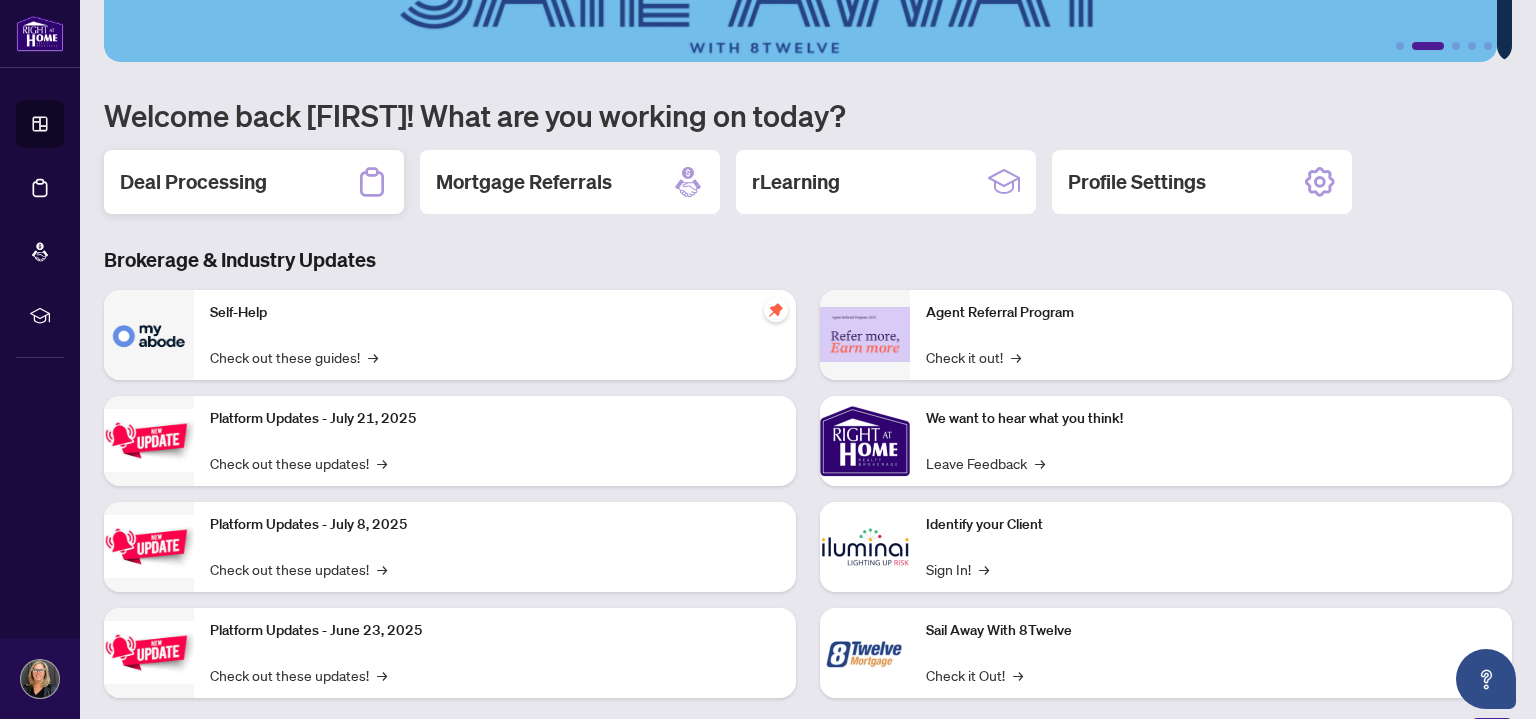 click on "Deal Processing" at bounding box center [193, 182] 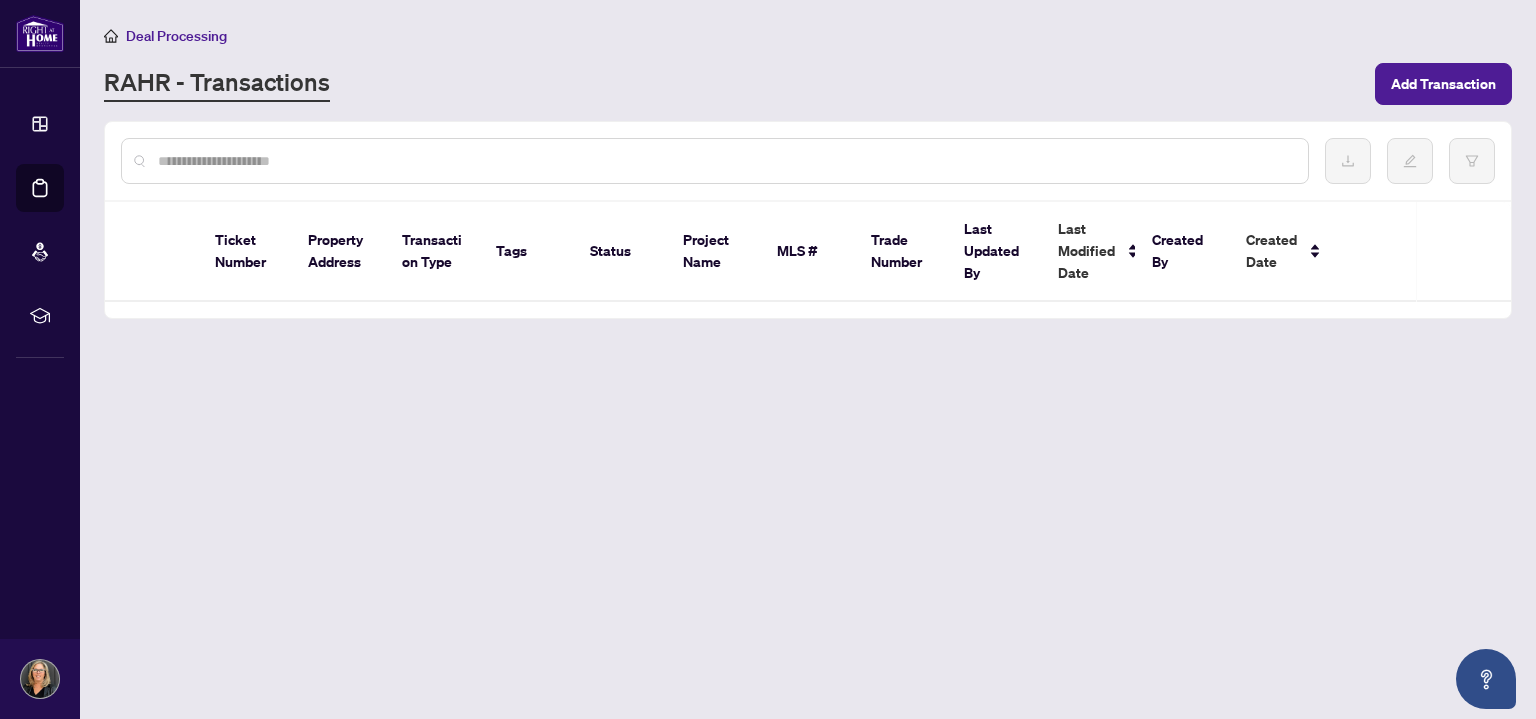 scroll, scrollTop: 0, scrollLeft: 0, axis: both 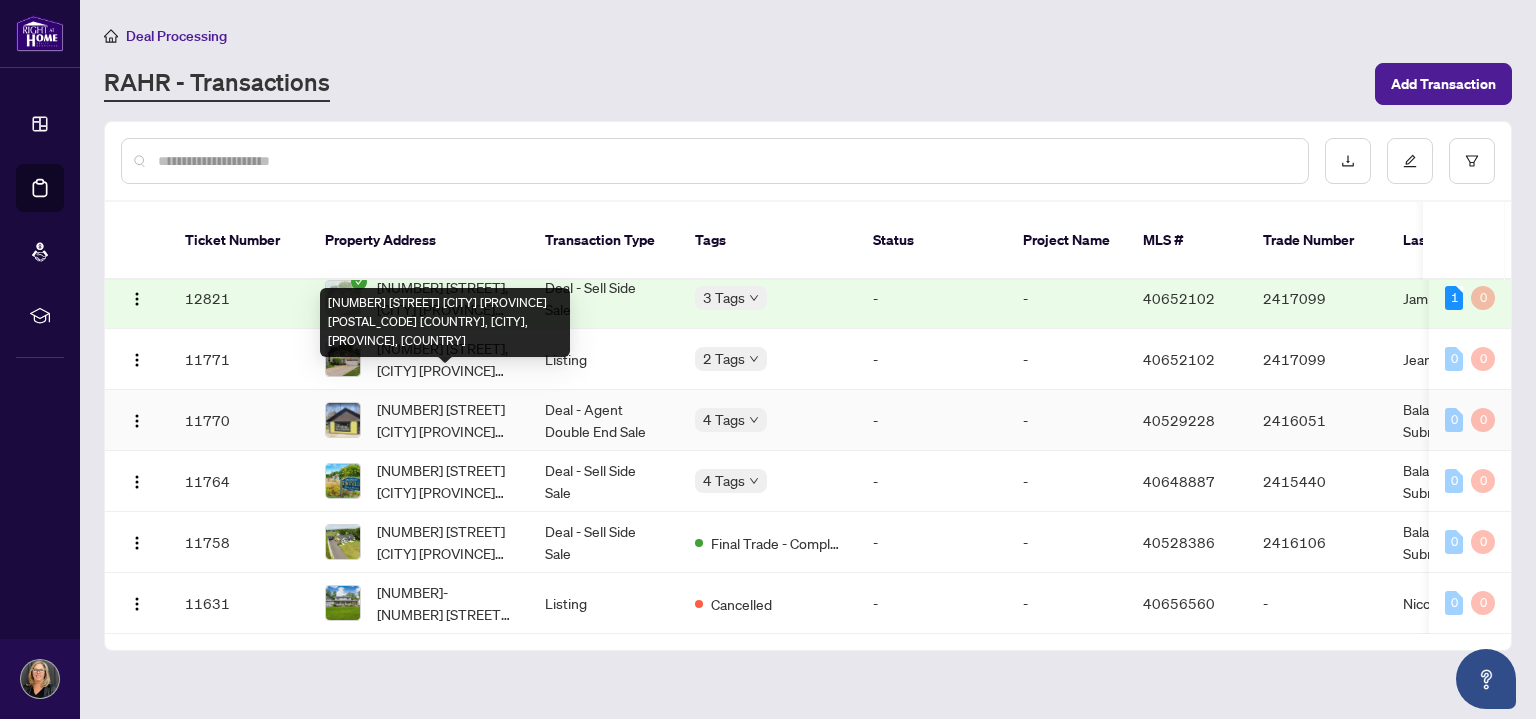 click on "[NUMBER] [STREET] [CITY] [PROVINCE] [POSTAL_CODE] [COUNTRY], [CITY], [PROVINCE], [COUNTRY]" at bounding box center (445, 420) 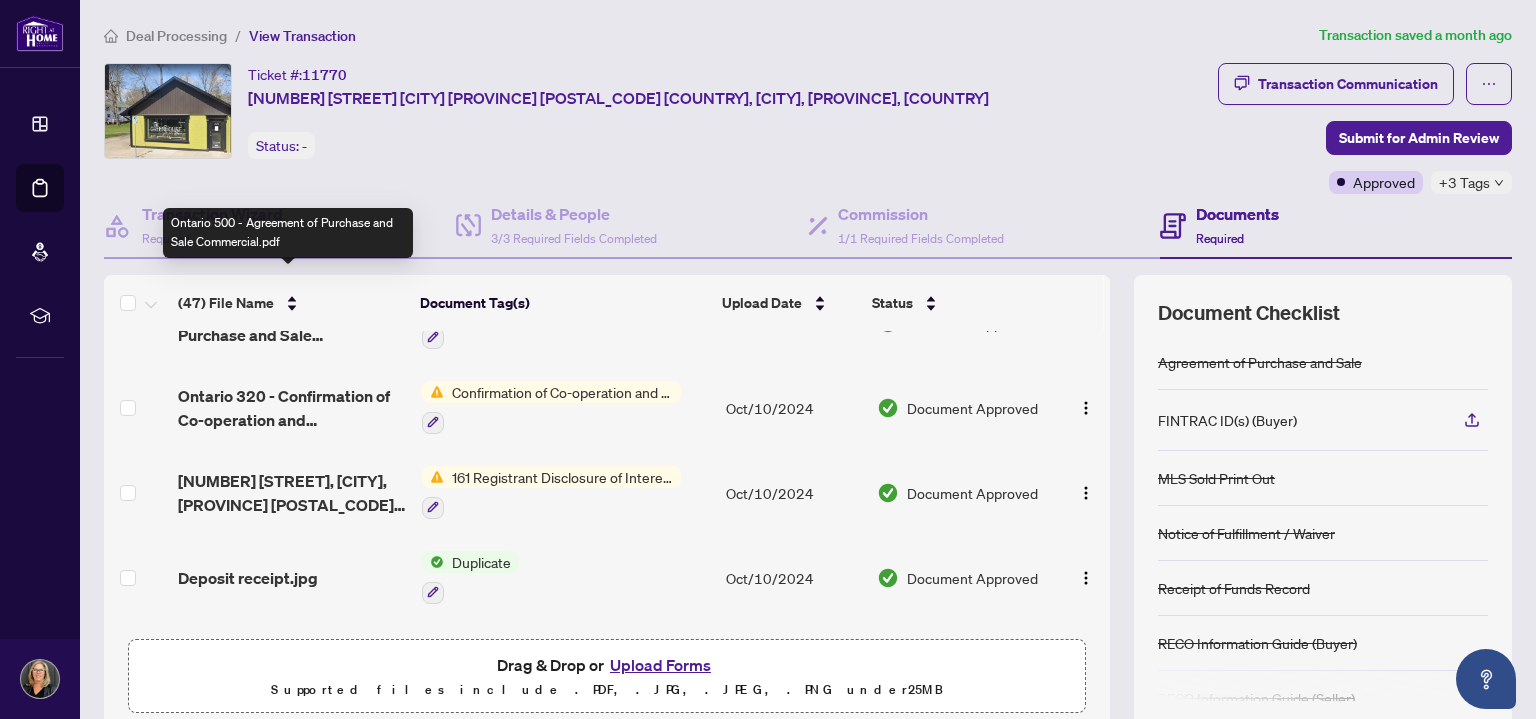scroll, scrollTop: 3670, scrollLeft: 0, axis: vertical 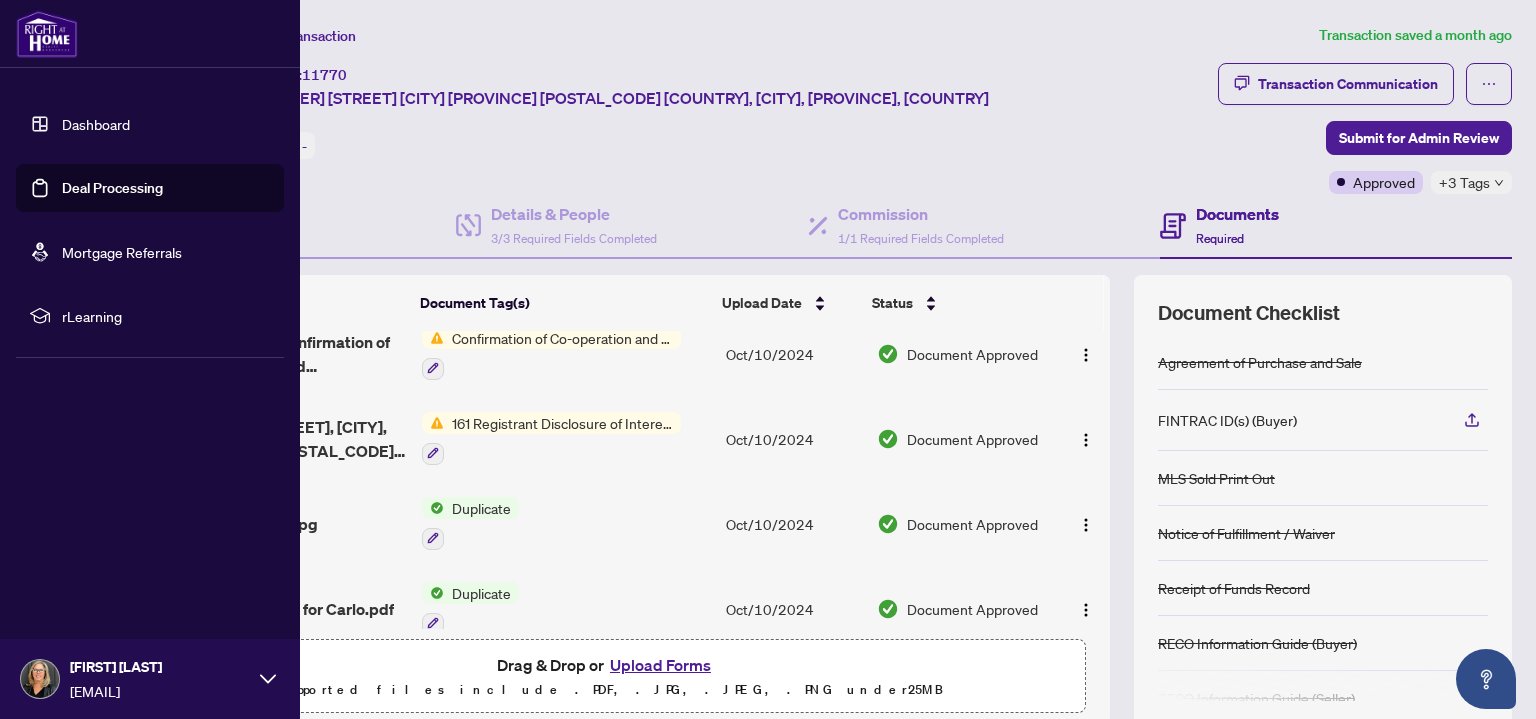 click on "Dashboard" at bounding box center (96, 124) 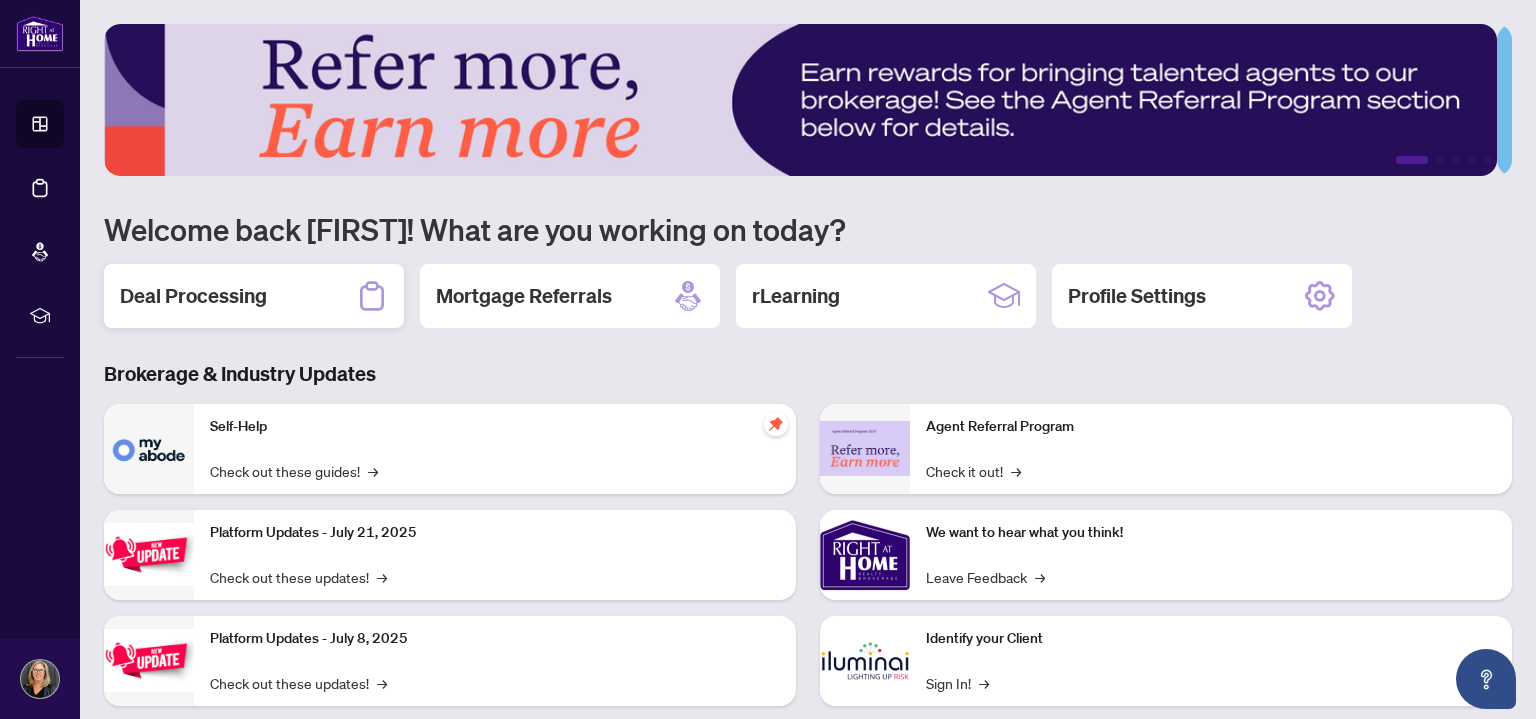 click on "Deal Processing" at bounding box center [193, 296] 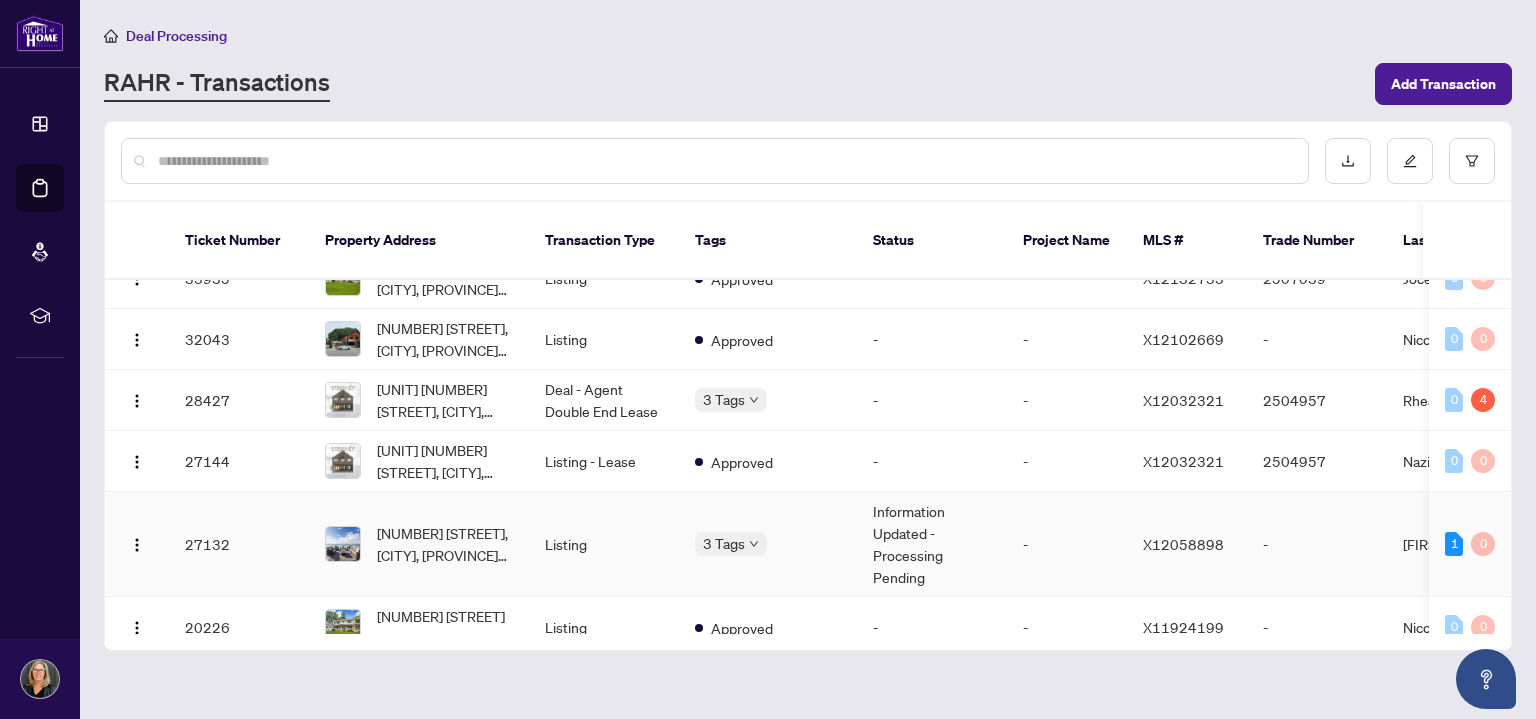 scroll, scrollTop: 900, scrollLeft: 0, axis: vertical 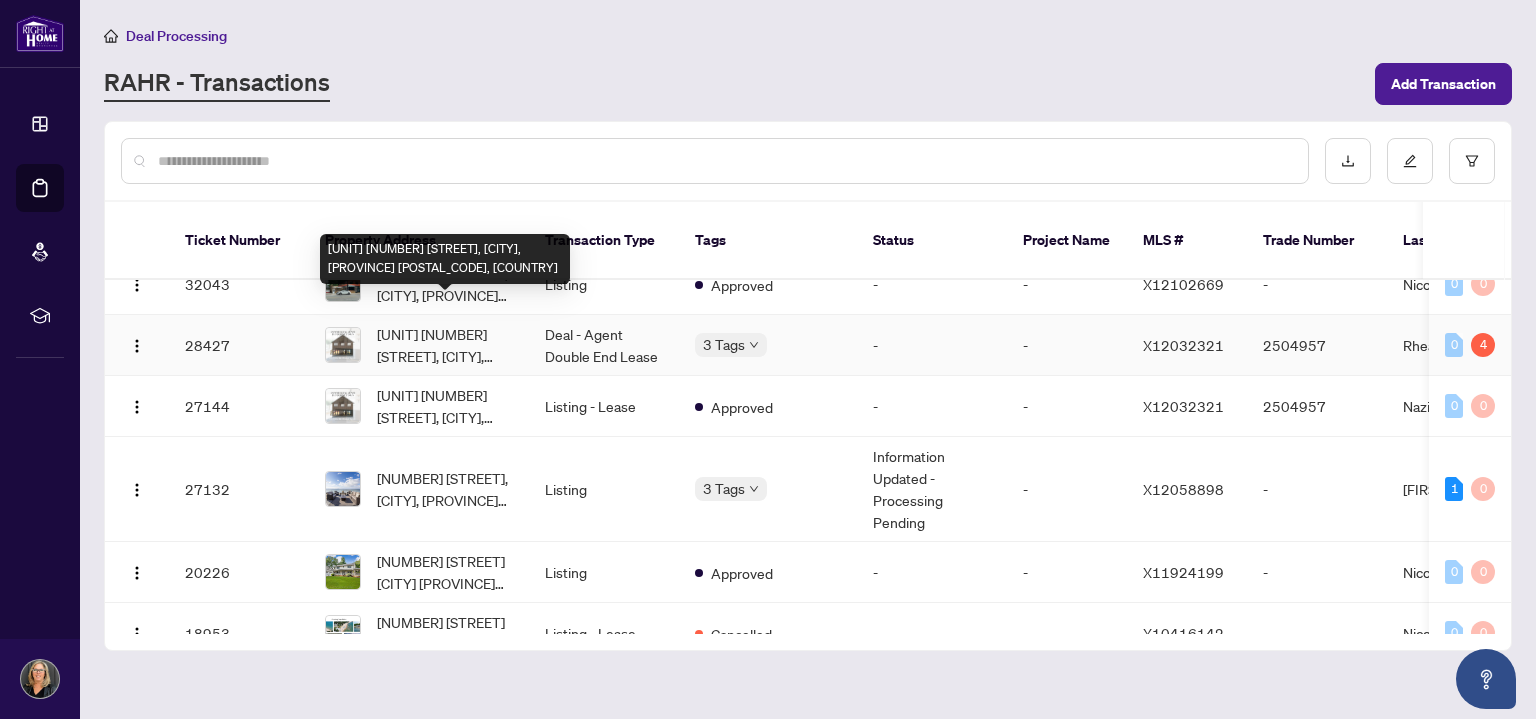 click on "[UNIT] [NUMBER] [STREET], [CITY], [PROVINCE] [POSTAL_CODE], [COUNTRY]" at bounding box center (445, 345) 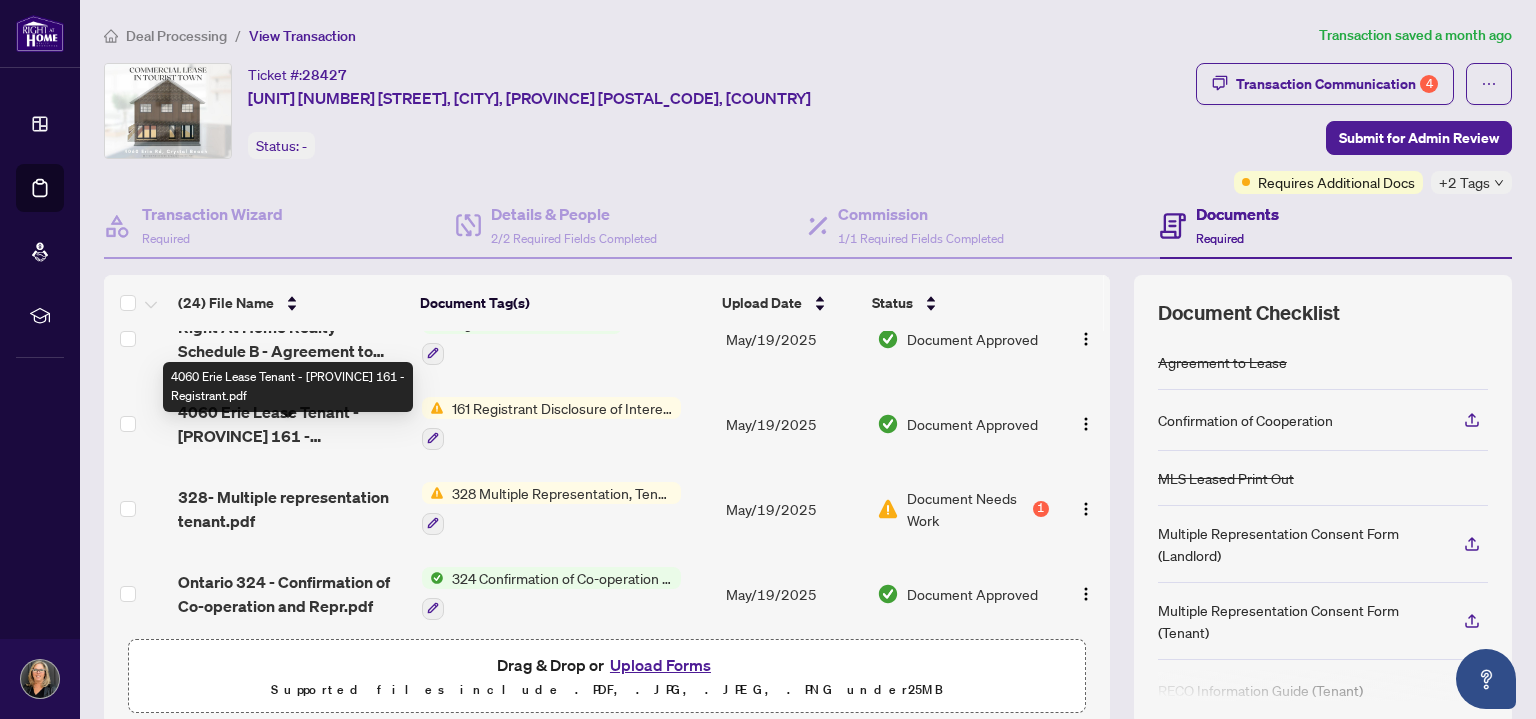 scroll, scrollTop: 0, scrollLeft: 0, axis: both 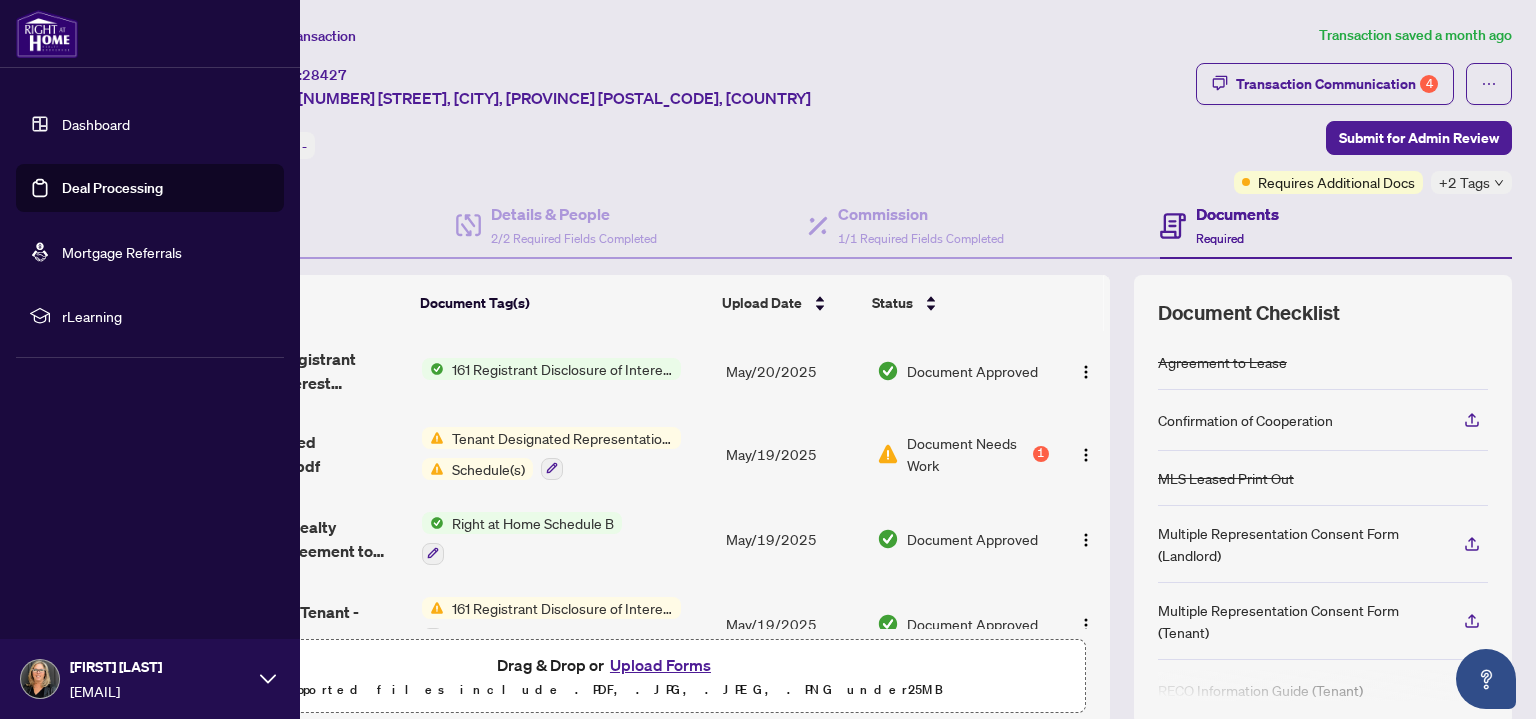 click on "Dashboard" at bounding box center [96, 124] 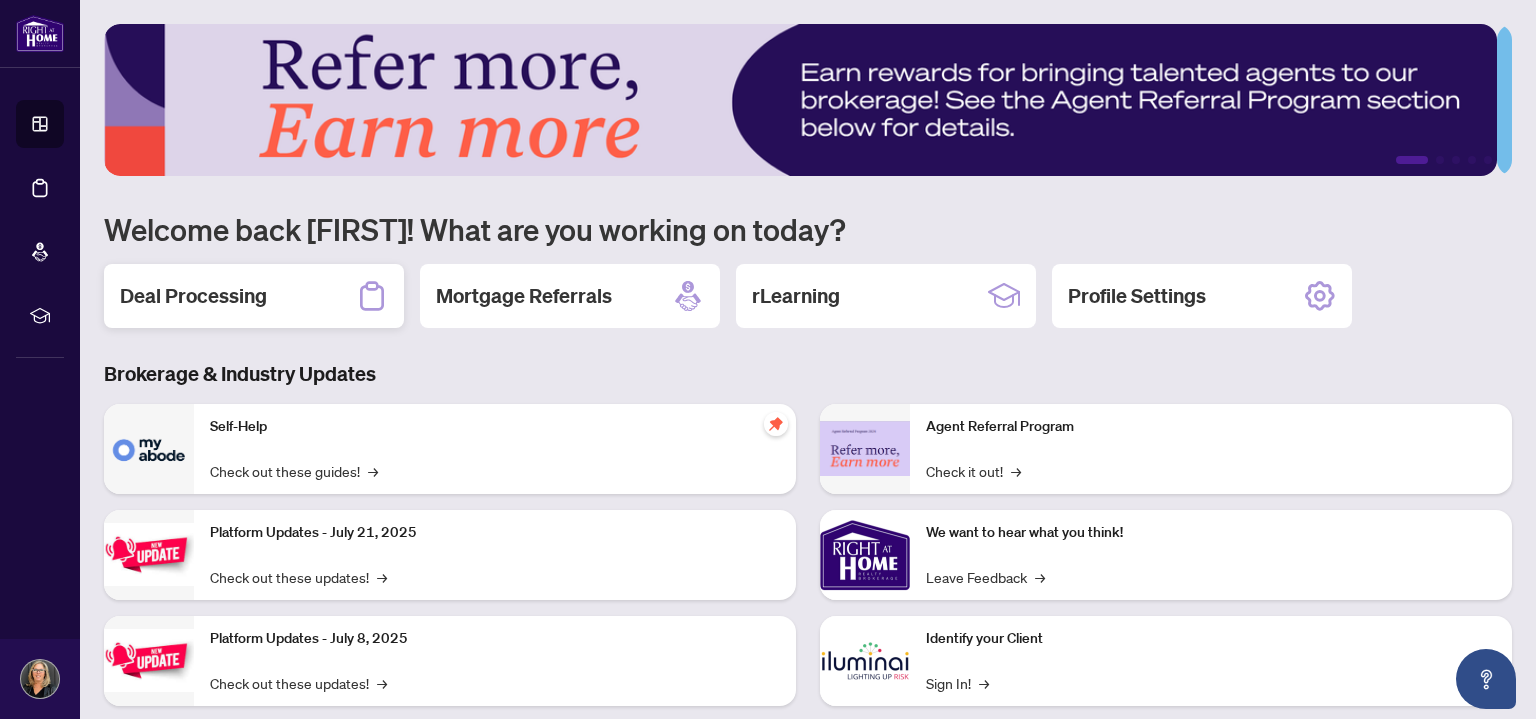 click on "Deal Processing" at bounding box center [193, 296] 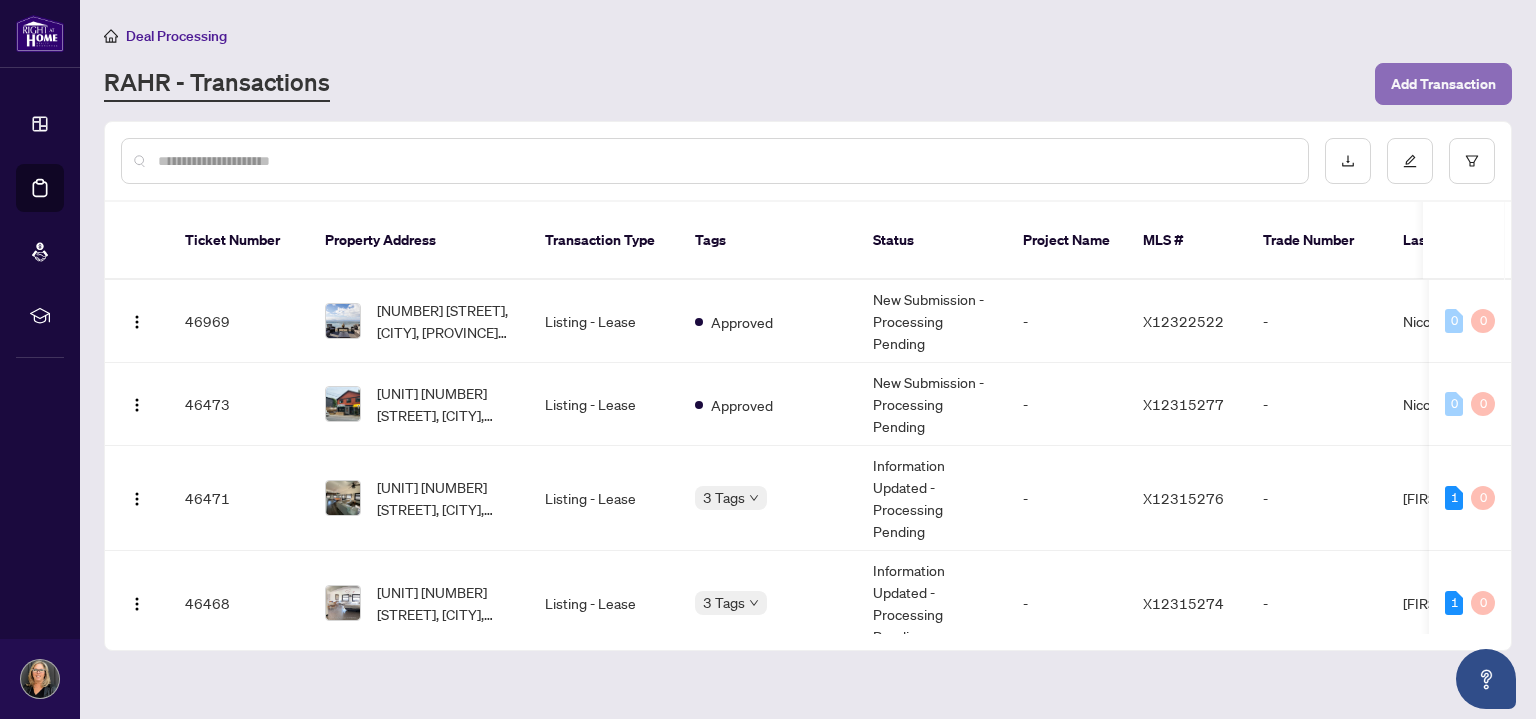 click on "Add Transaction" at bounding box center [1443, 84] 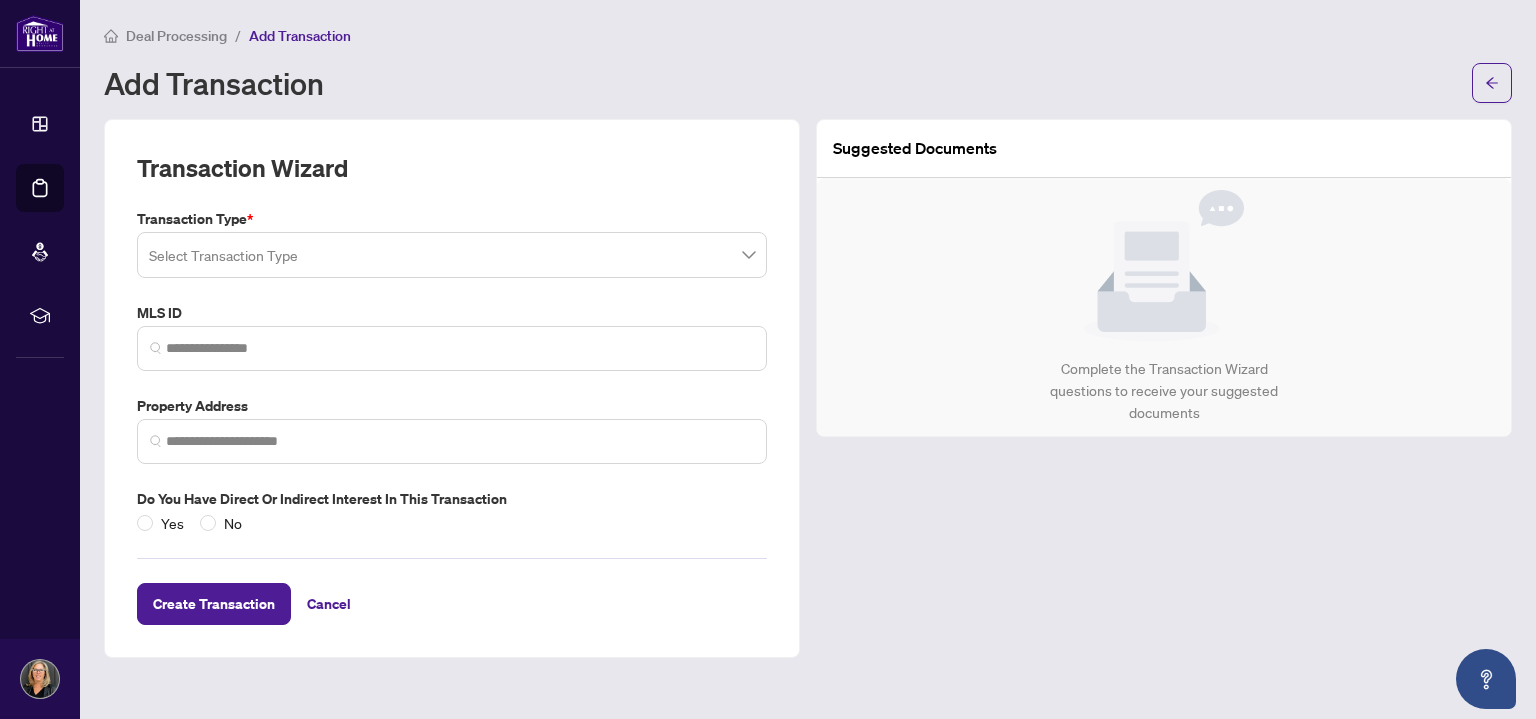click at bounding box center (452, 255) 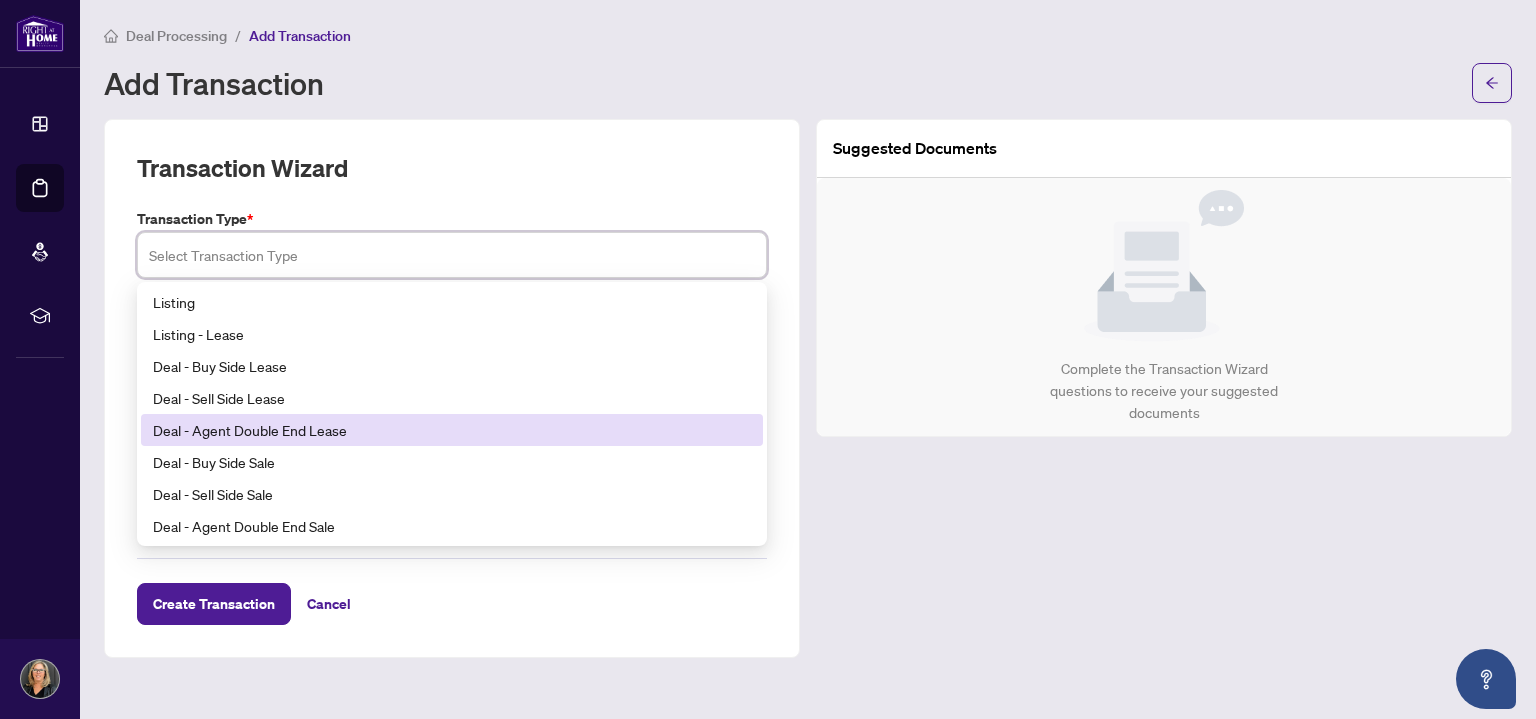 click on "Deal - Agent Double End Lease" at bounding box center [452, 430] 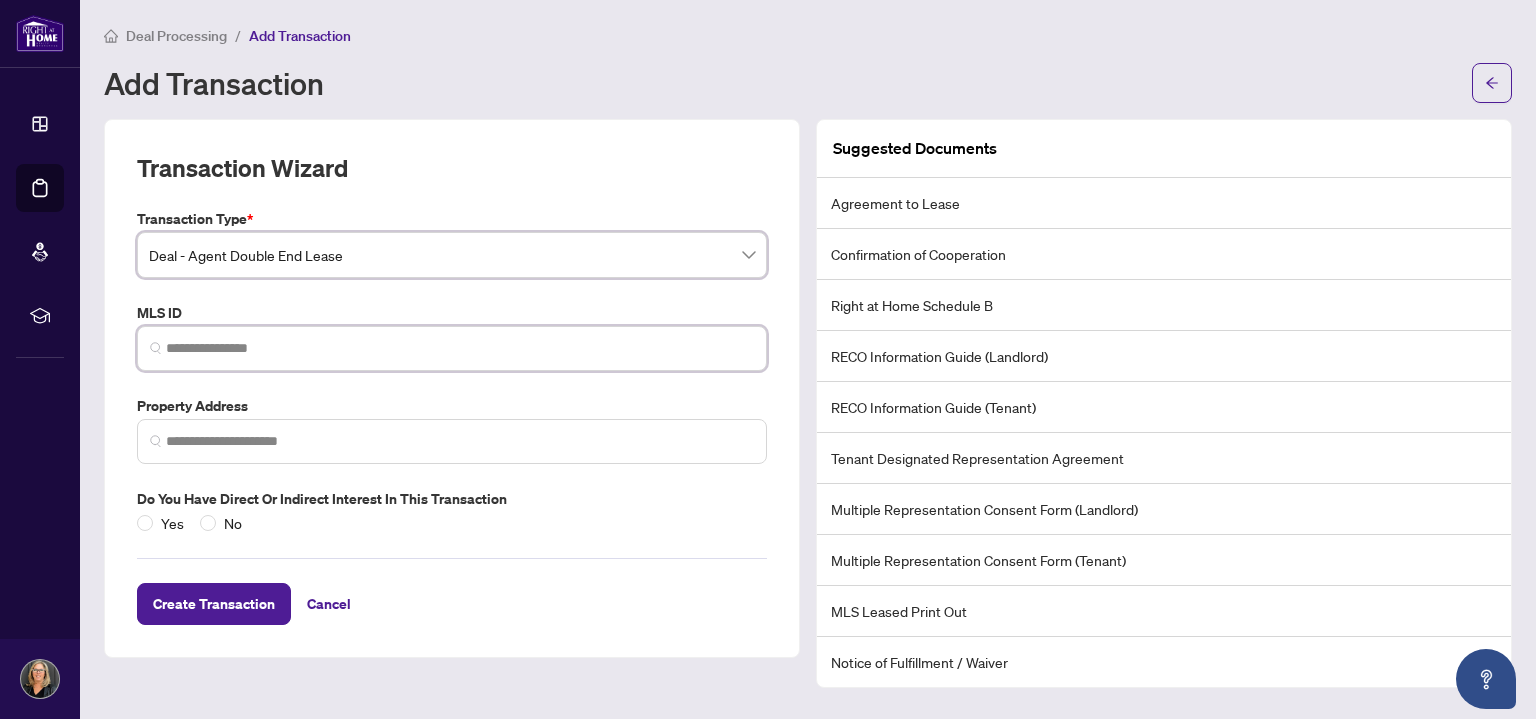 click at bounding box center [460, 348] 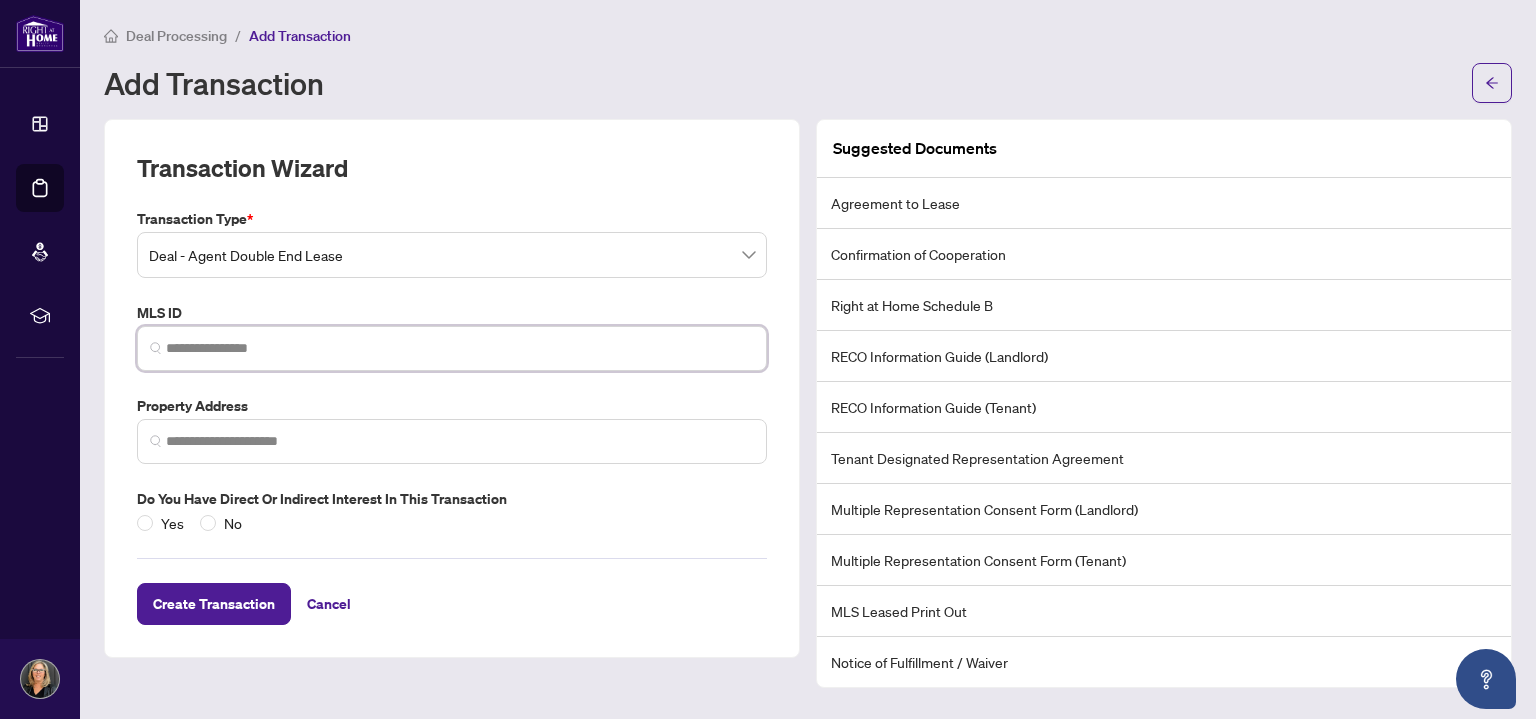 paste on "*********" 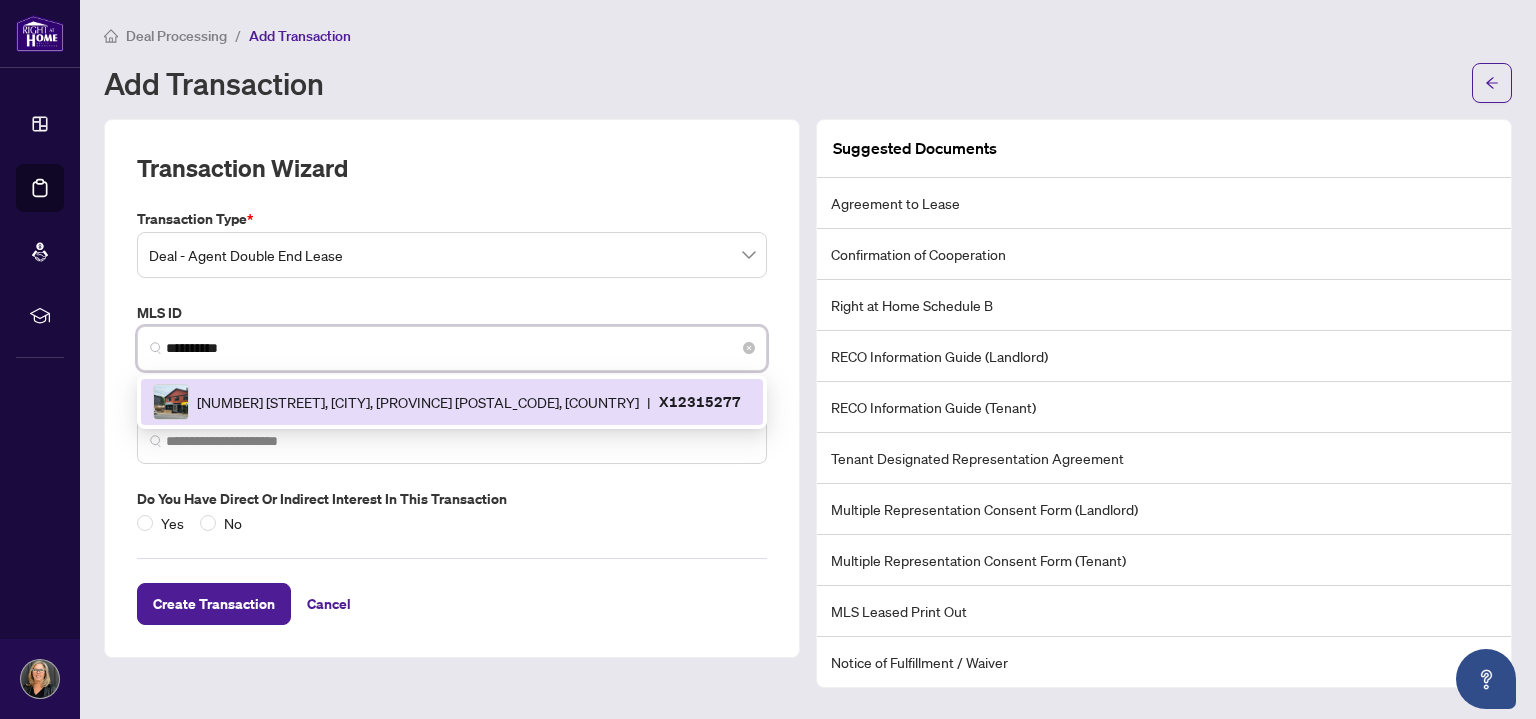 click on "[NUMBER] [STREET], [CITY], [PROVINCE] [POSTAL_CODE], [COUNTRY] | X12315277" at bounding box center [452, 402] 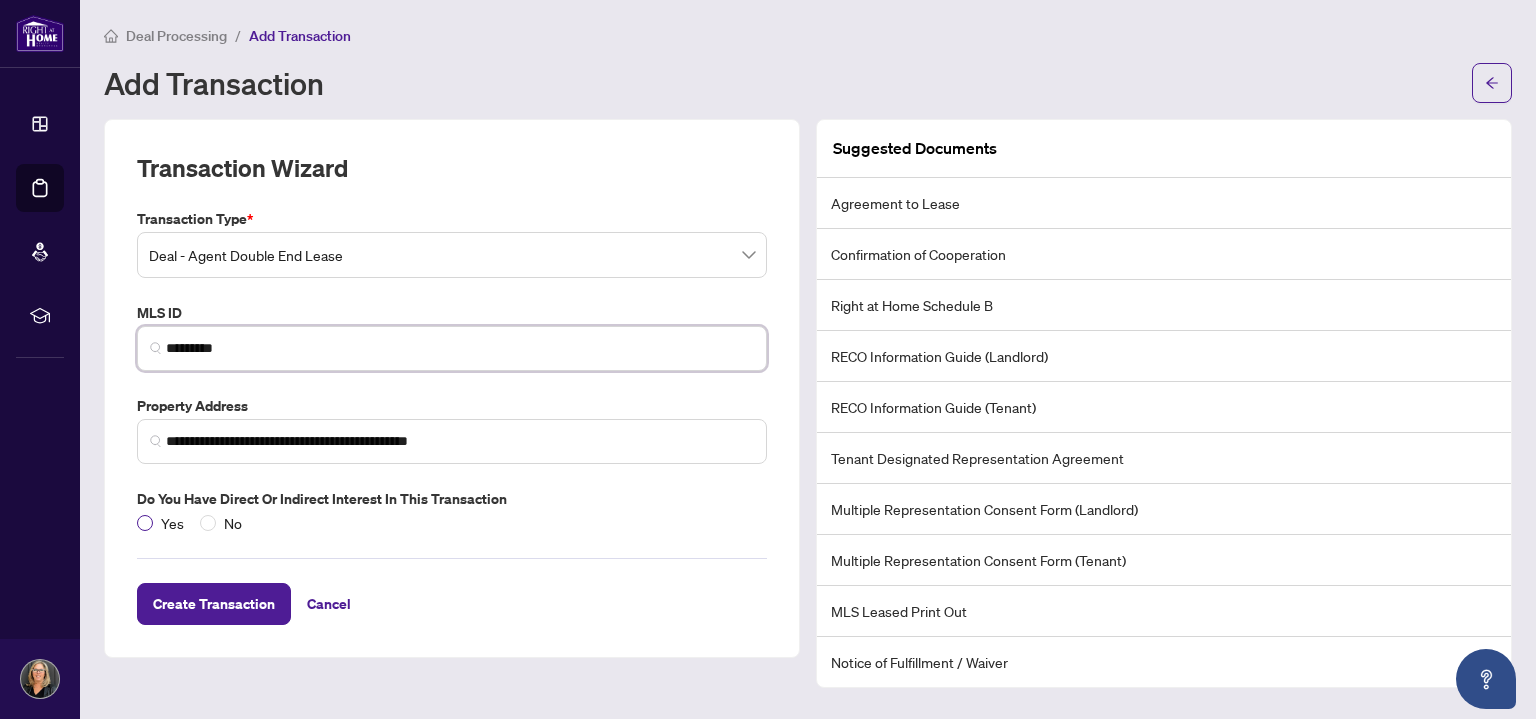 type on "*********" 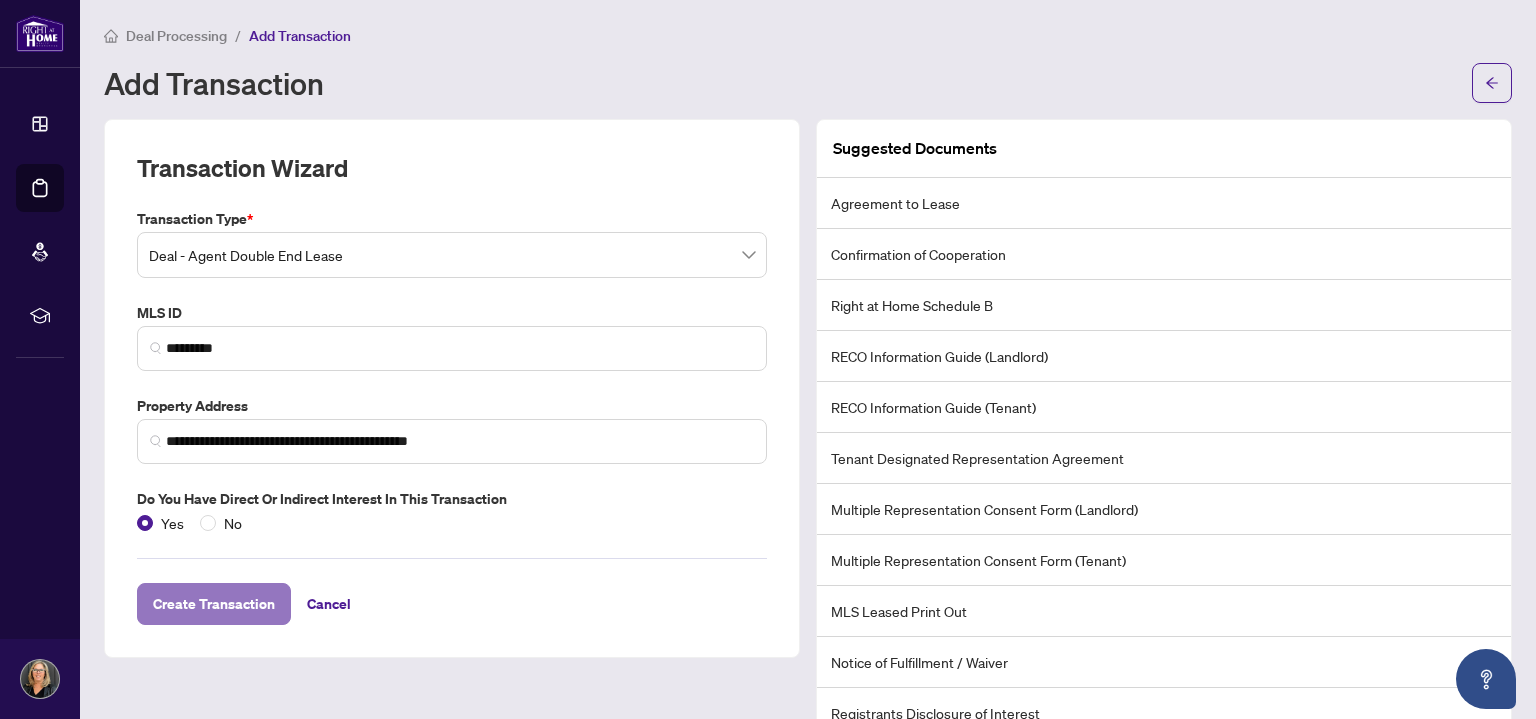 click on "Create Transaction" at bounding box center (214, 604) 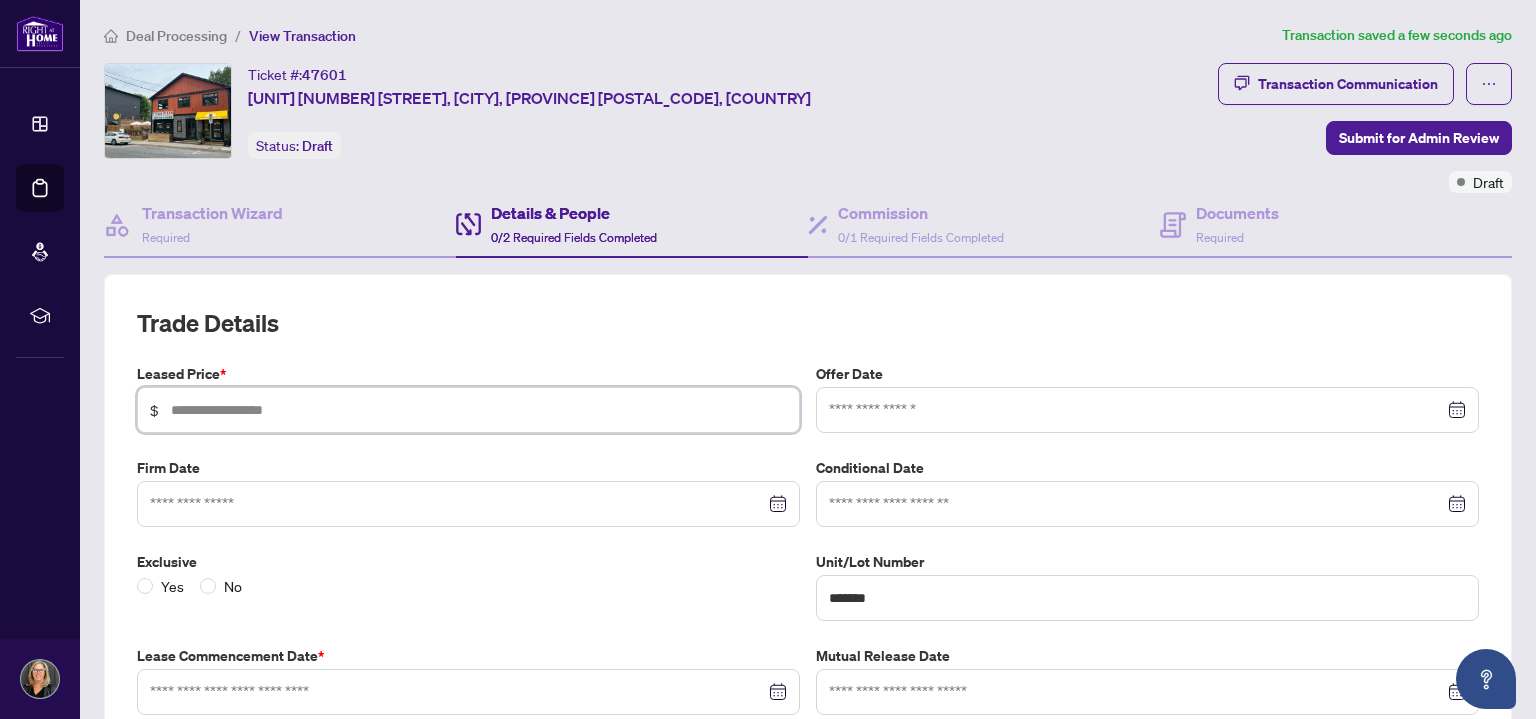 click at bounding box center (479, 410) 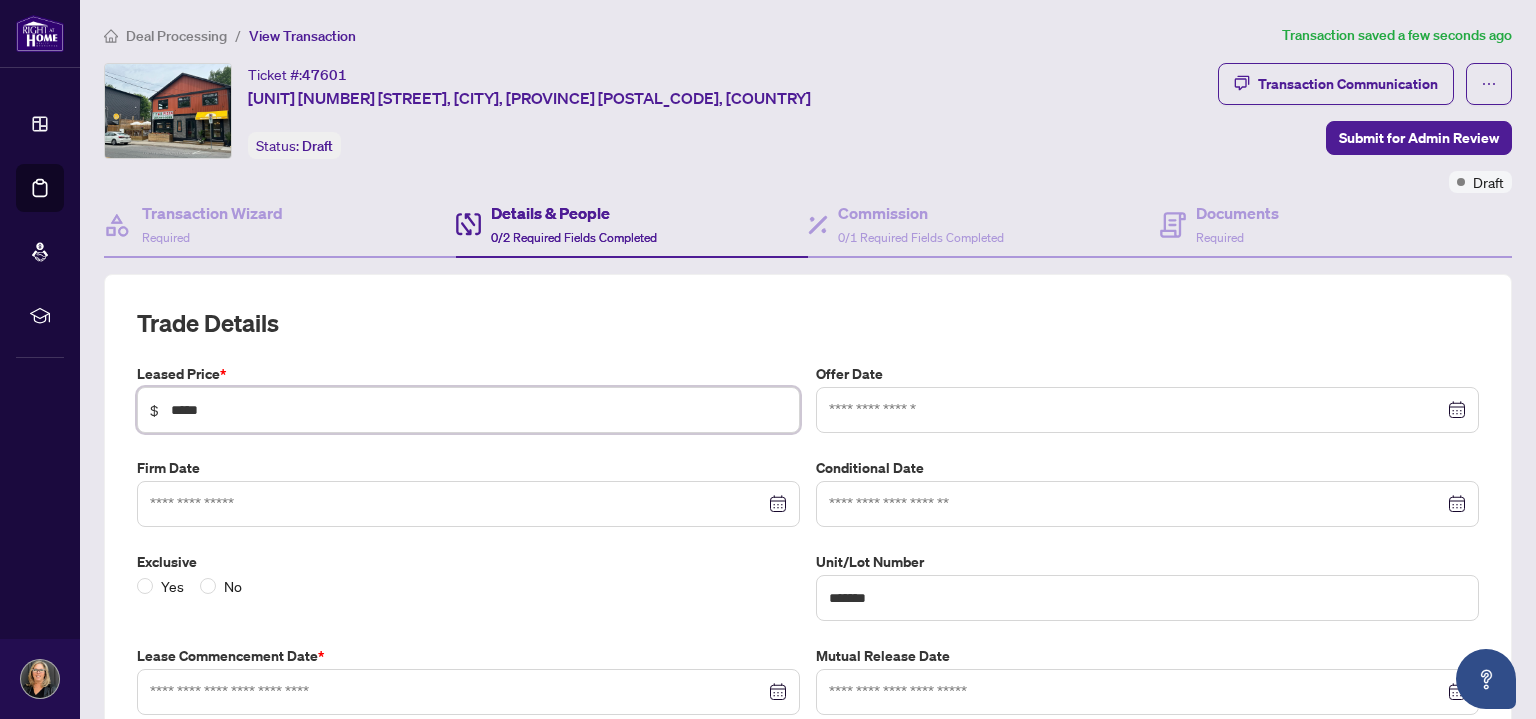 type on "*****" 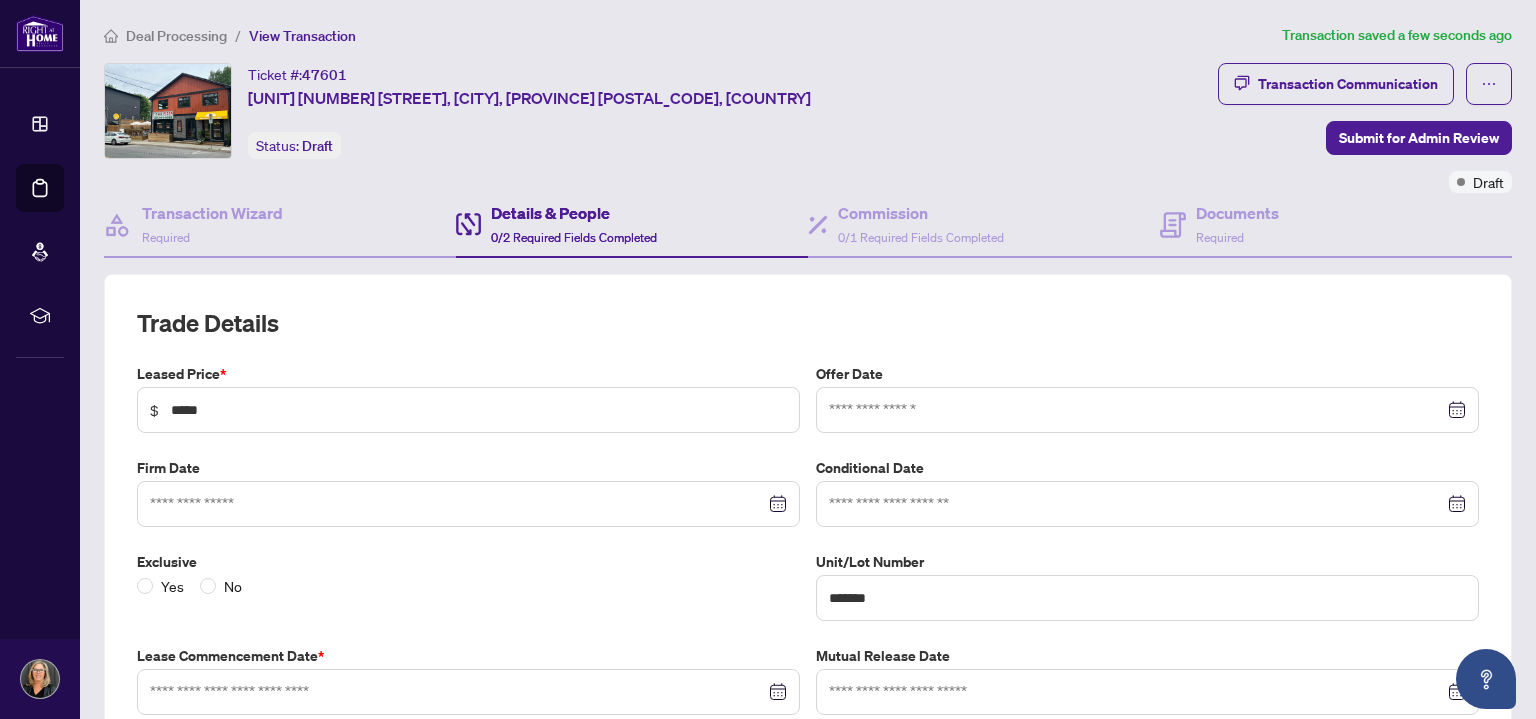 click on "Firm Date" at bounding box center [468, 492] 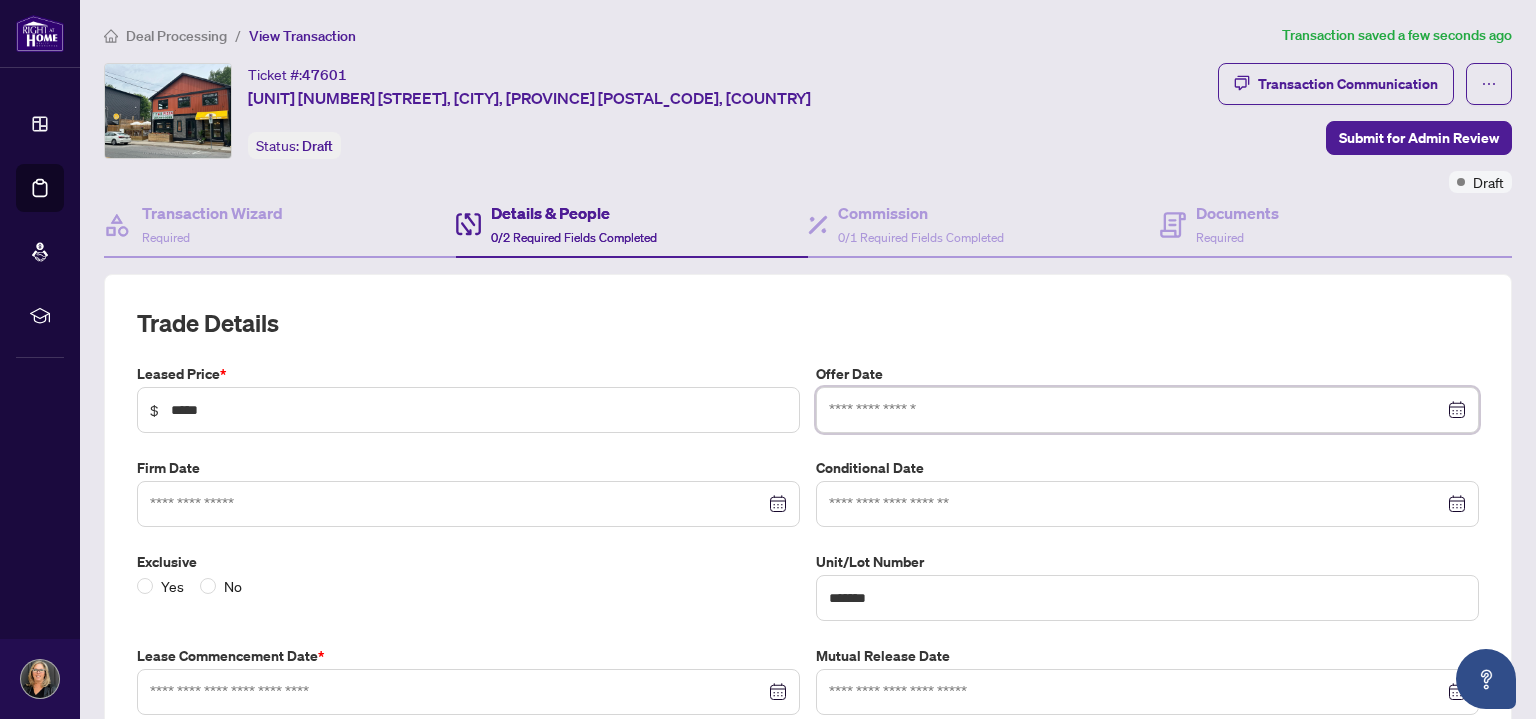click at bounding box center (1136, 410) 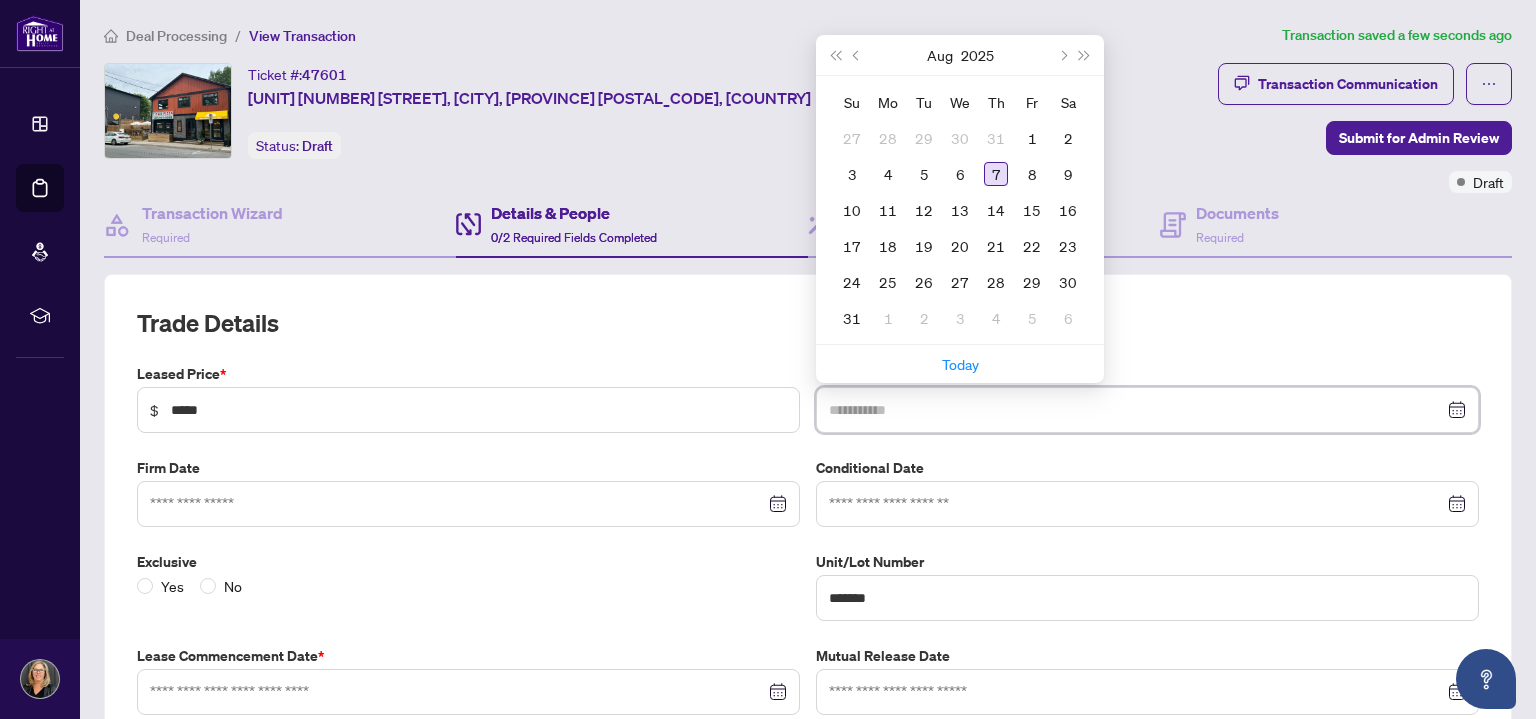 type on "**********" 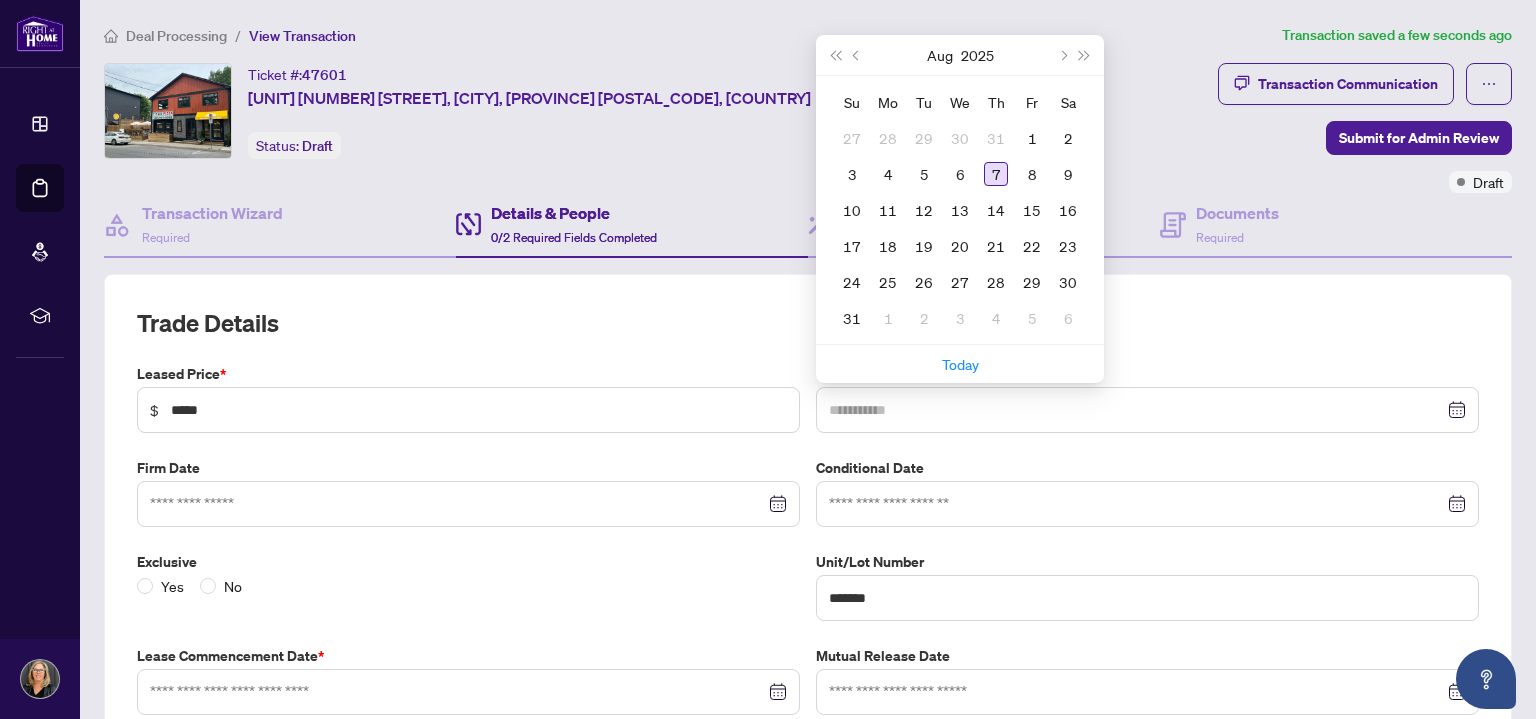 click on "7" at bounding box center (996, 174) 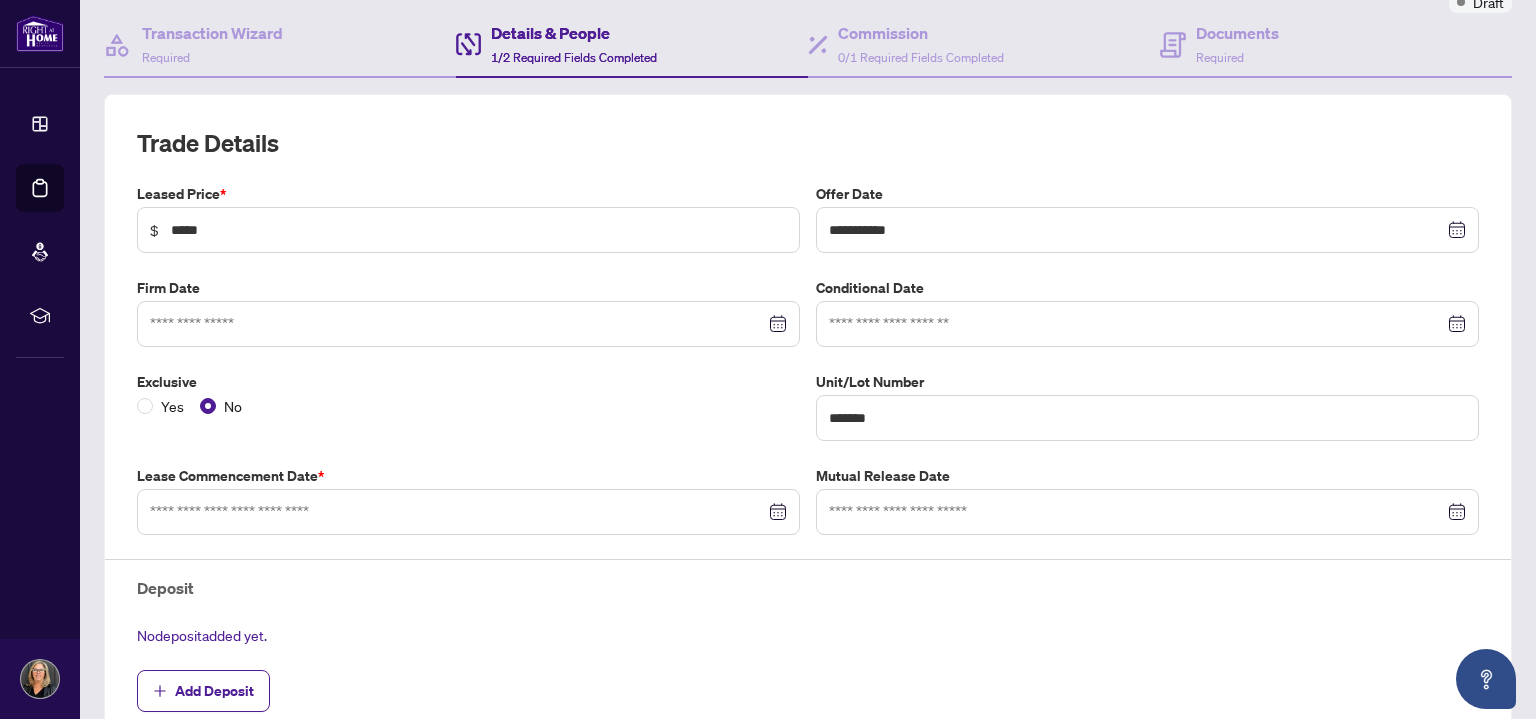 scroll, scrollTop: 300, scrollLeft: 0, axis: vertical 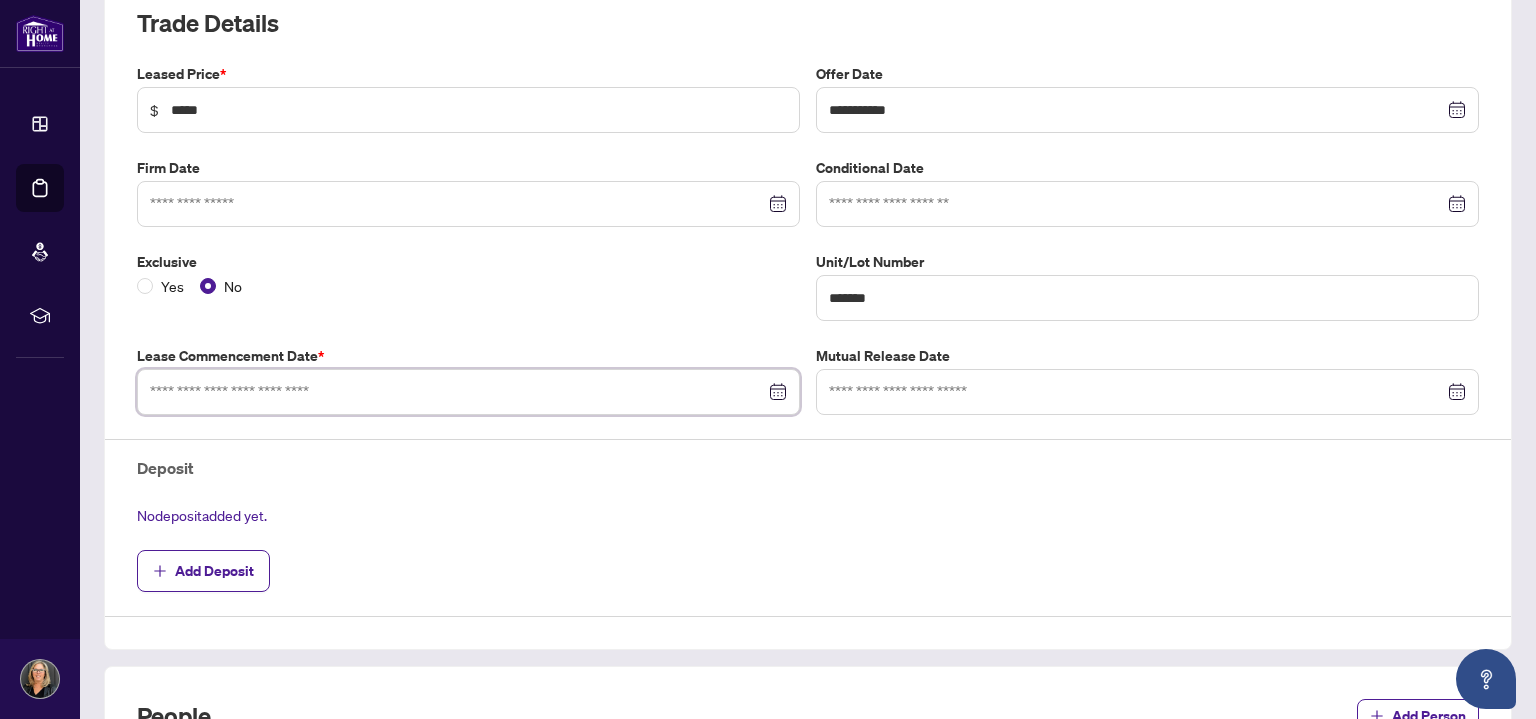 click at bounding box center [457, 392] 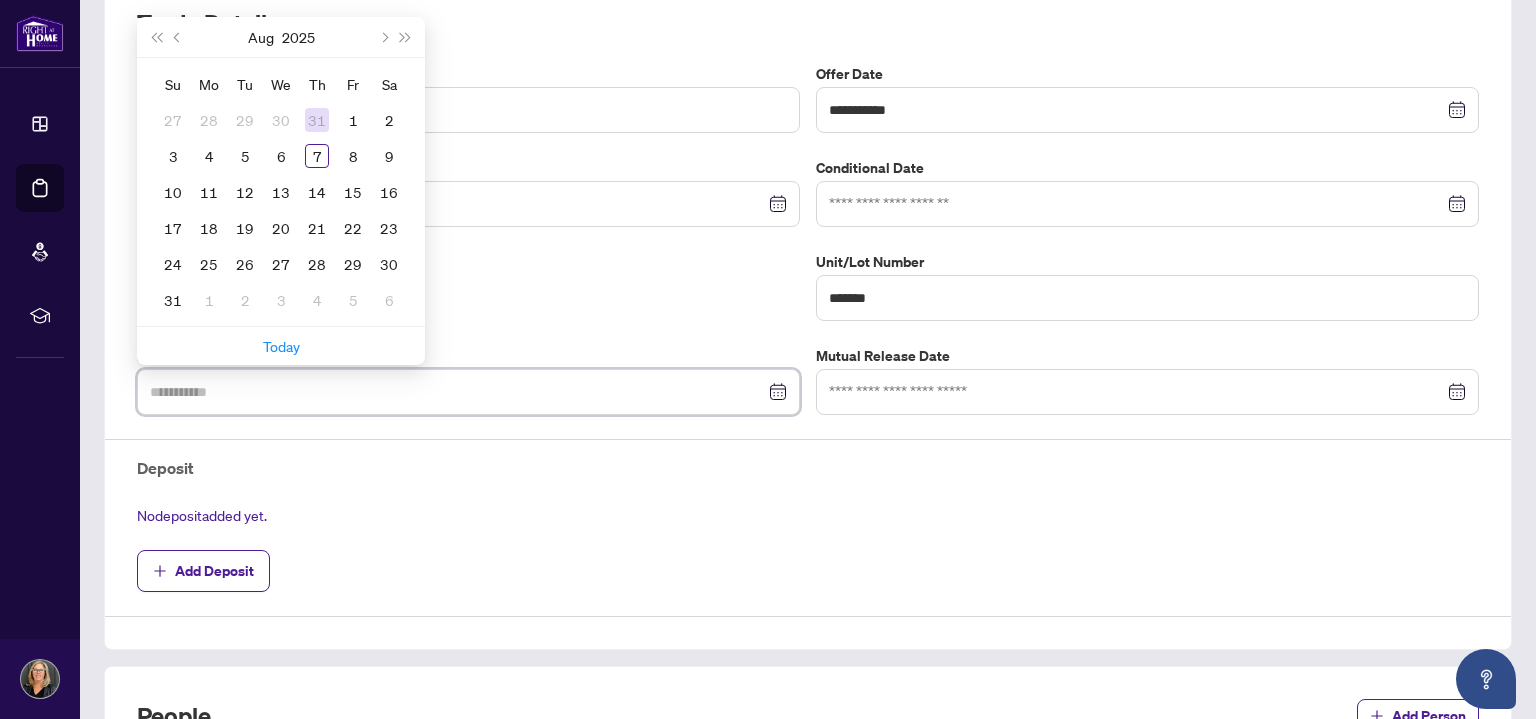 type on "**********" 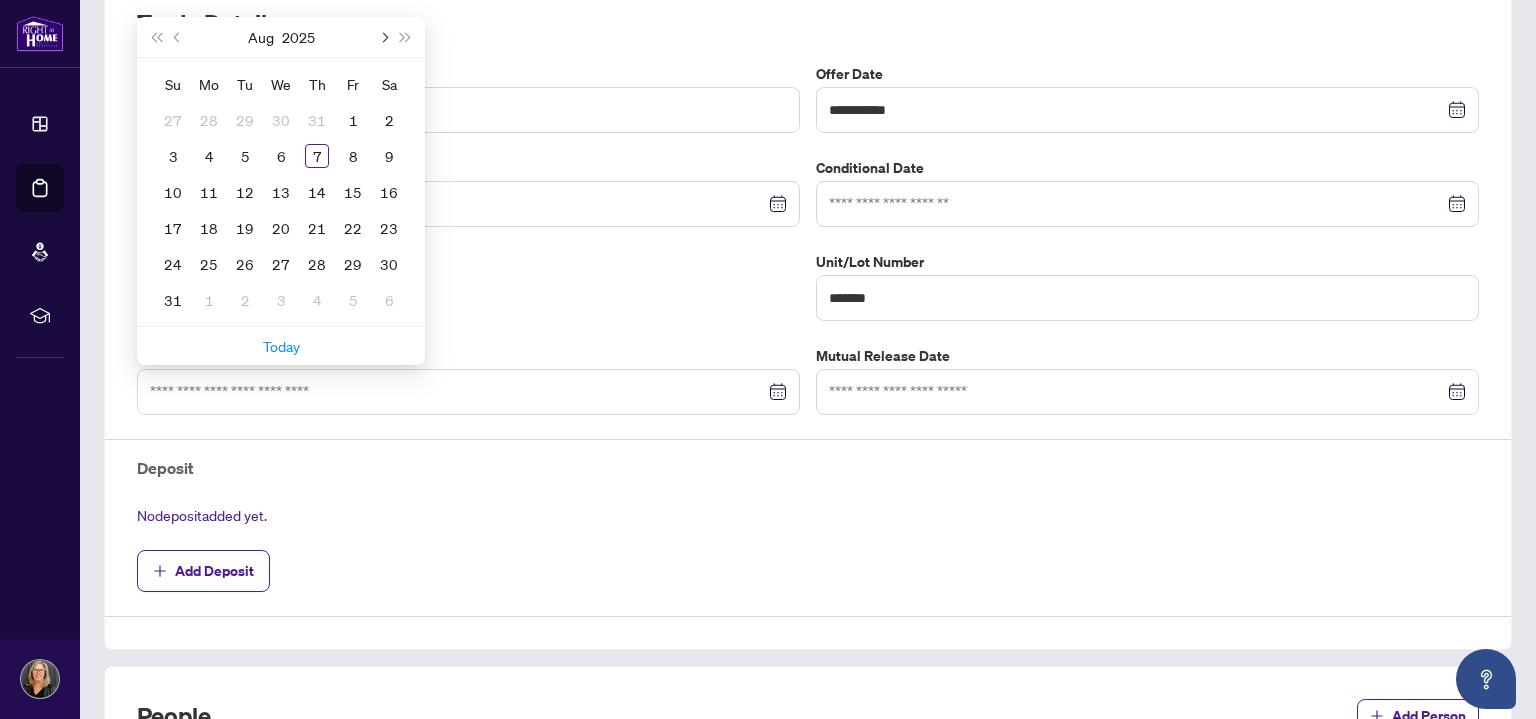 click at bounding box center (383, 37) 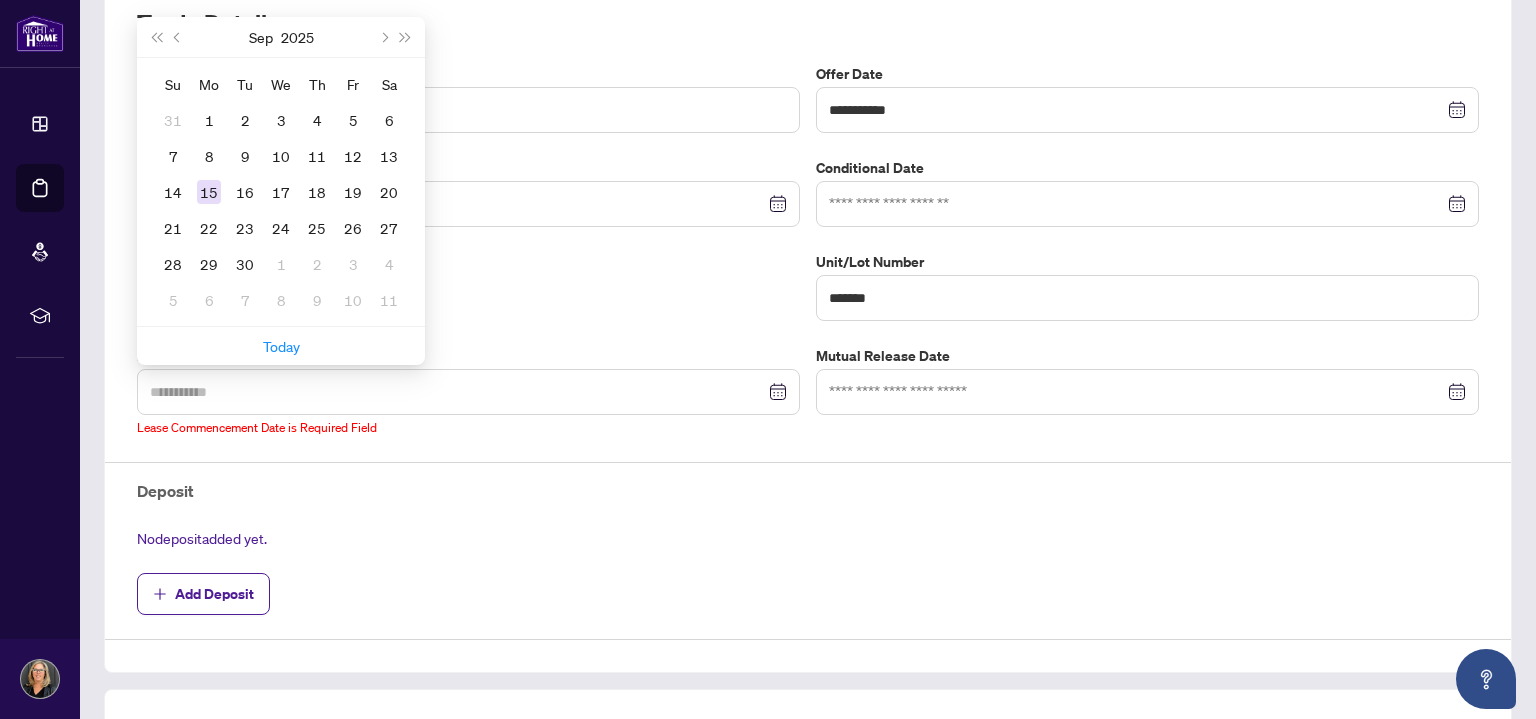 type on "**********" 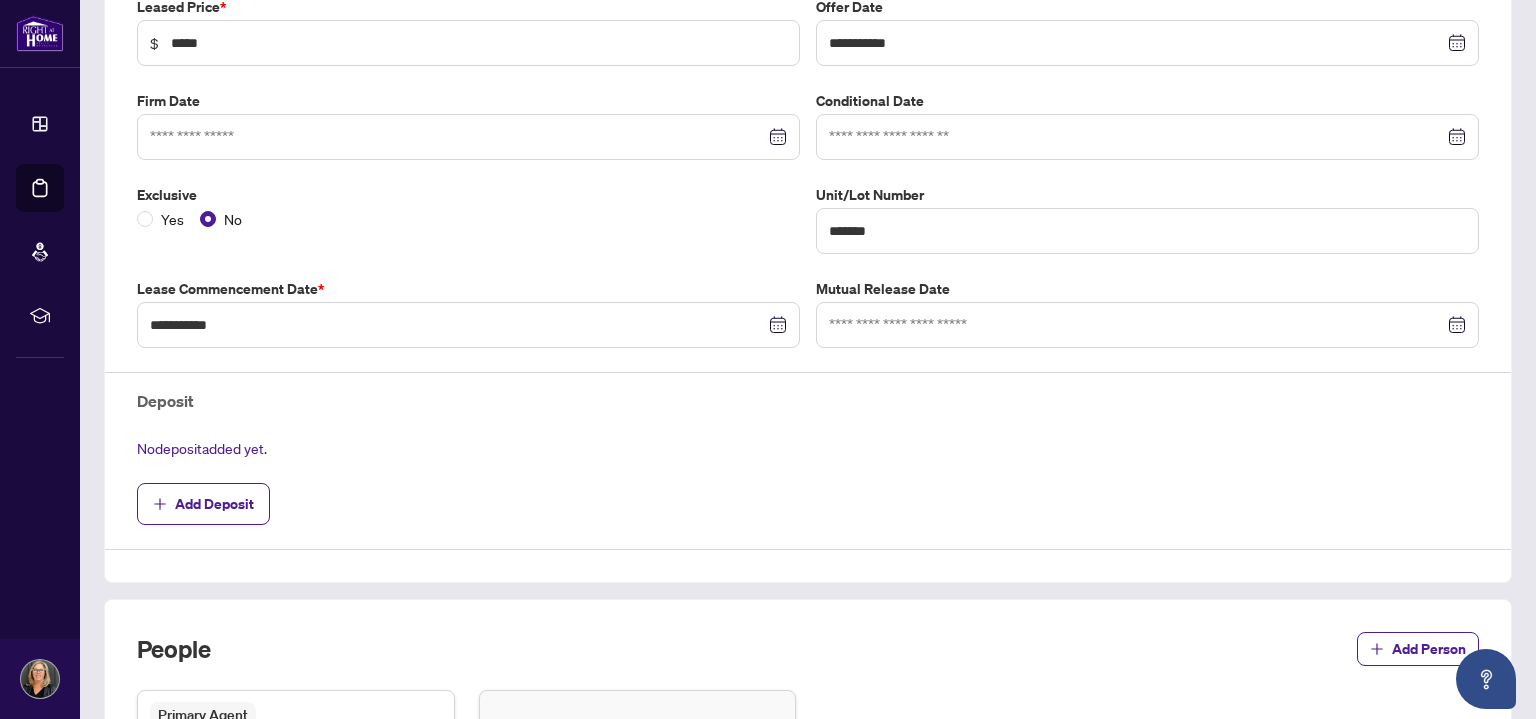 scroll, scrollTop: 400, scrollLeft: 0, axis: vertical 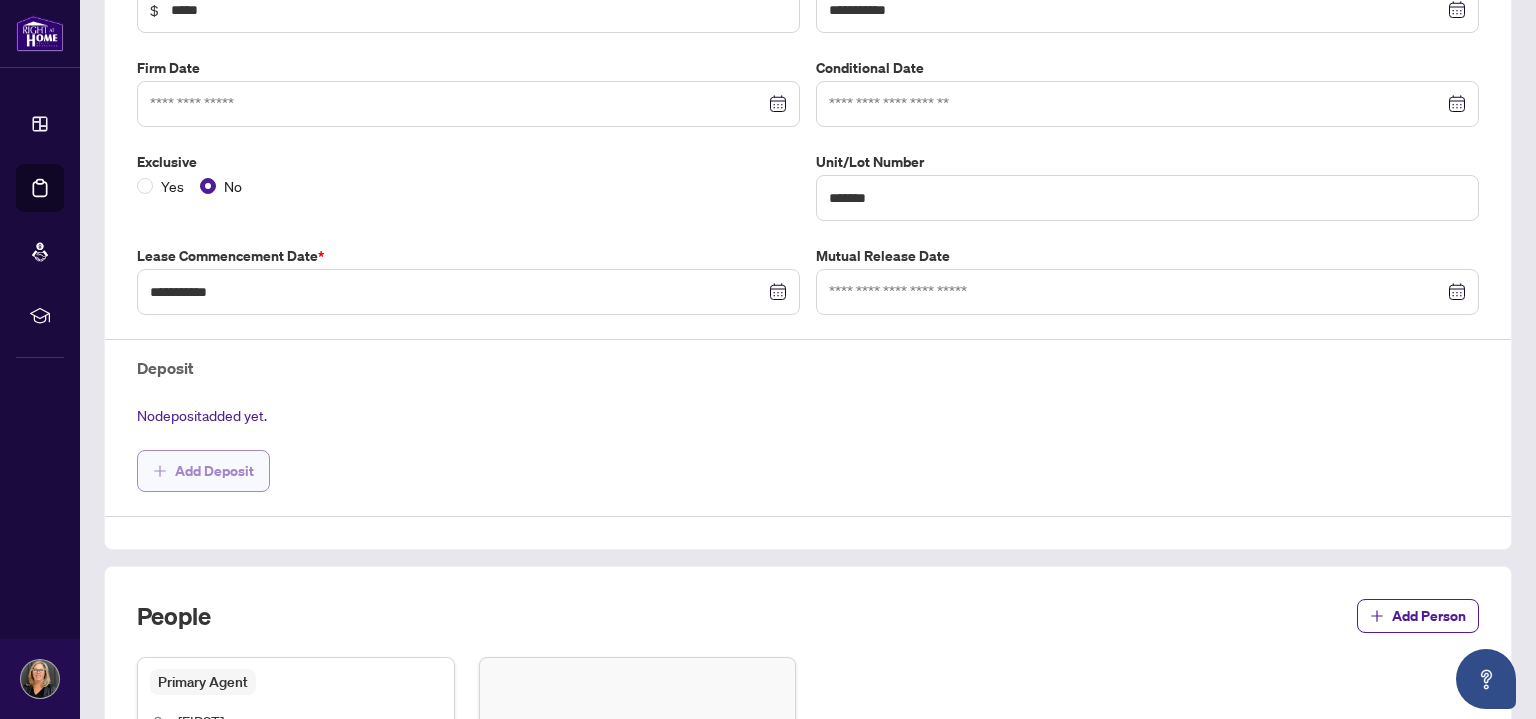 click on "Add Deposit" at bounding box center [214, 471] 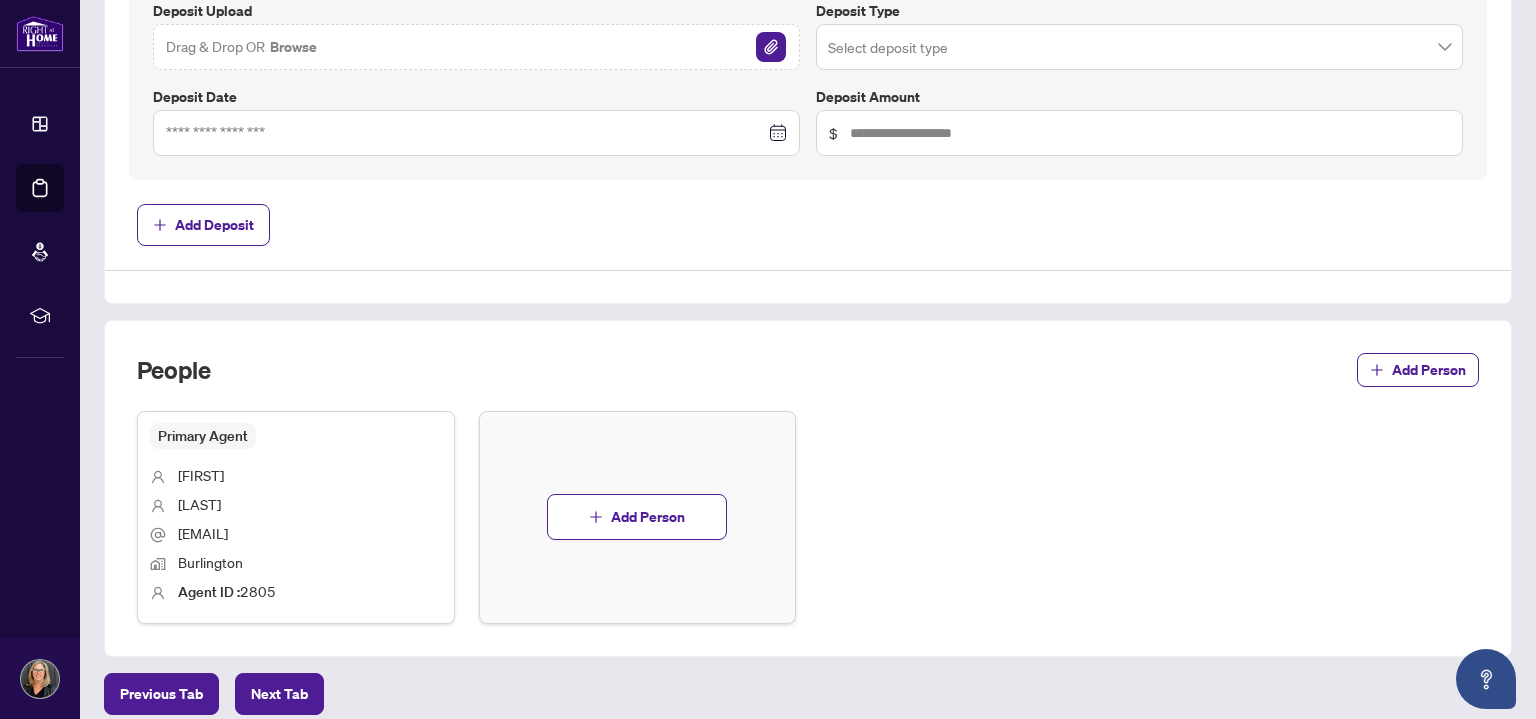 scroll, scrollTop: 900, scrollLeft: 0, axis: vertical 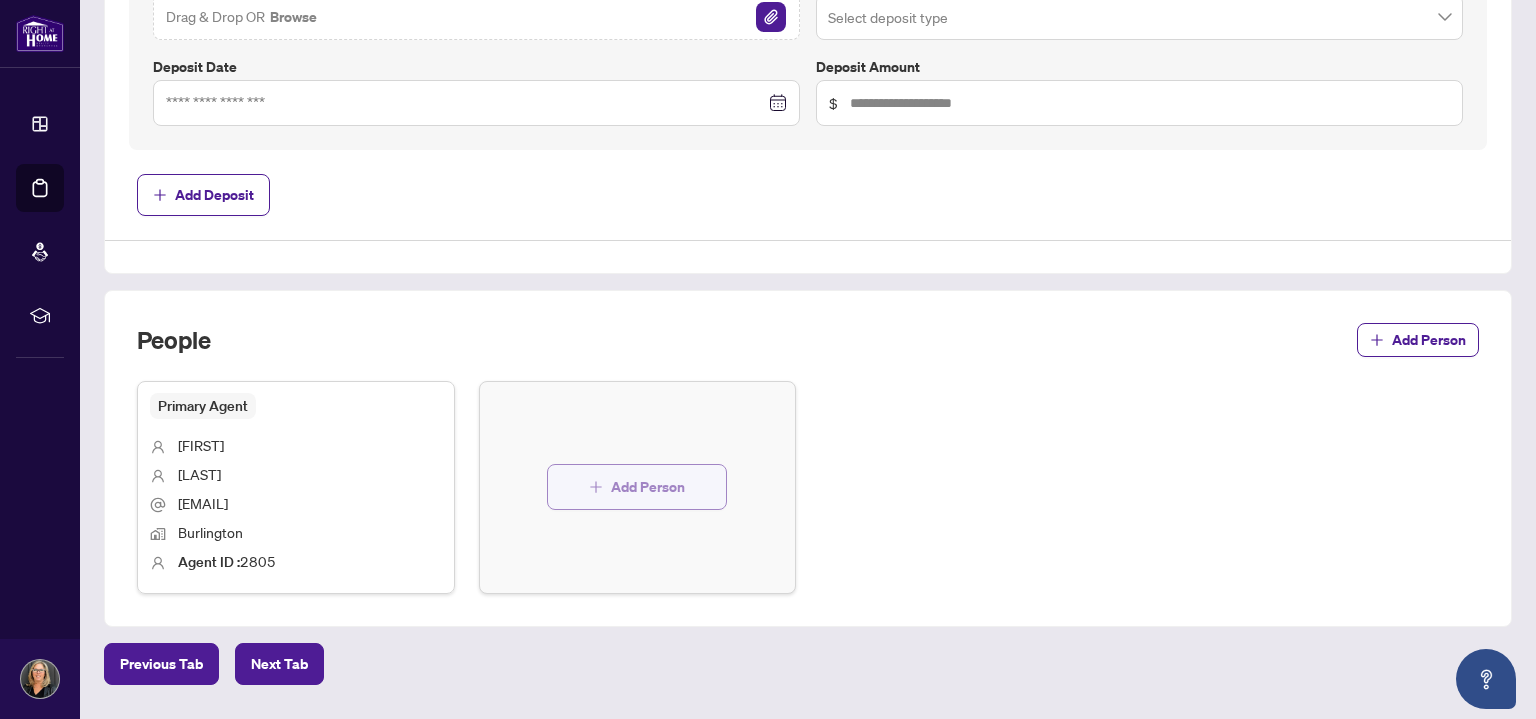 click on "Add Person" at bounding box center [648, 487] 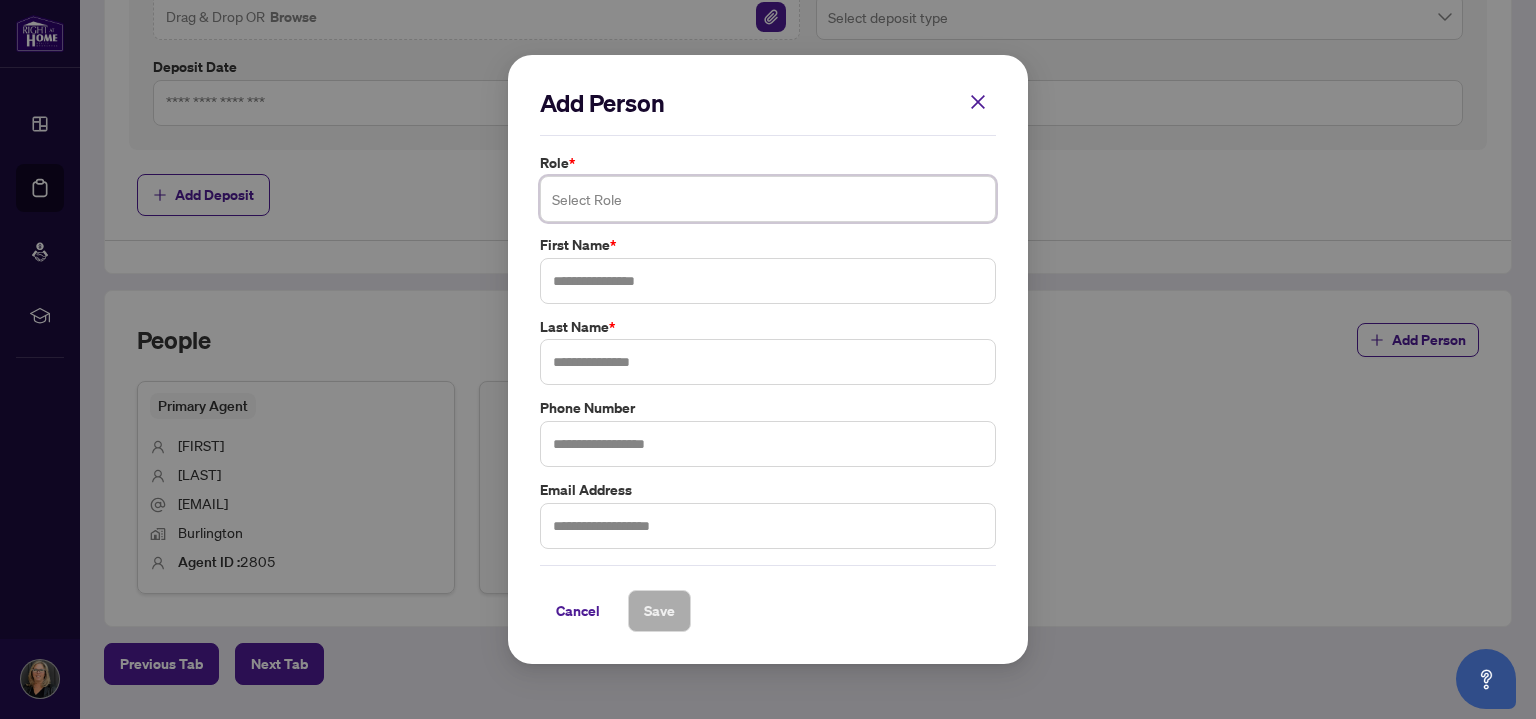 click at bounding box center [768, 199] 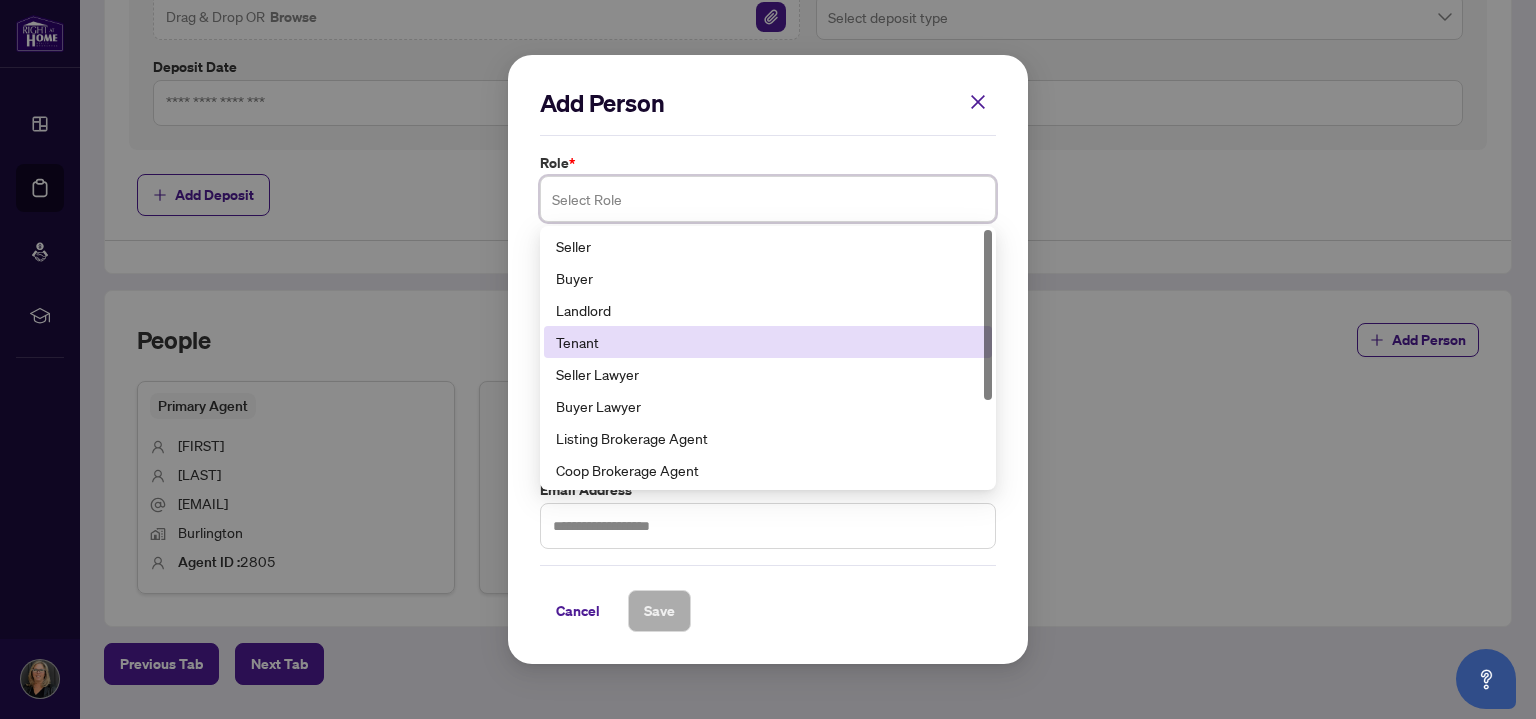 click on "Tenant" at bounding box center (768, 342) 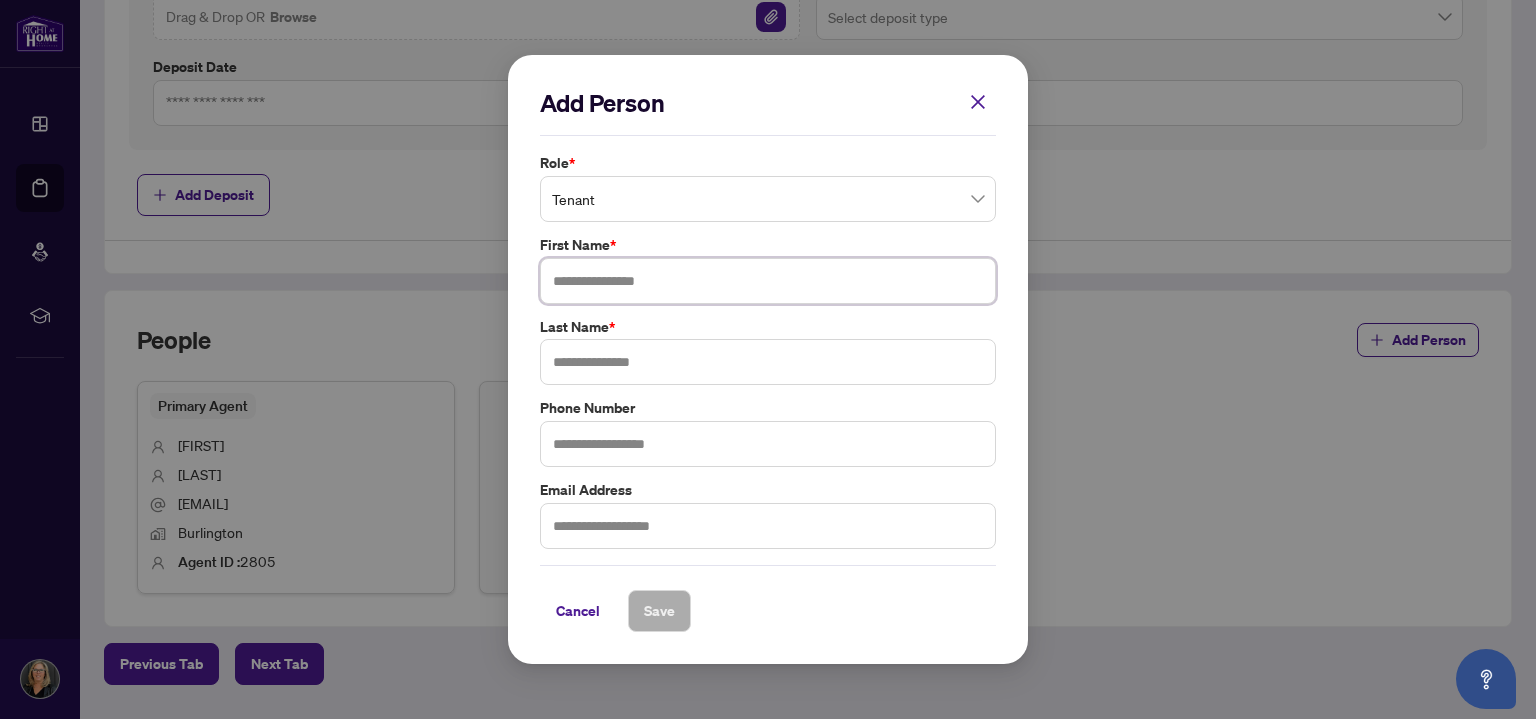 click at bounding box center [768, 281] 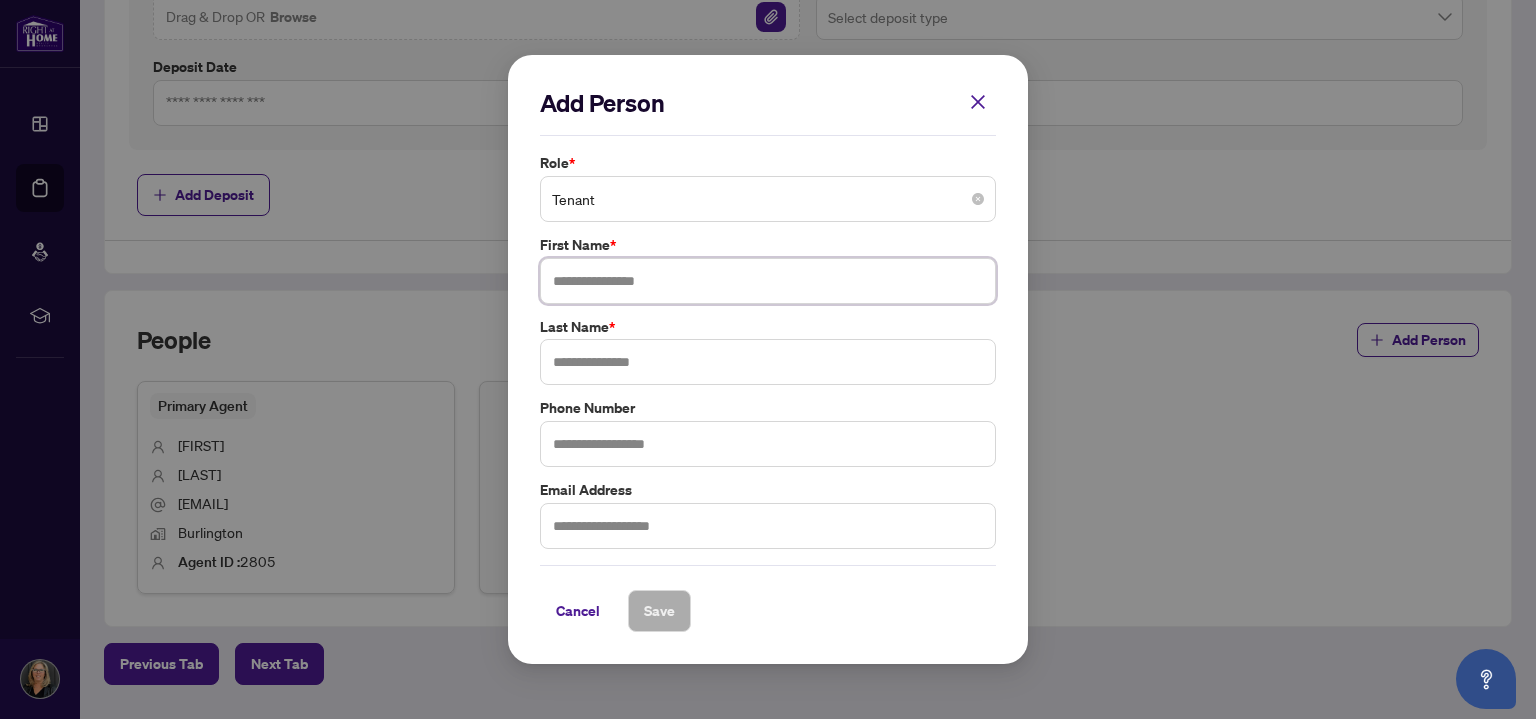 click on "Tenant" at bounding box center [768, 199] 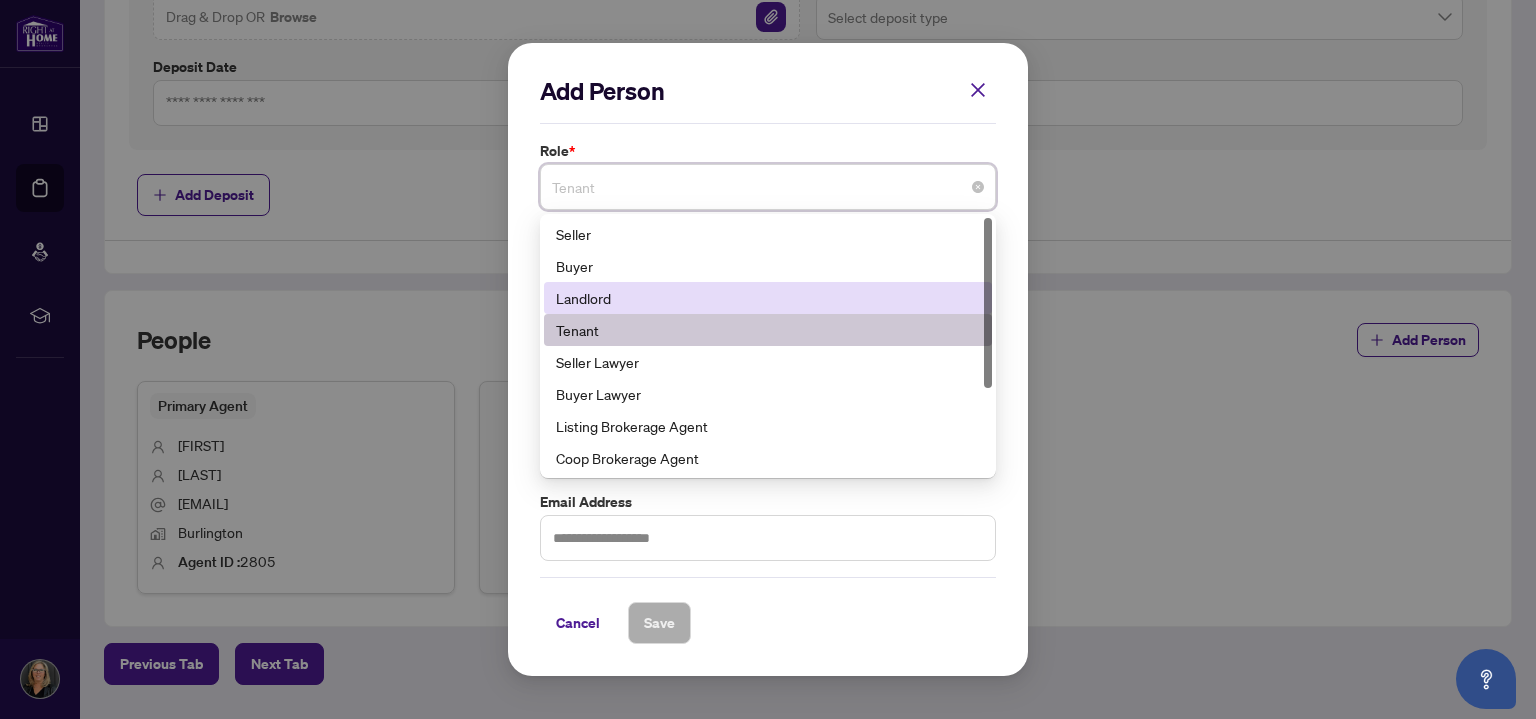 click on "Landlord" at bounding box center [768, 298] 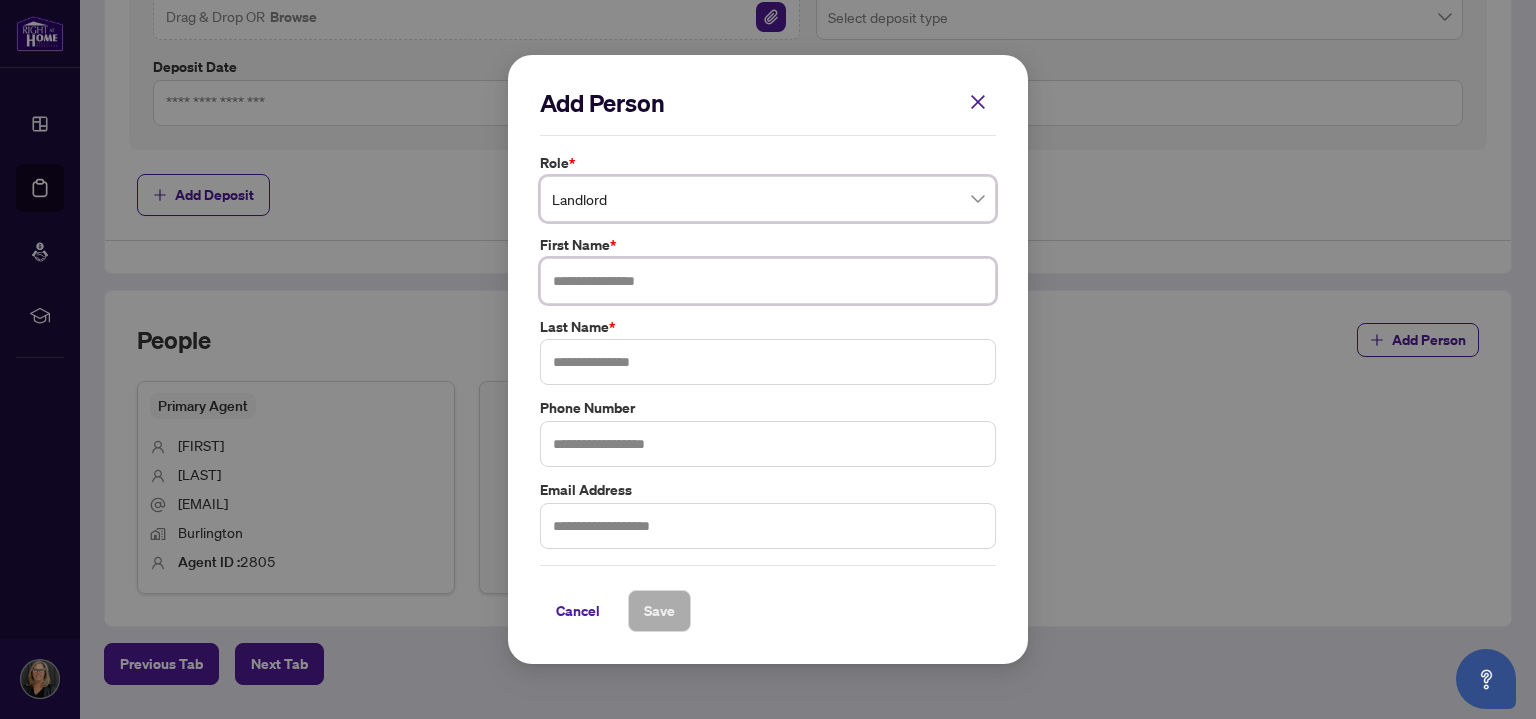 click at bounding box center (768, 281) 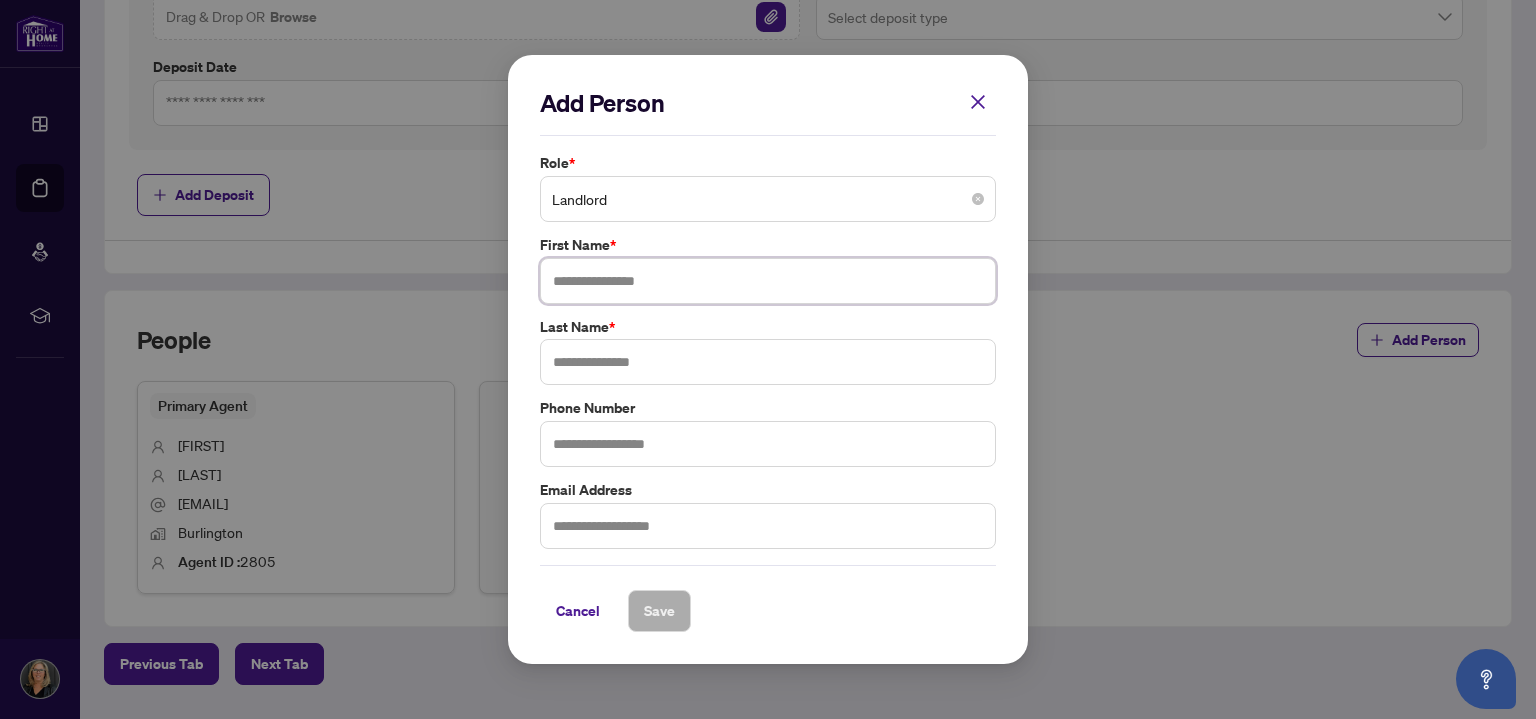 click on "Landlord" at bounding box center (768, 199) 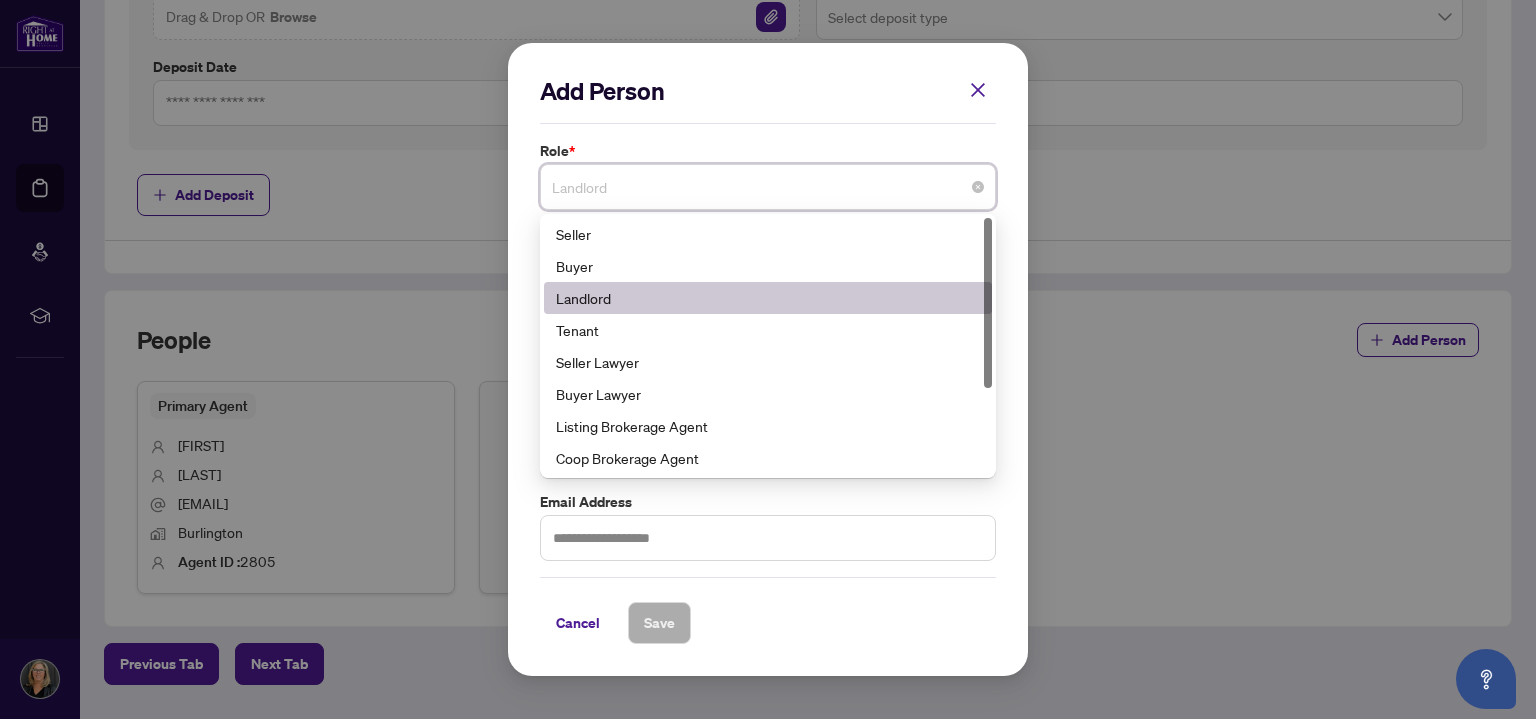 click on "Landlord" at bounding box center (768, 298) 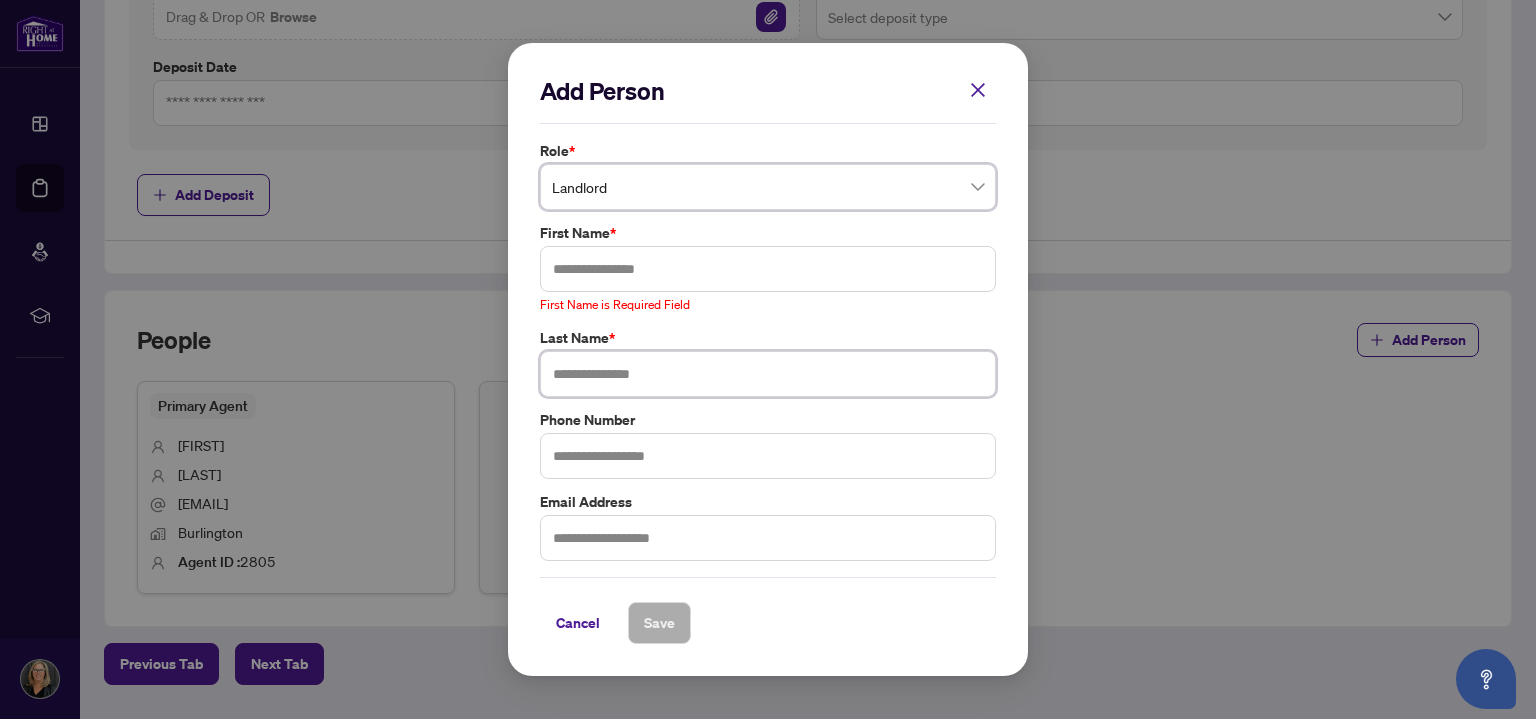 click at bounding box center (768, 374) 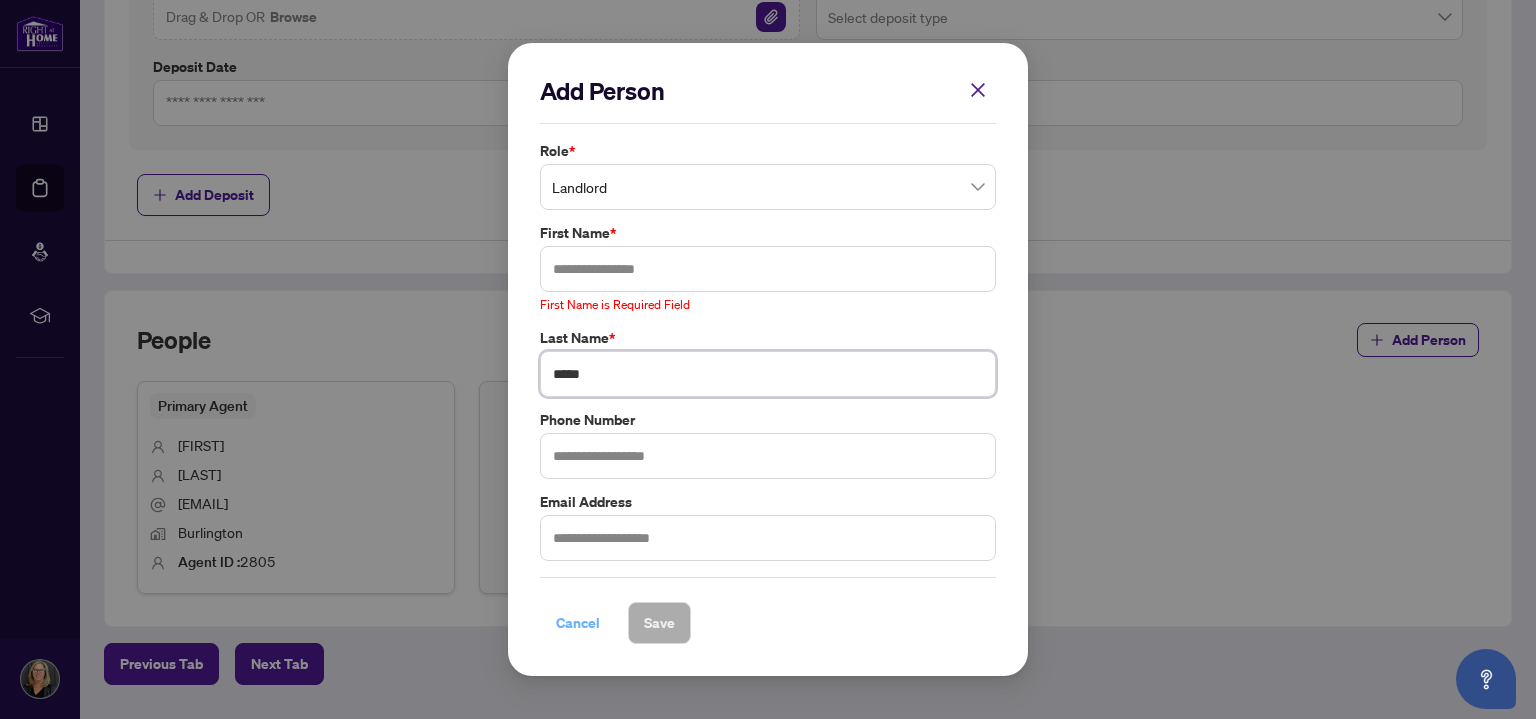 type on "*****" 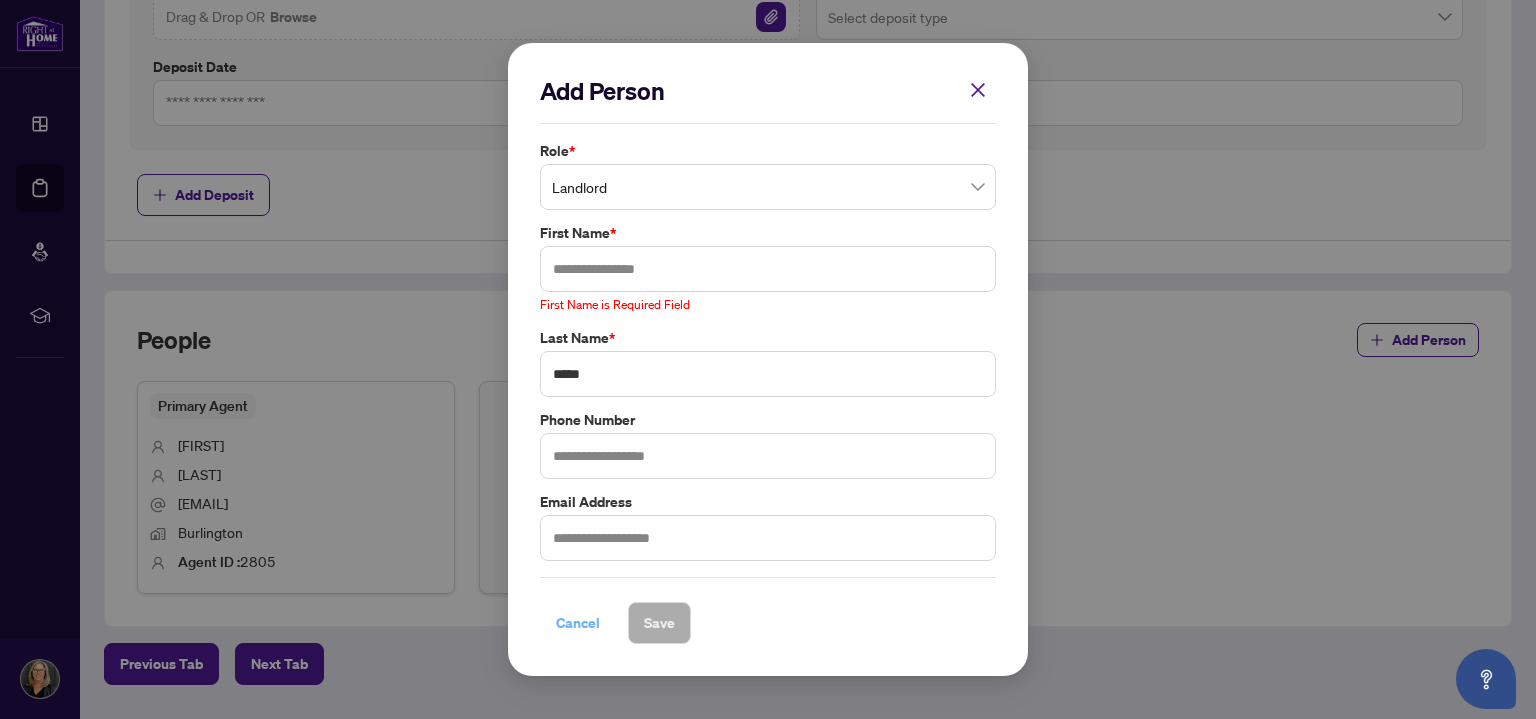 click on "Cancel" at bounding box center [578, 623] 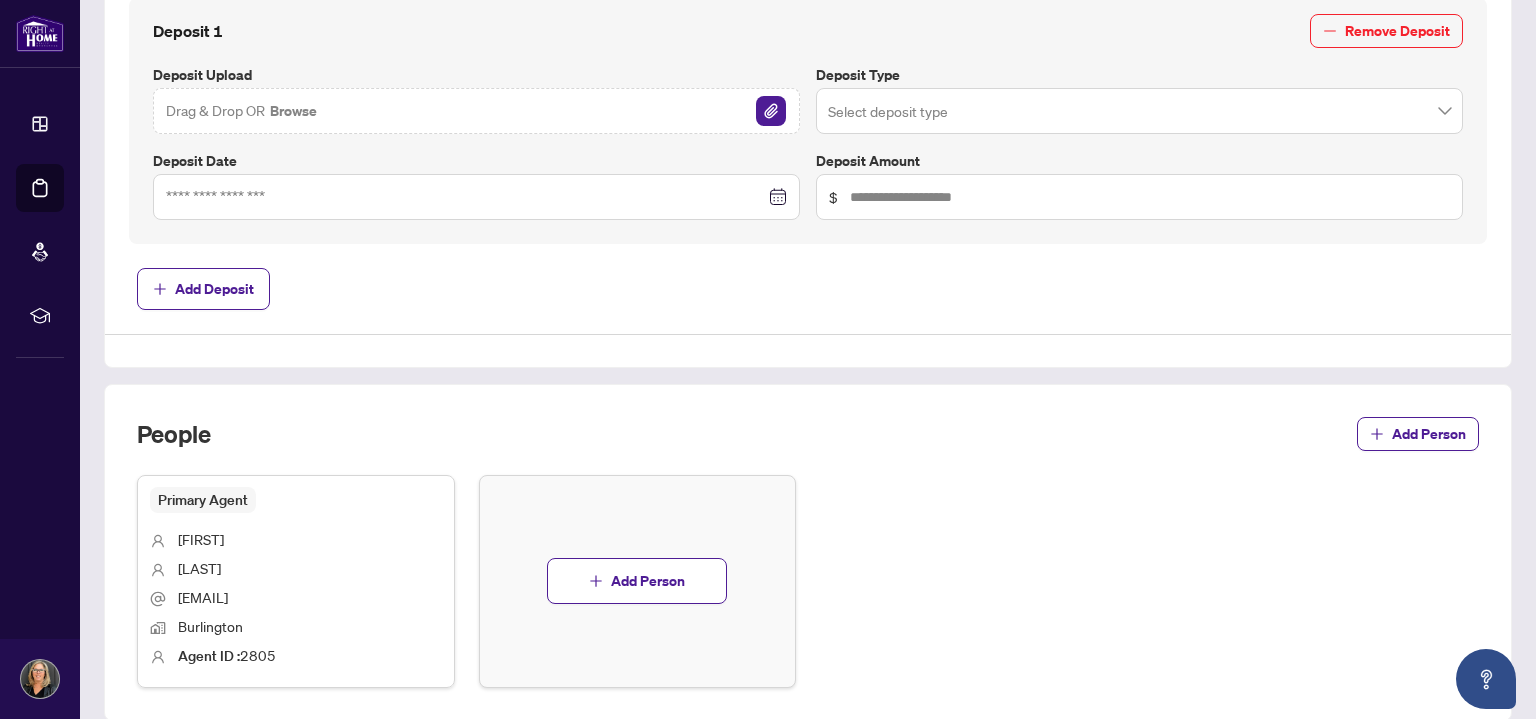 scroll, scrollTop: 950, scrollLeft: 0, axis: vertical 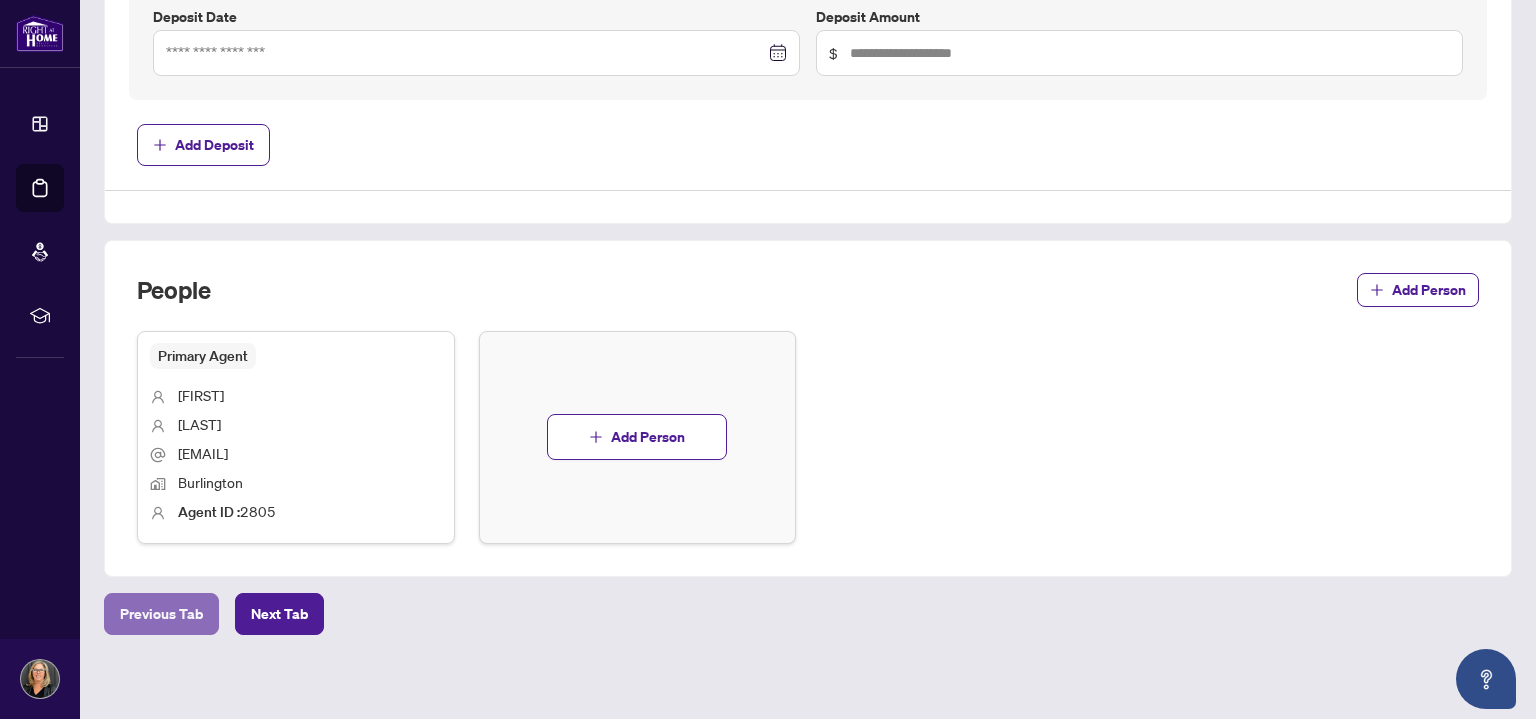 click on "Previous Tab" at bounding box center (161, 614) 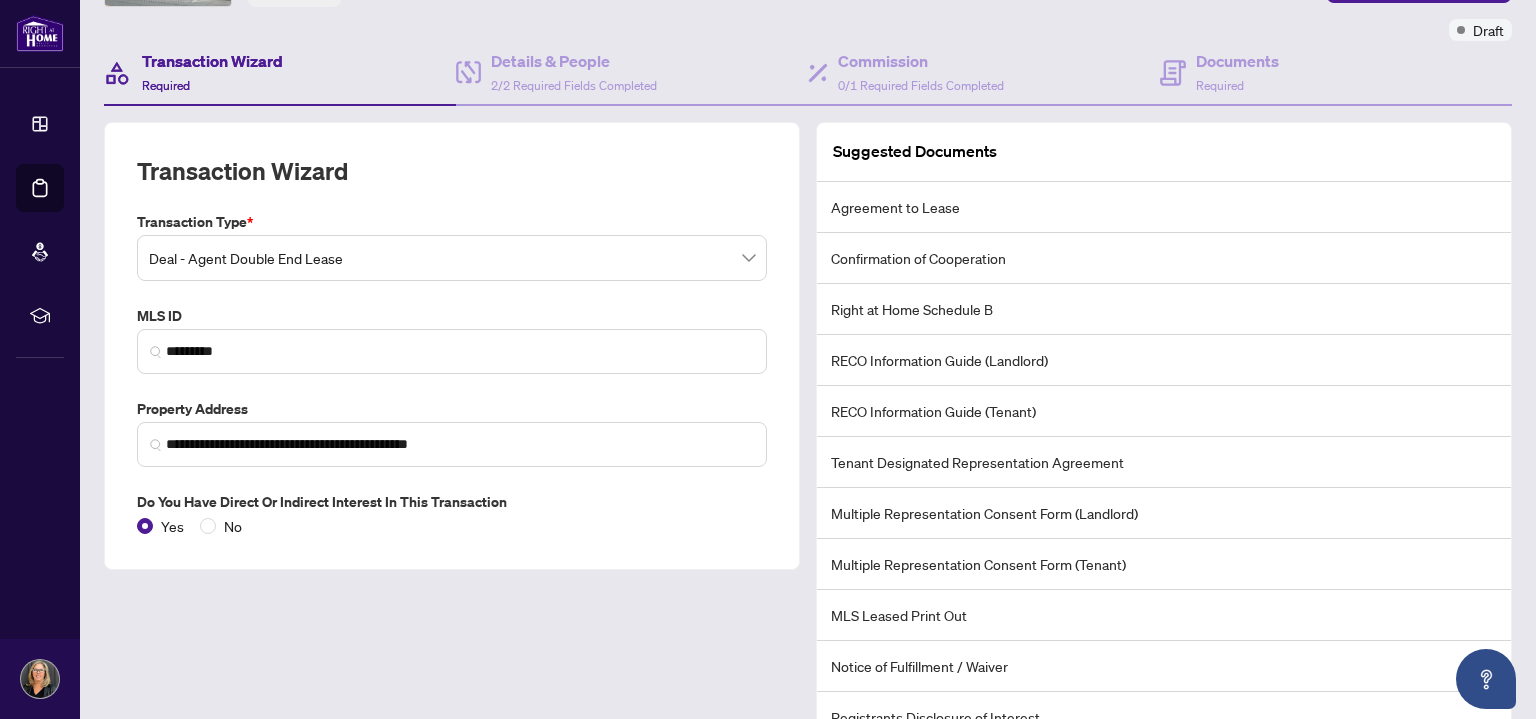scroll, scrollTop: 0, scrollLeft: 0, axis: both 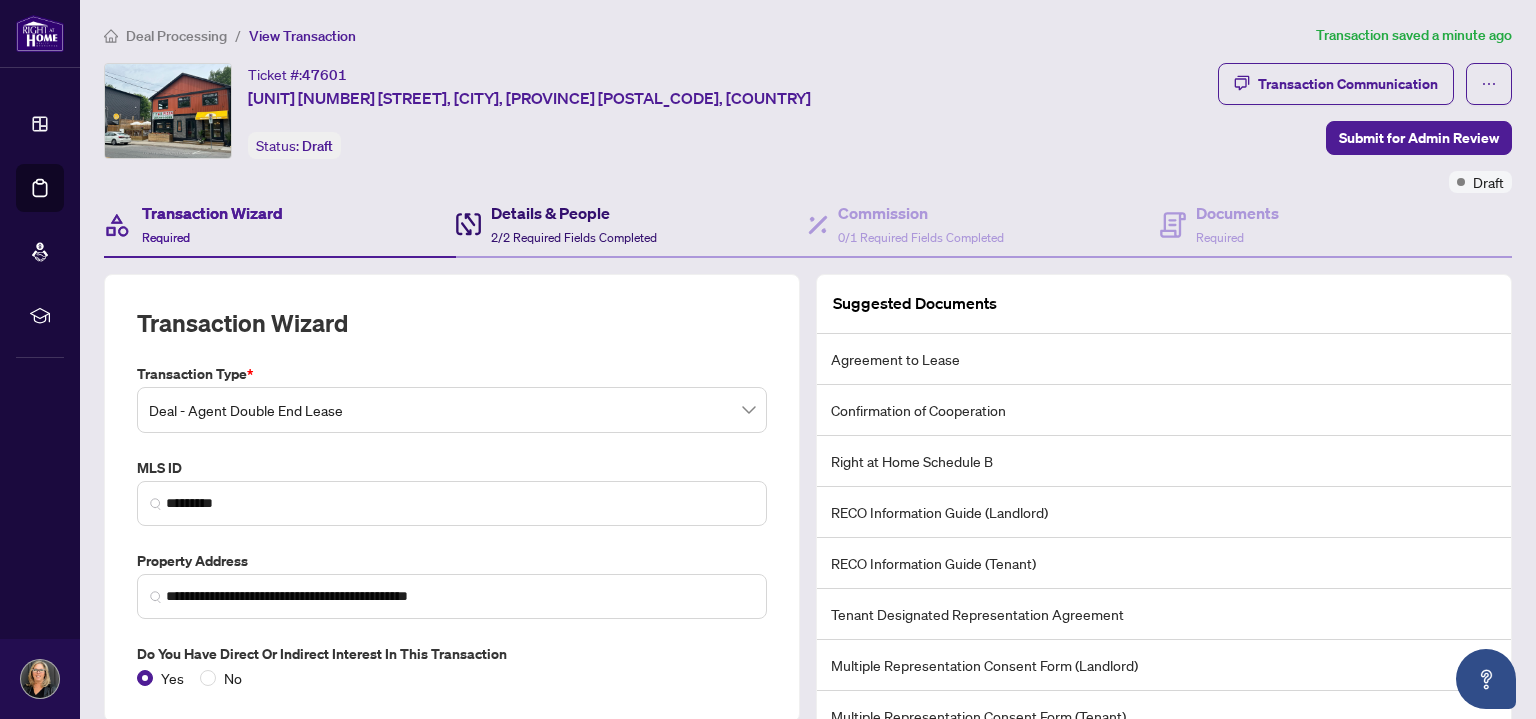 click on "2/2 Required Fields Completed" at bounding box center [574, 237] 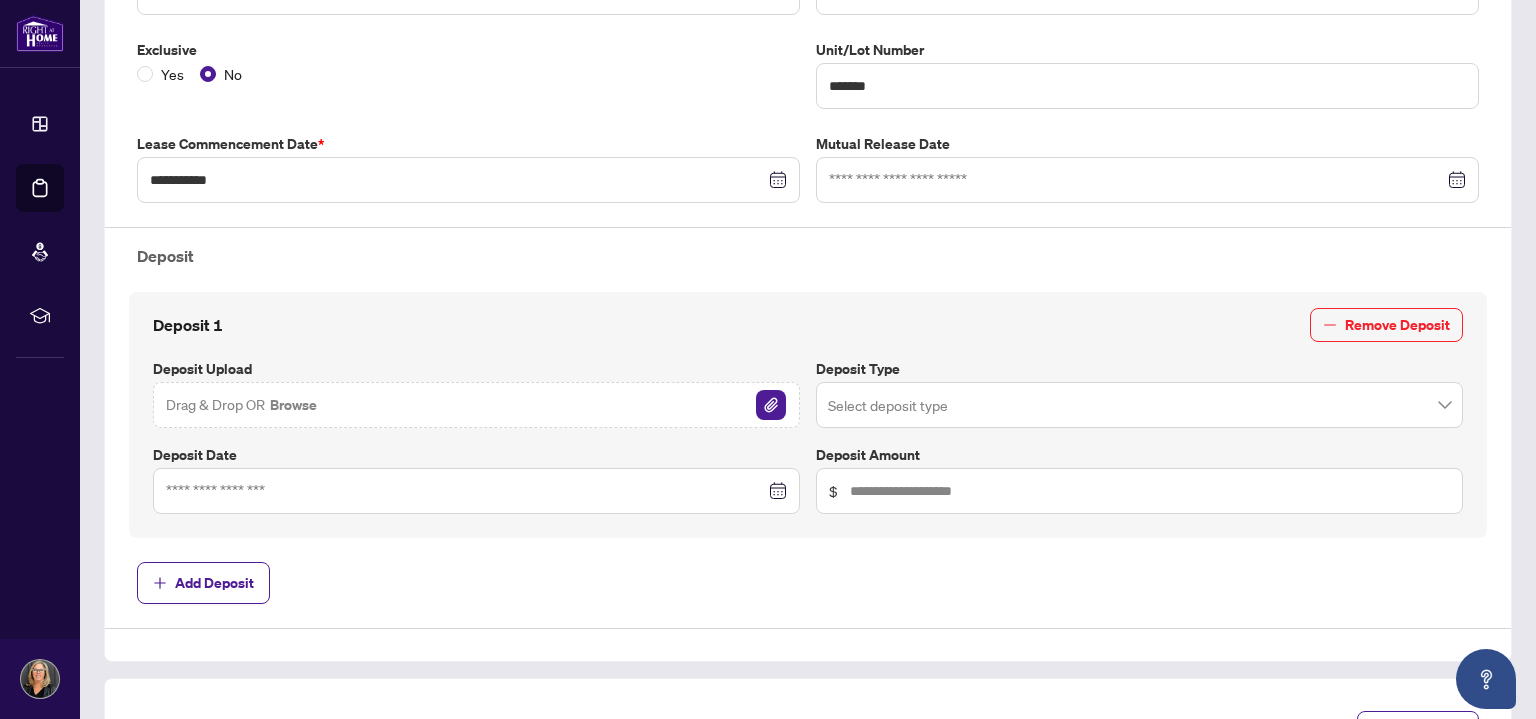 scroll, scrollTop: 600, scrollLeft: 0, axis: vertical 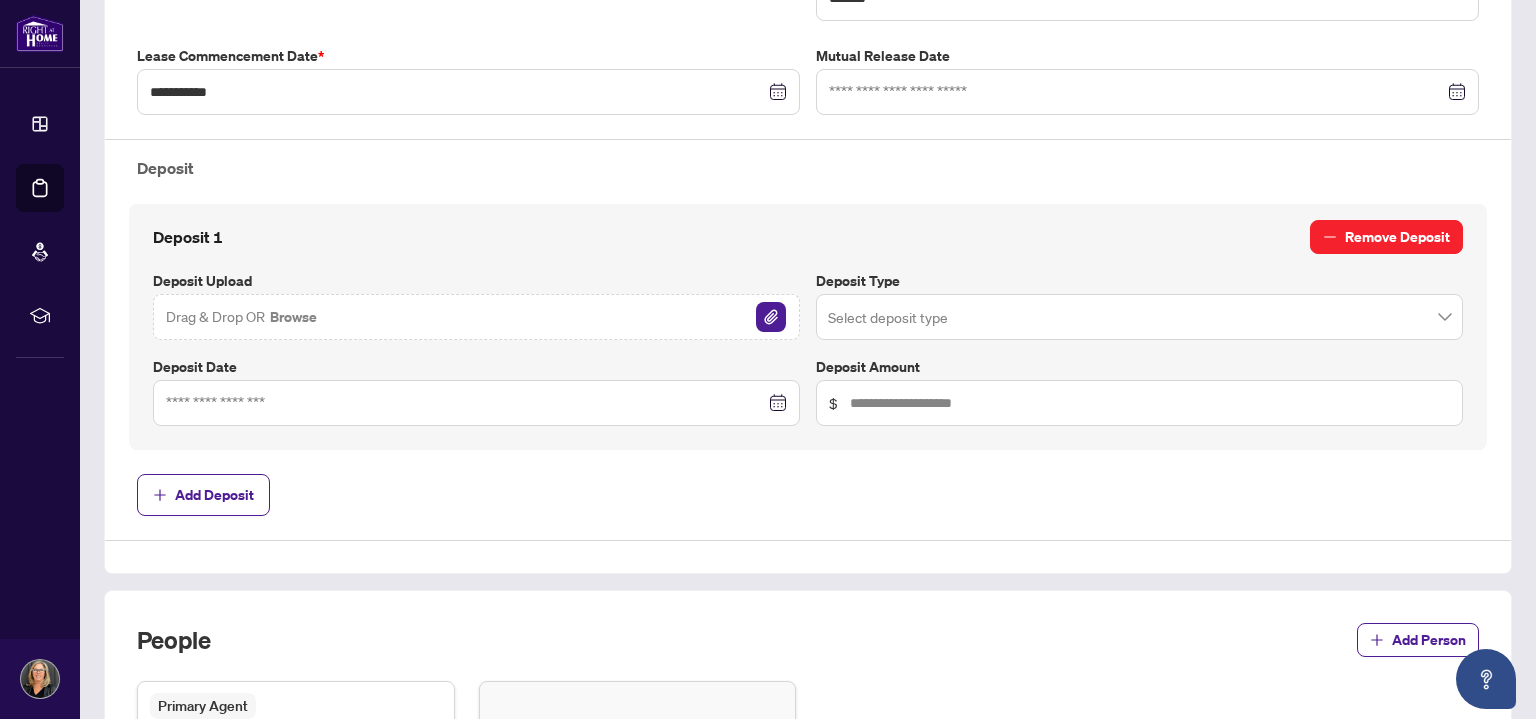 click on "Remove Deposit" at bounding box center (1397, 237) 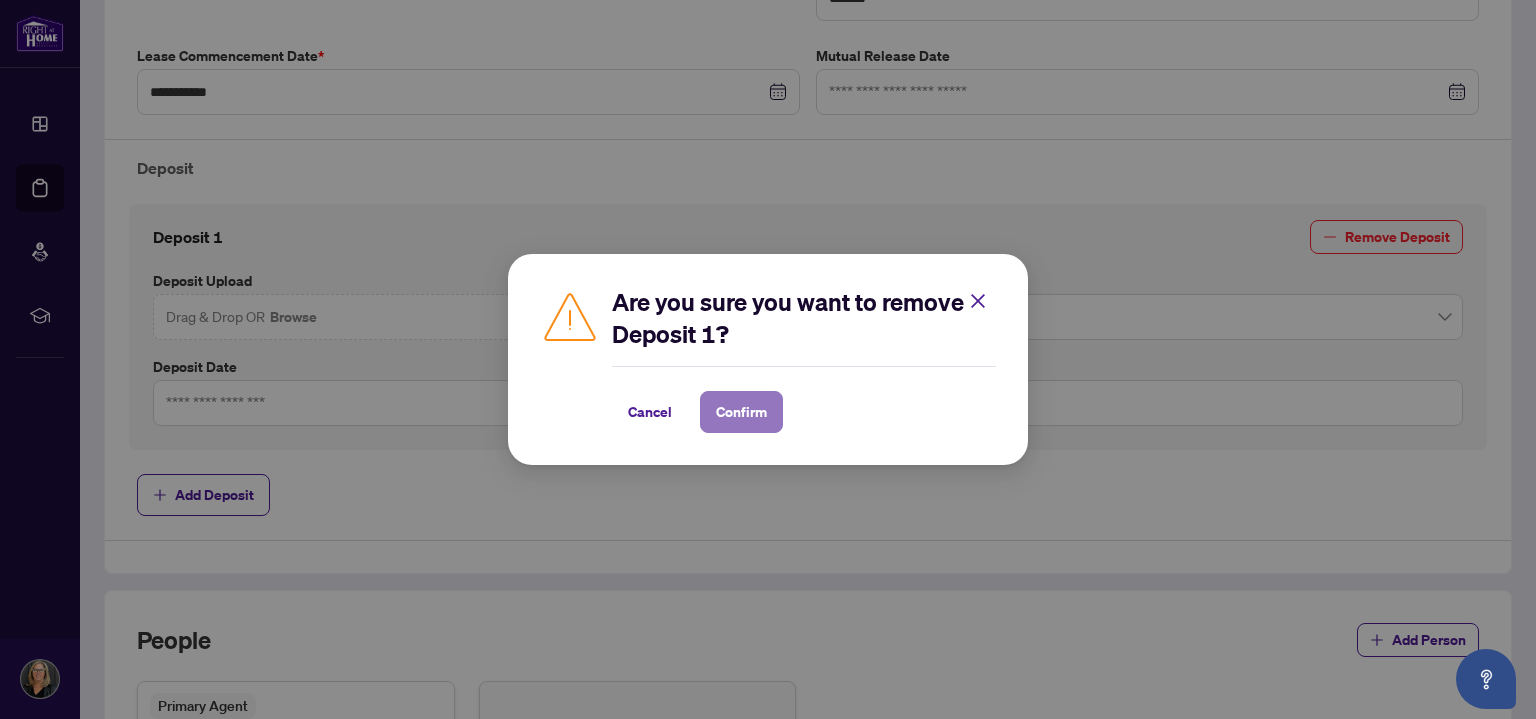 click on "Confirm" at bounding box center (741, 412) 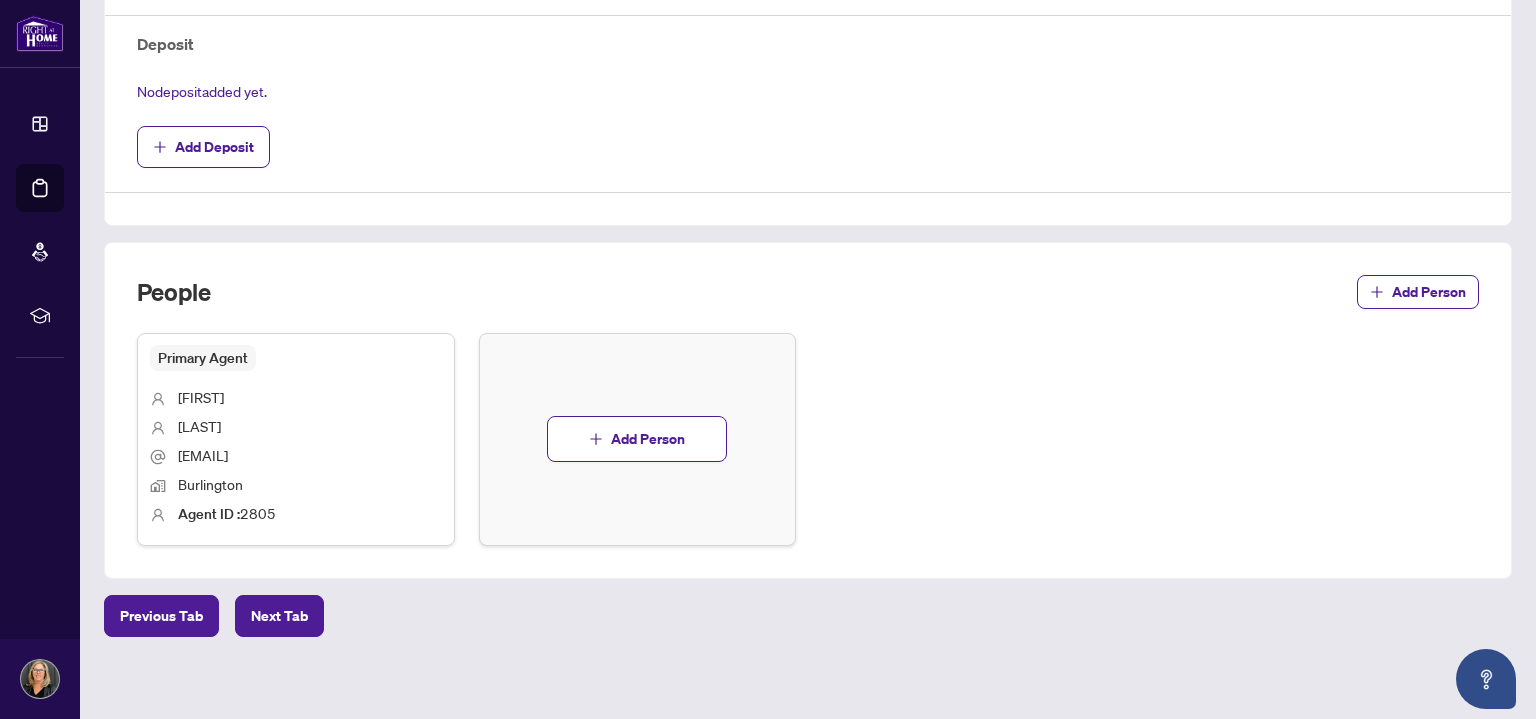 scroll, scrollTop: 727, scrollLeft: 0, axis: vertical 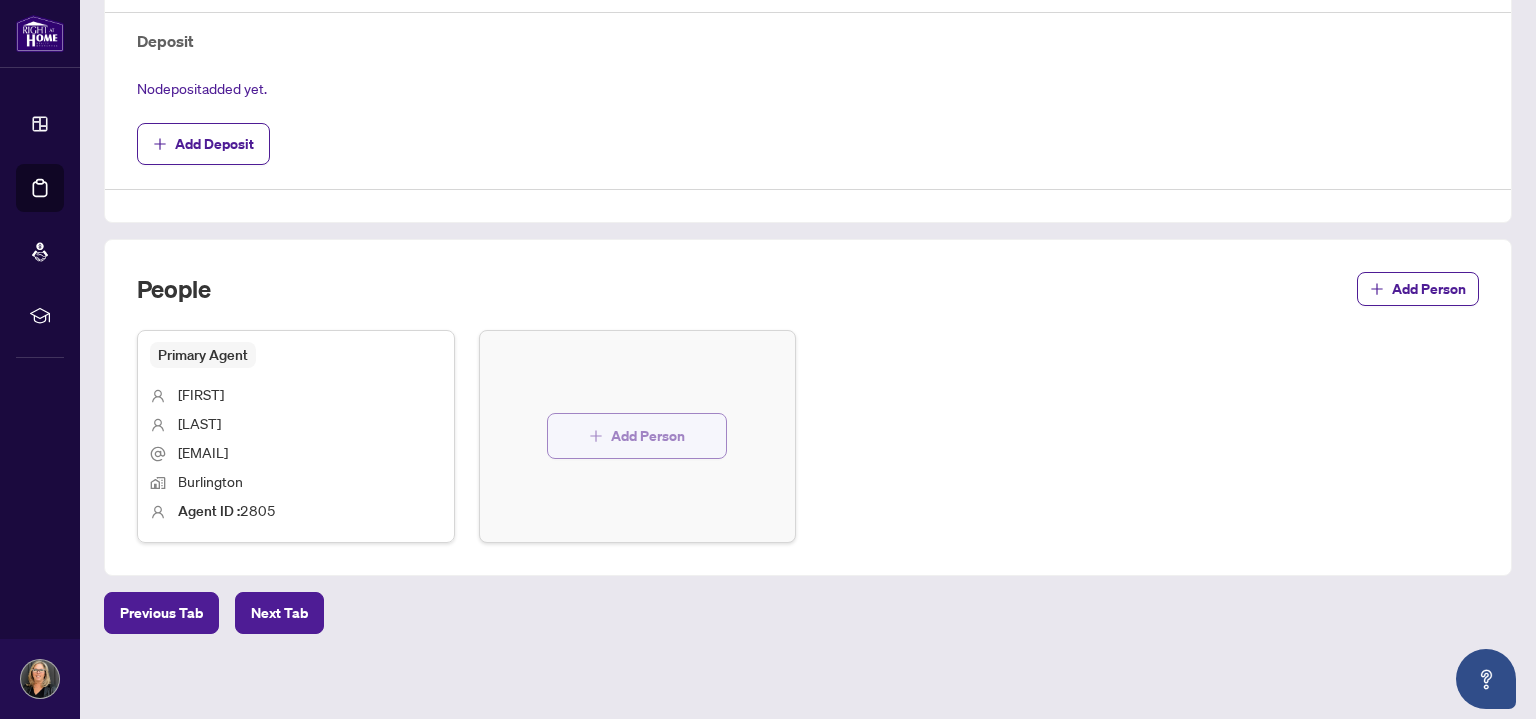 click on "Add Person" at bounding box center (648, 436) 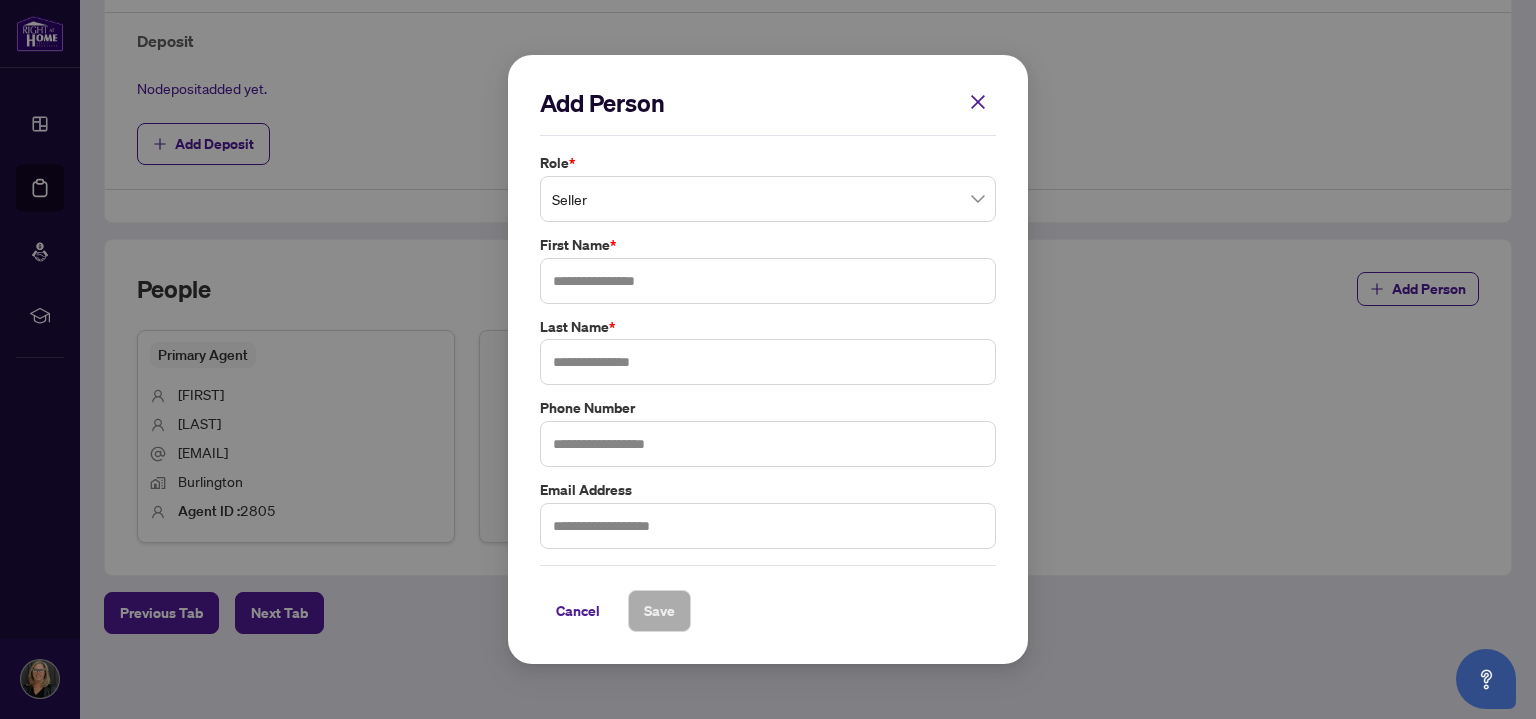 click on "Role * Seller" at bounding box center [768, 187] 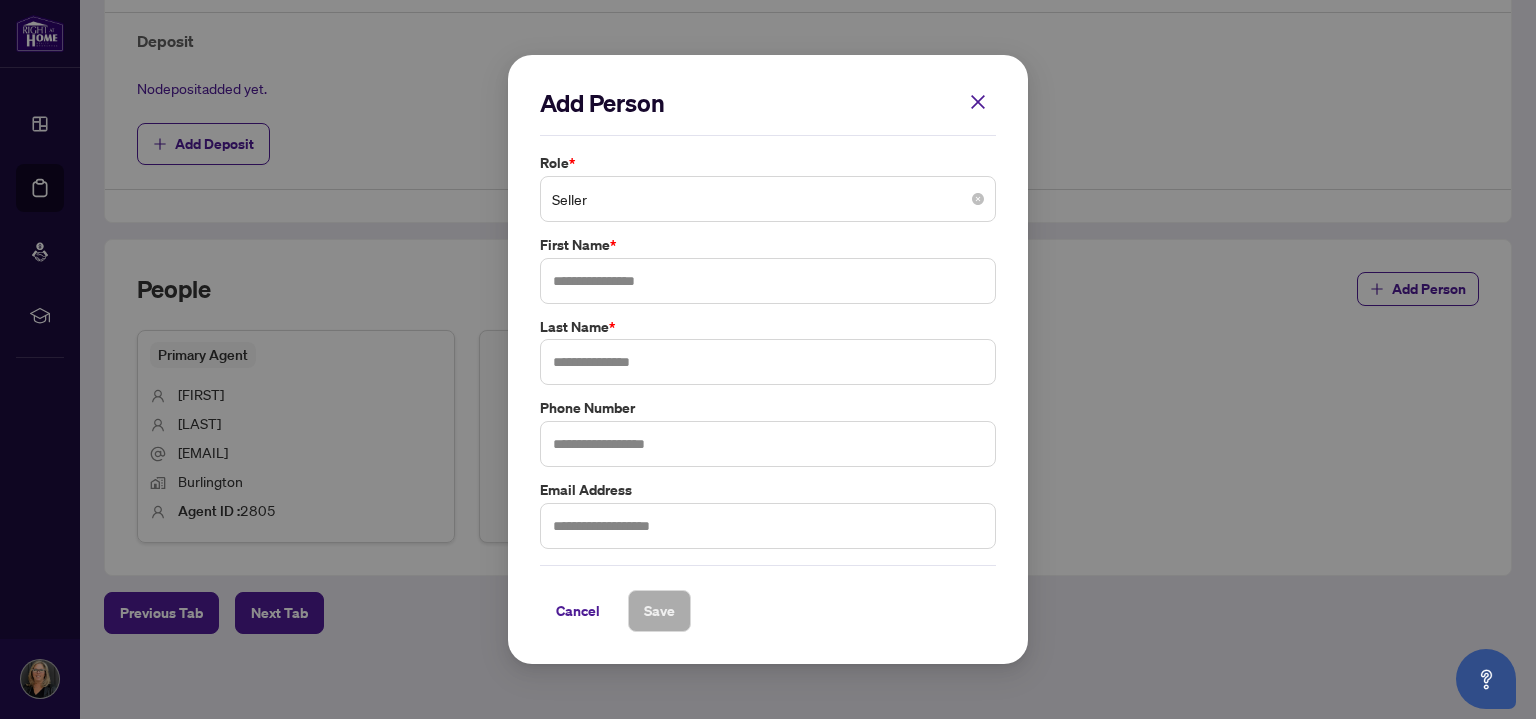 click on "Seller" at bounding box center (768, 199) 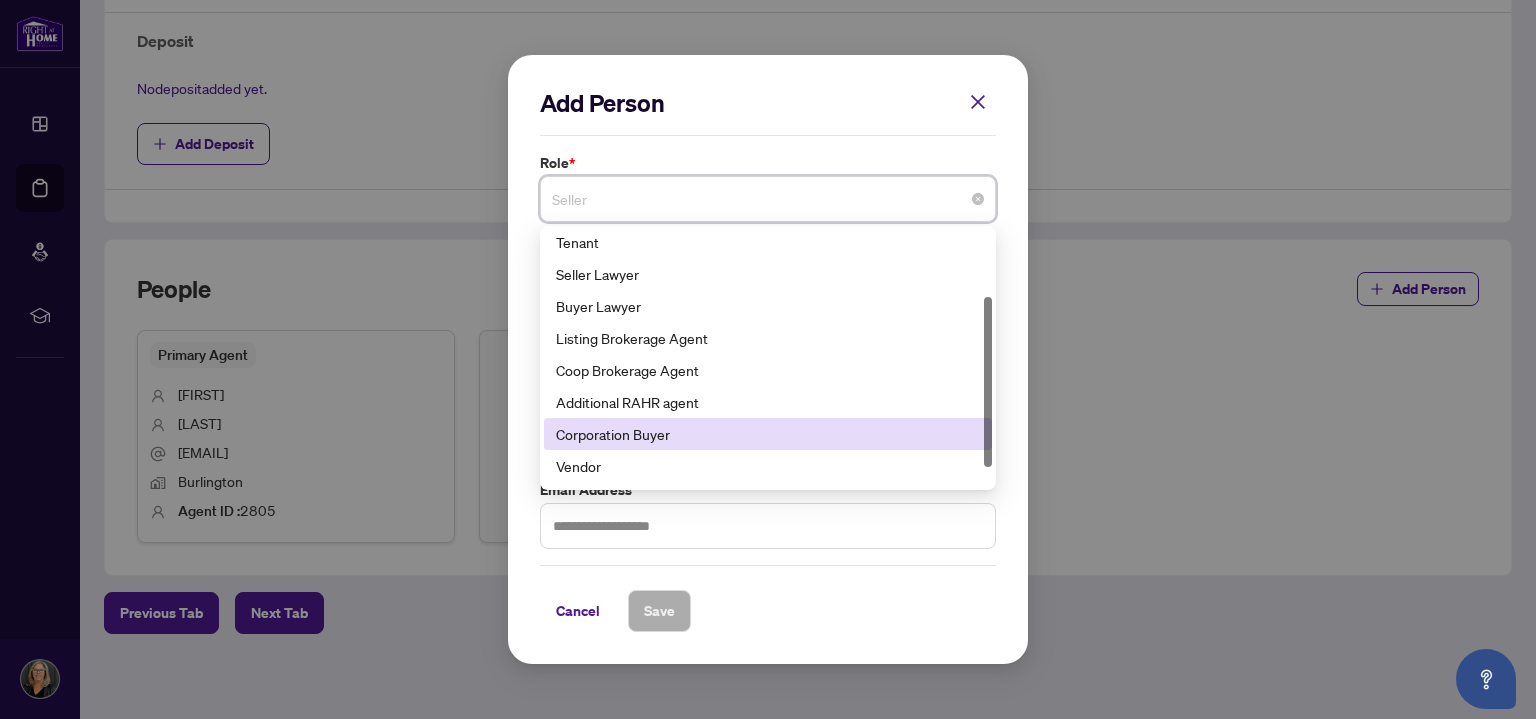 scroll, scrollTop: 128, scrollLeft: 0, axis: vertical 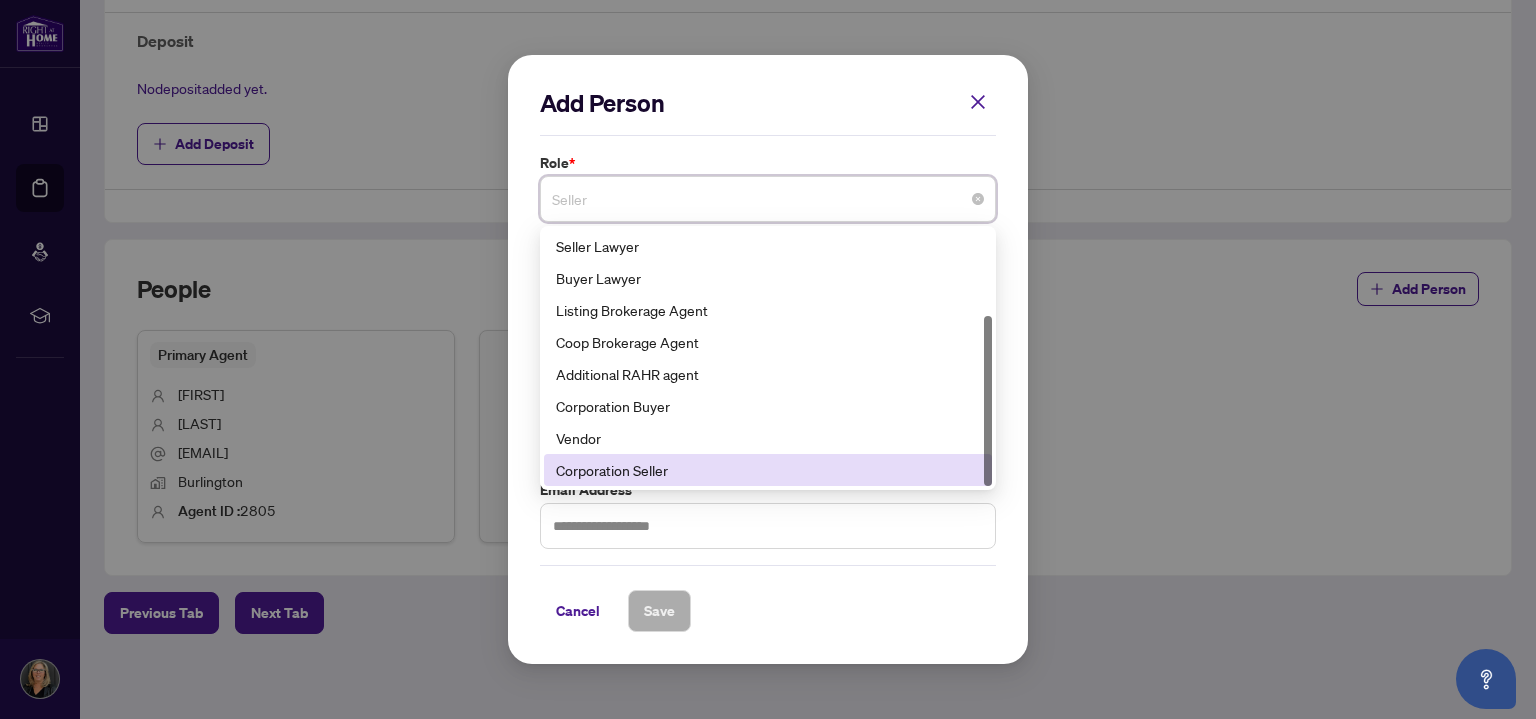 click on "Corporation Seller" at bounding box center (768, 470) 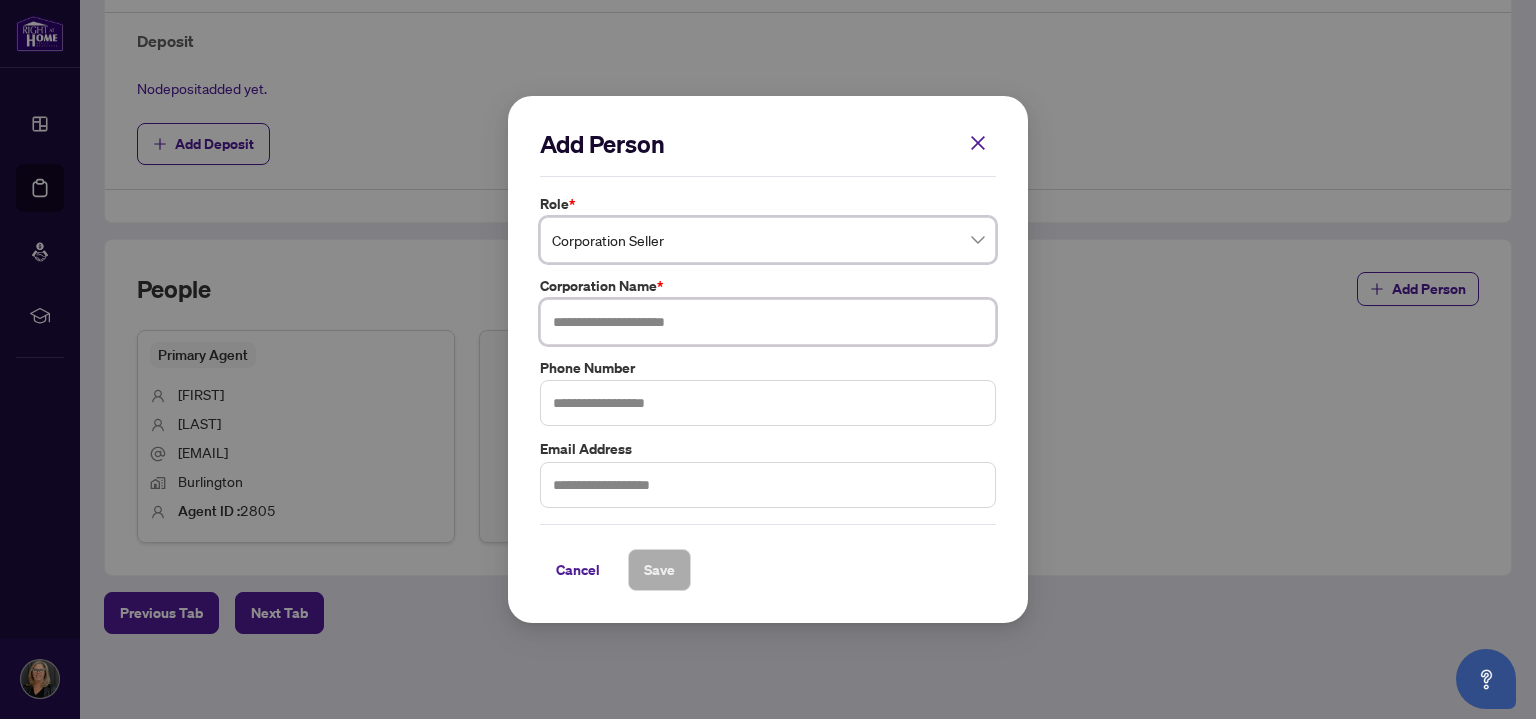 click at bounding box center (768, 322) 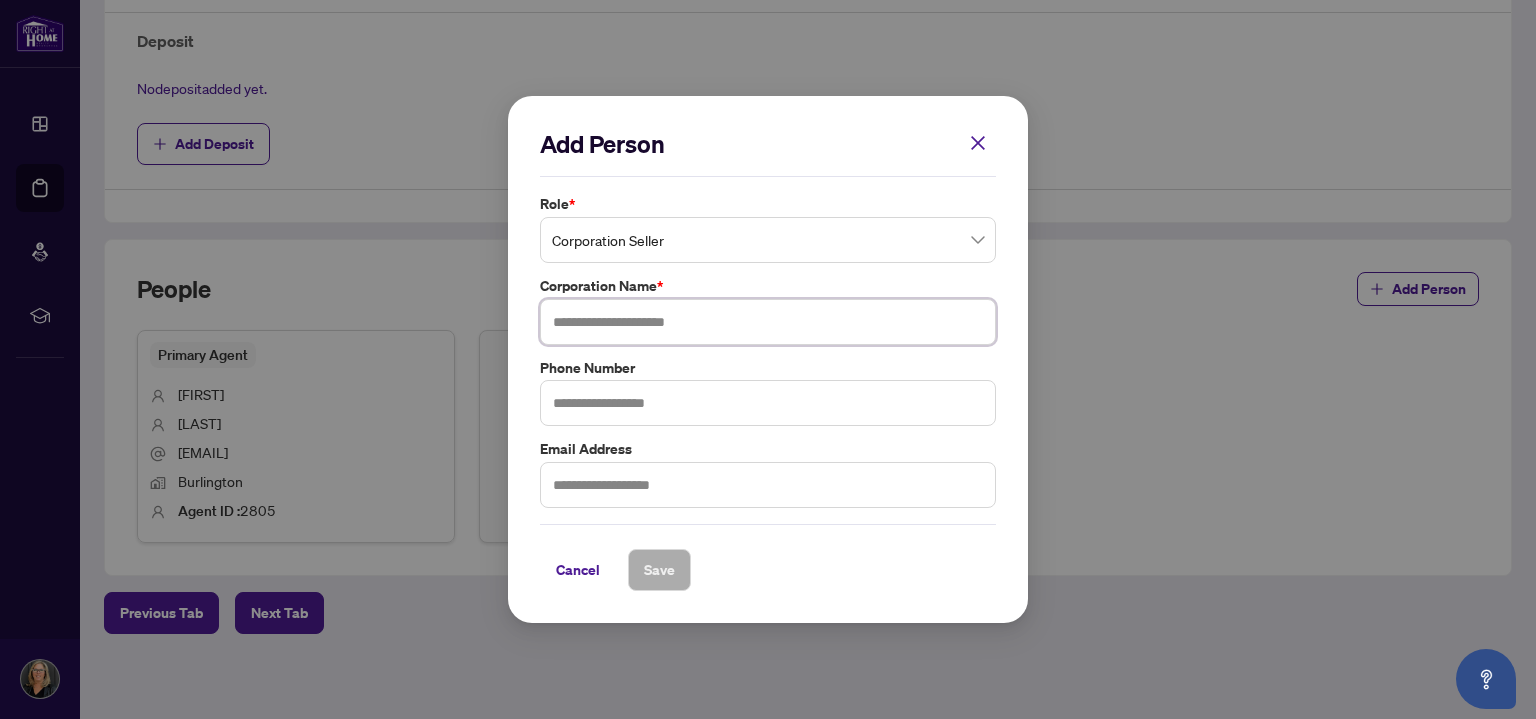 type on "**********" 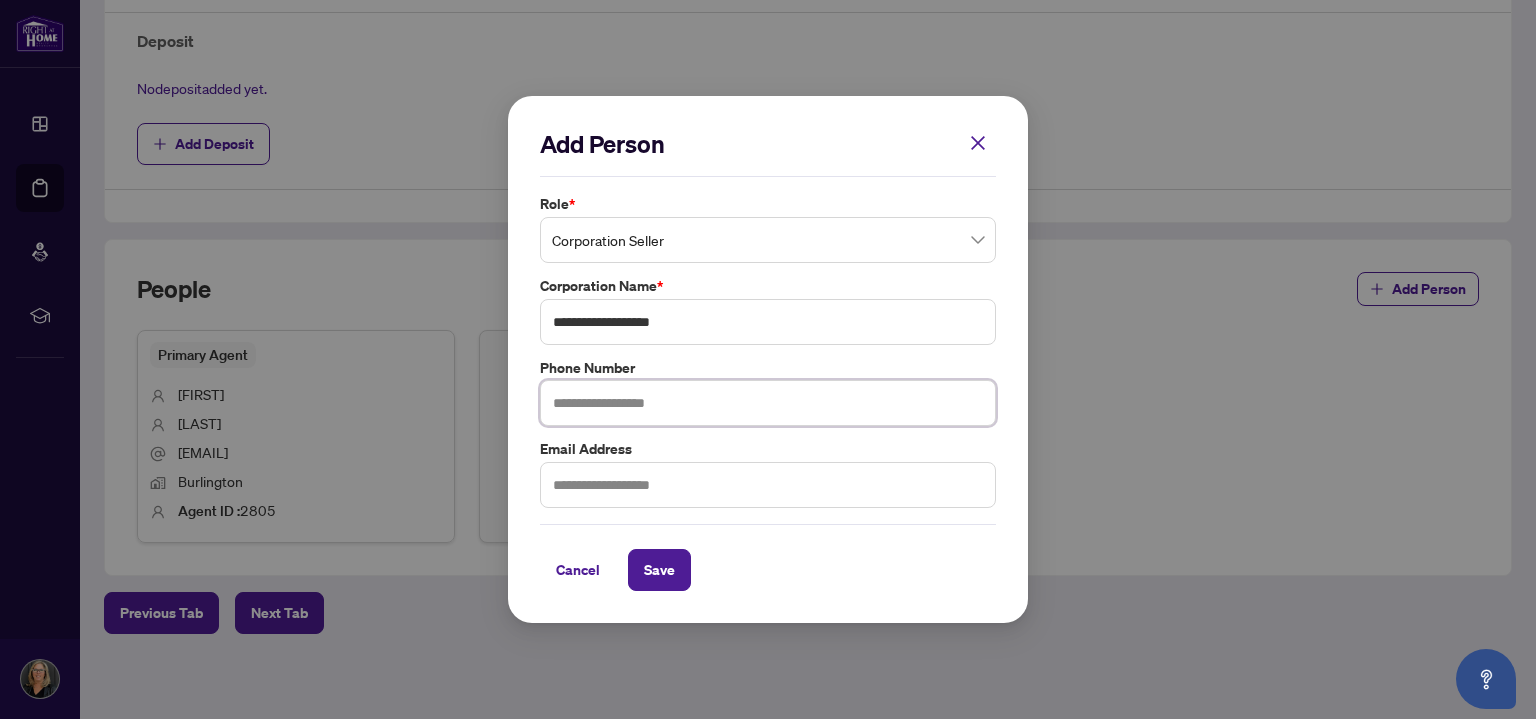 click at bounding box center (768, 403) 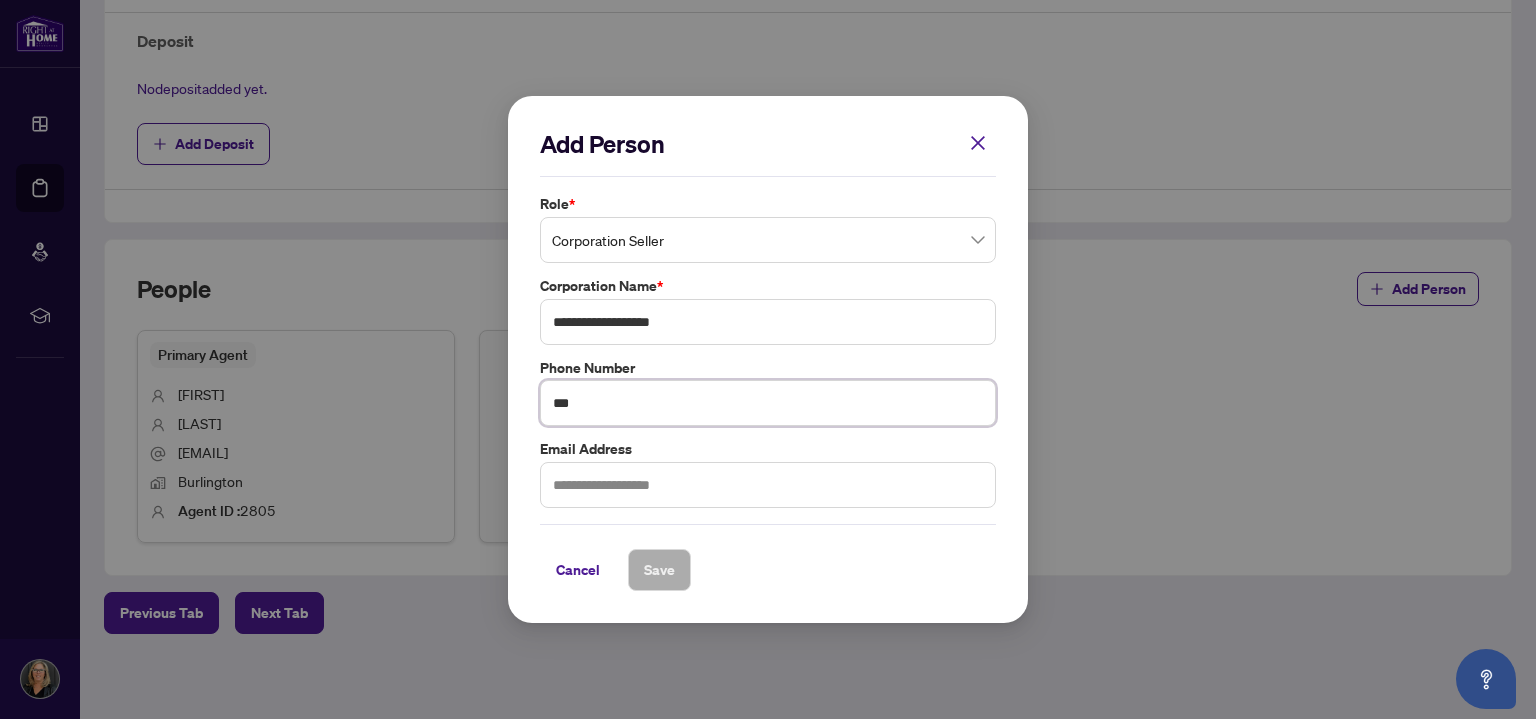 type on "**********" 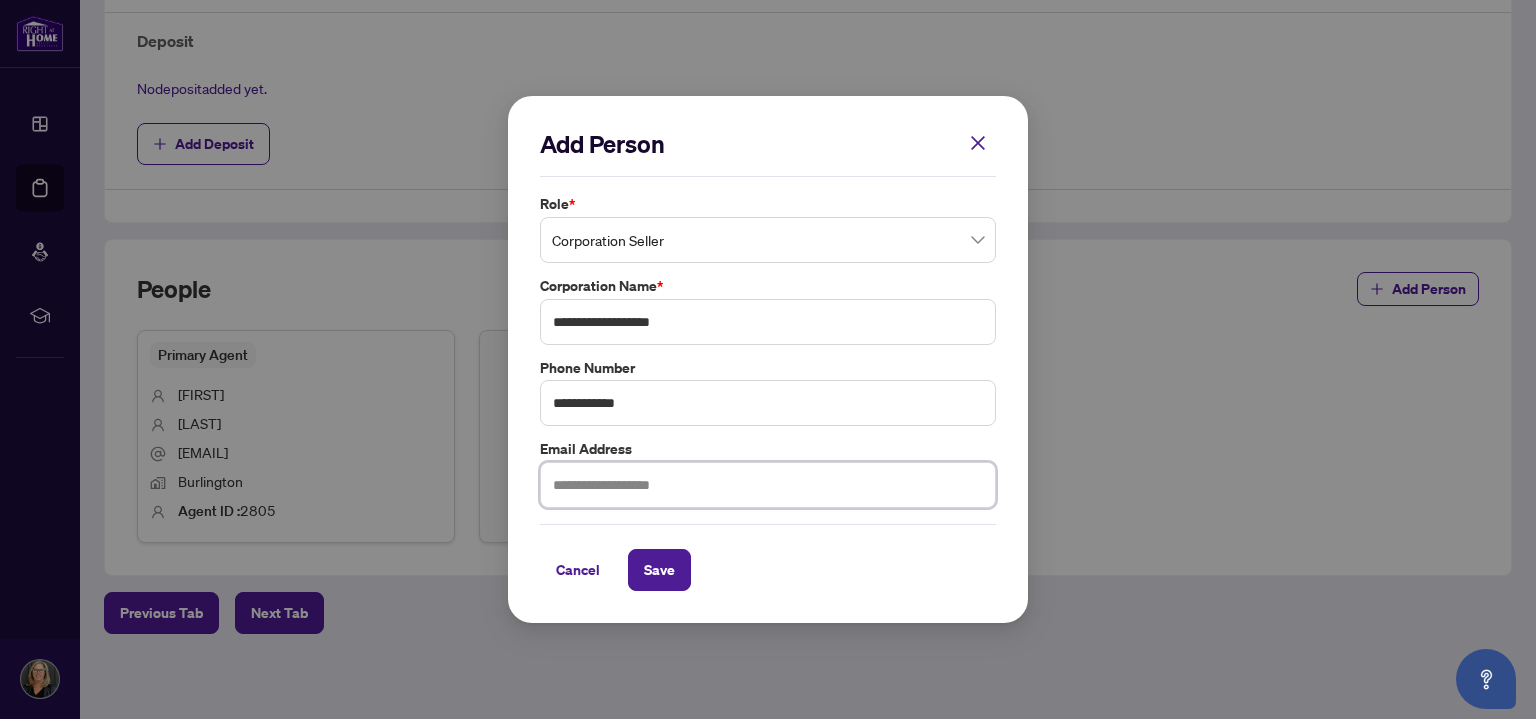 click at bounding box center [768, 485] 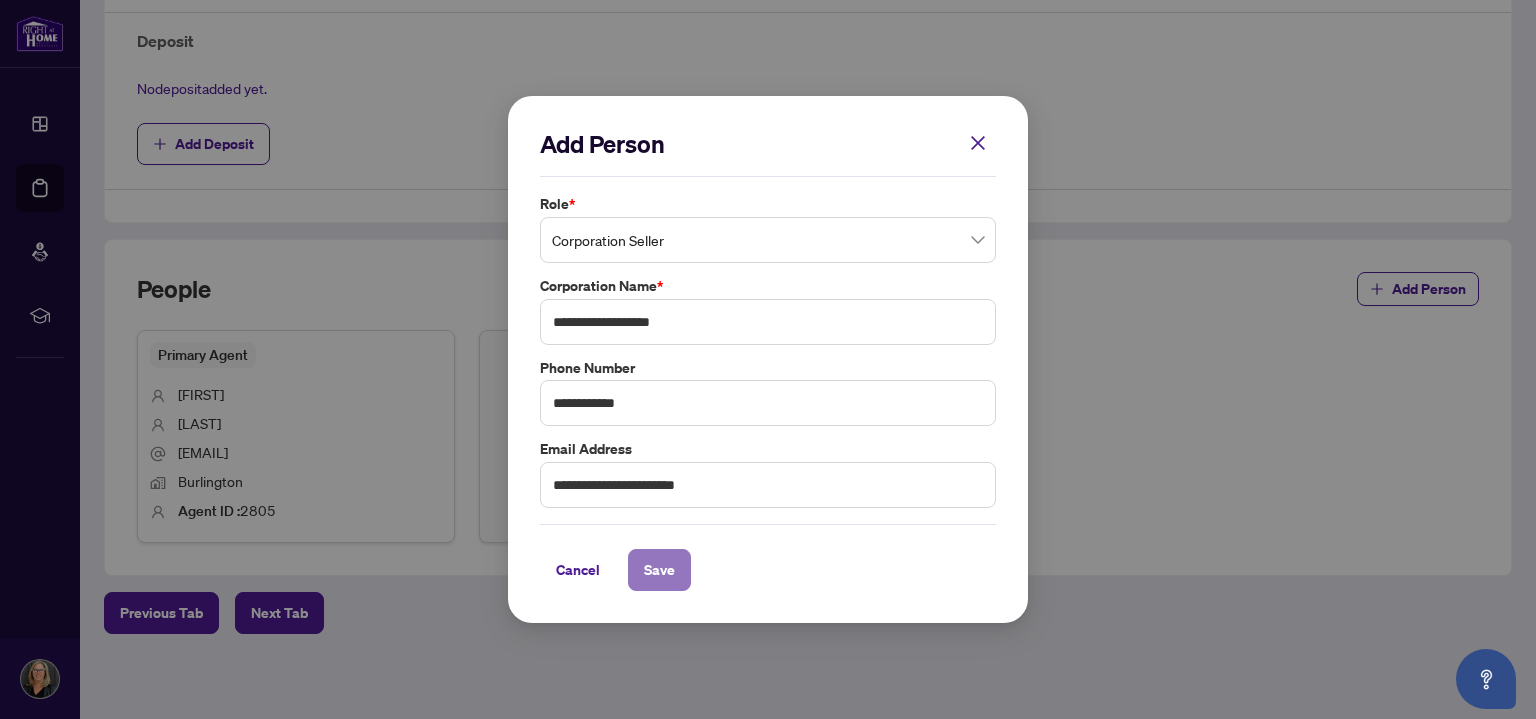 click on "Save" at bounding box center [659, 570] 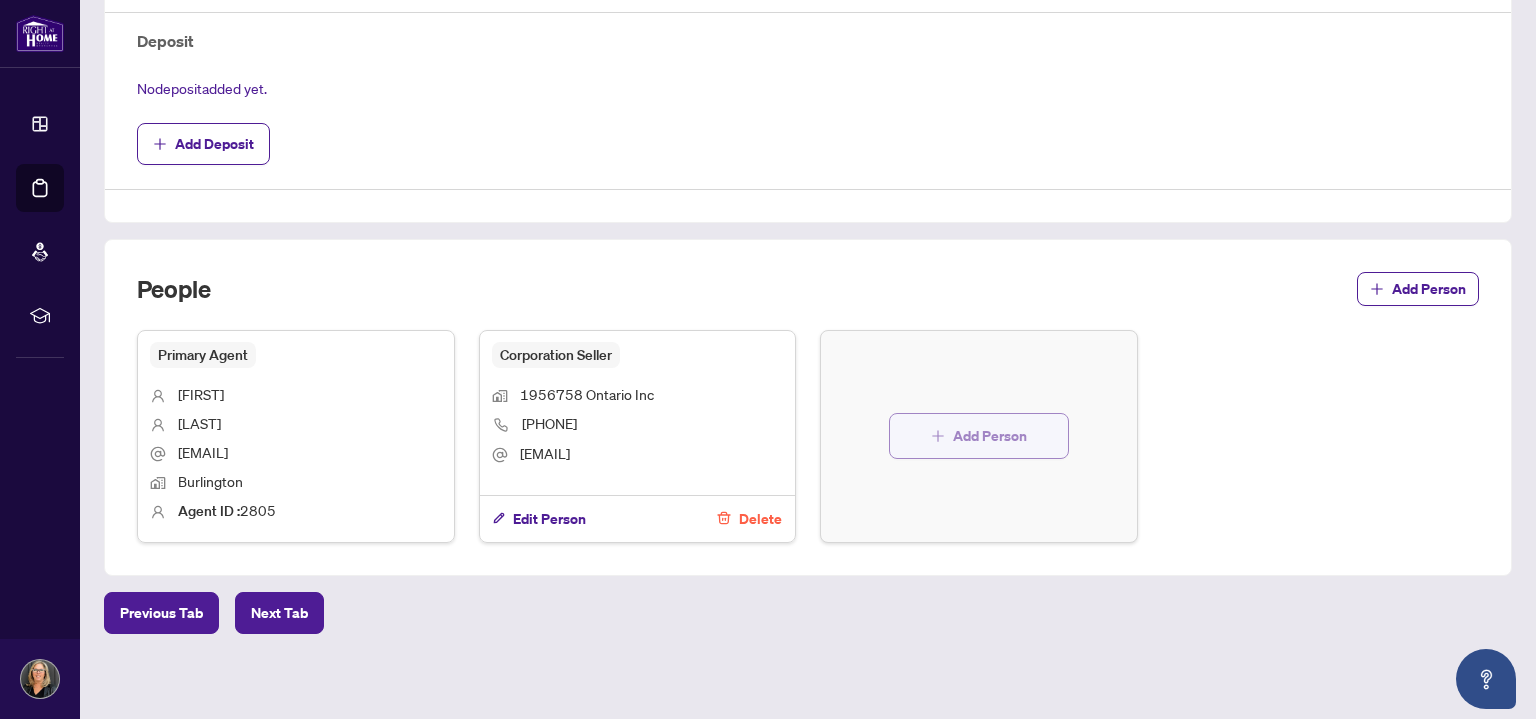 click on "Add Person" at bounding box center [990, 436] 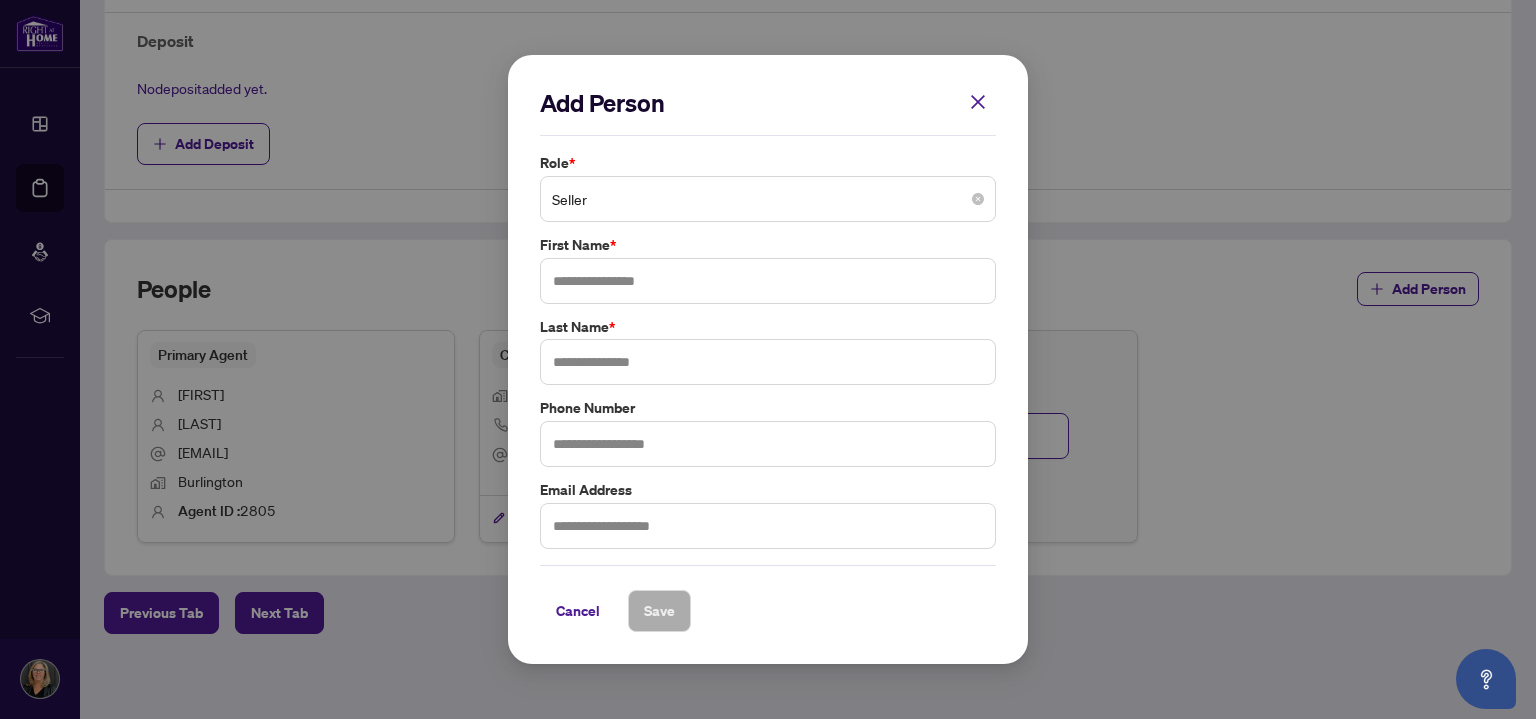 click on "Seller" at bounding box center [768, 199] 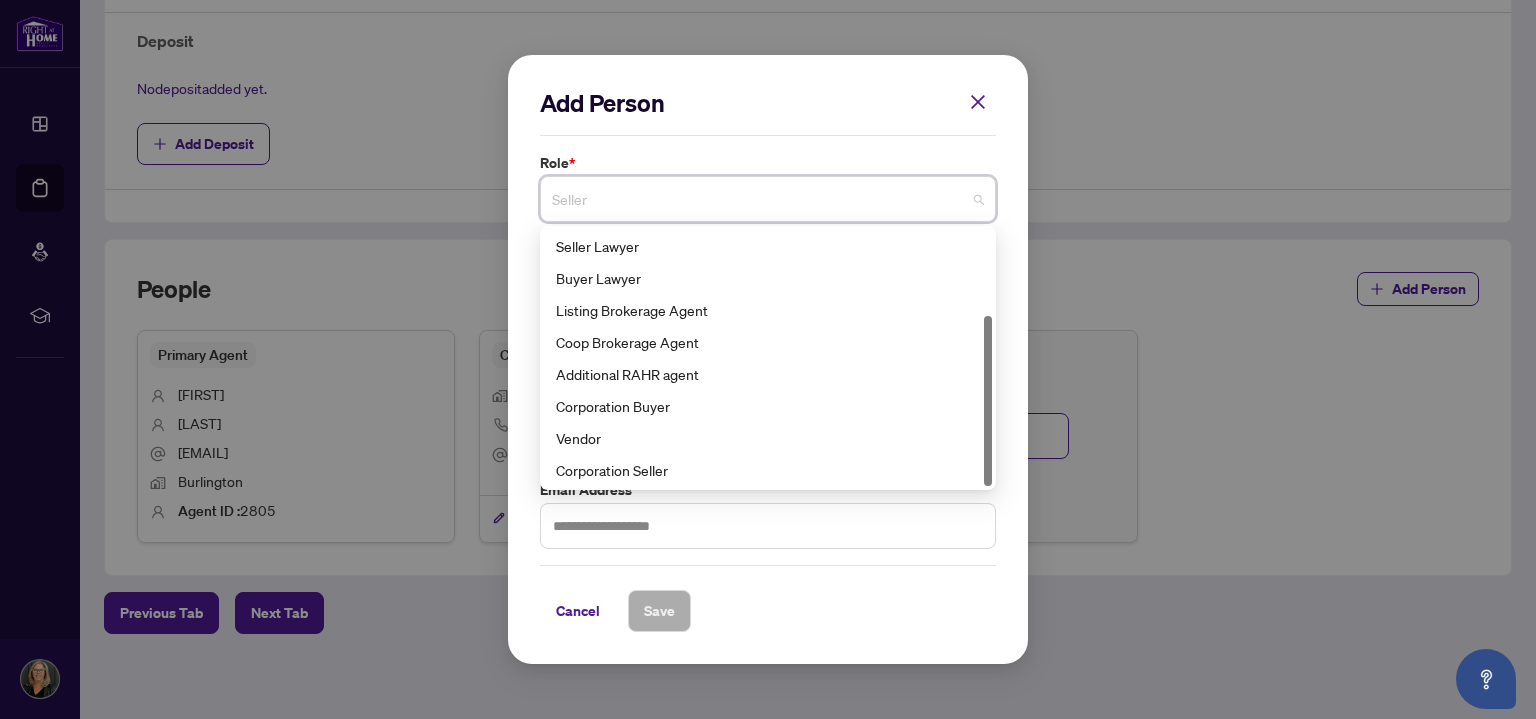 scroll, scrollTop: 0, scrollLeft: 0, axis: both 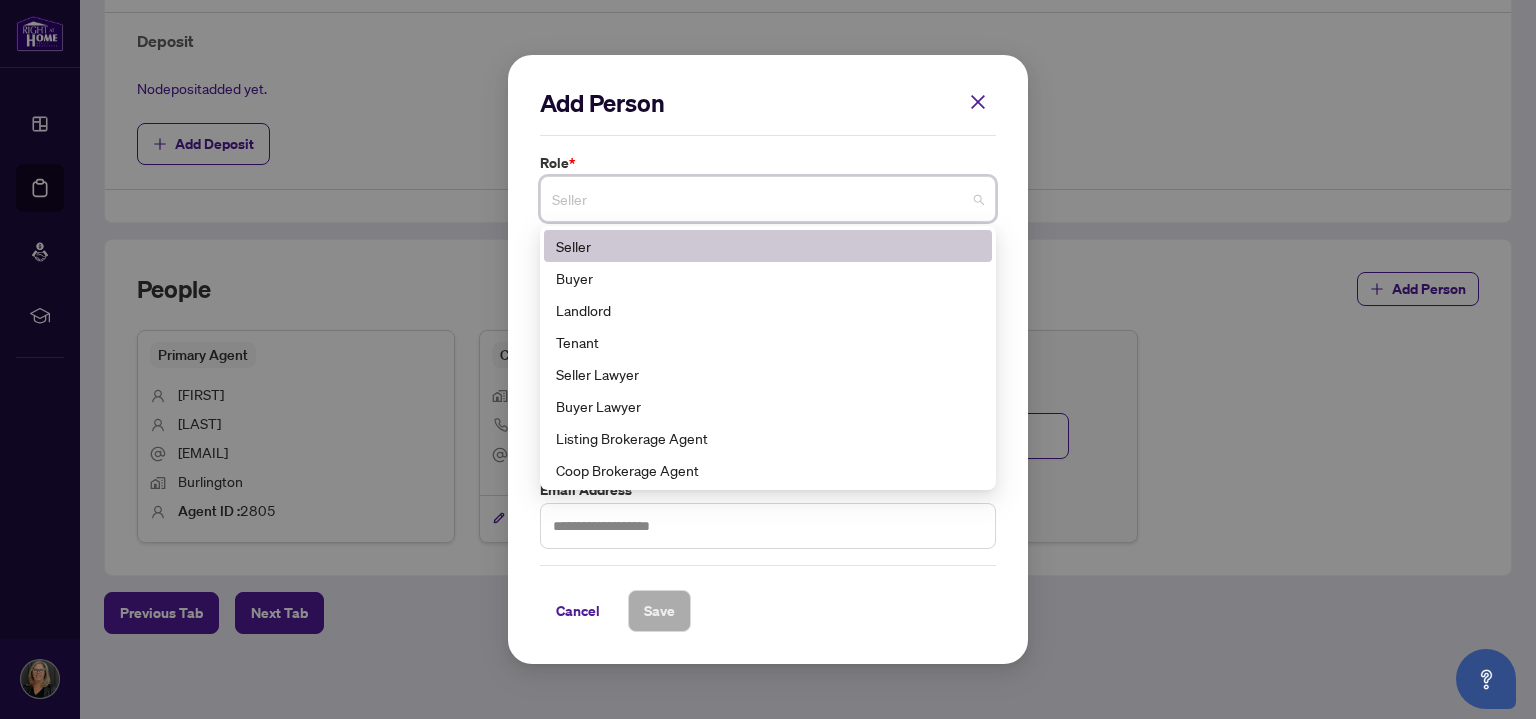 click on "Add Person Role * Seller 1 2 Seller Buyer Landlord Tenant Seller Lawyer Buyer Lawyer Listing Brokerage Agent Coop Brokerage Agent Additional RAHR agent Corporation Buyer First Name * Last Name * Phone Number Email Address Cancel Save Cancel OK" at bounding box center (768, 359) 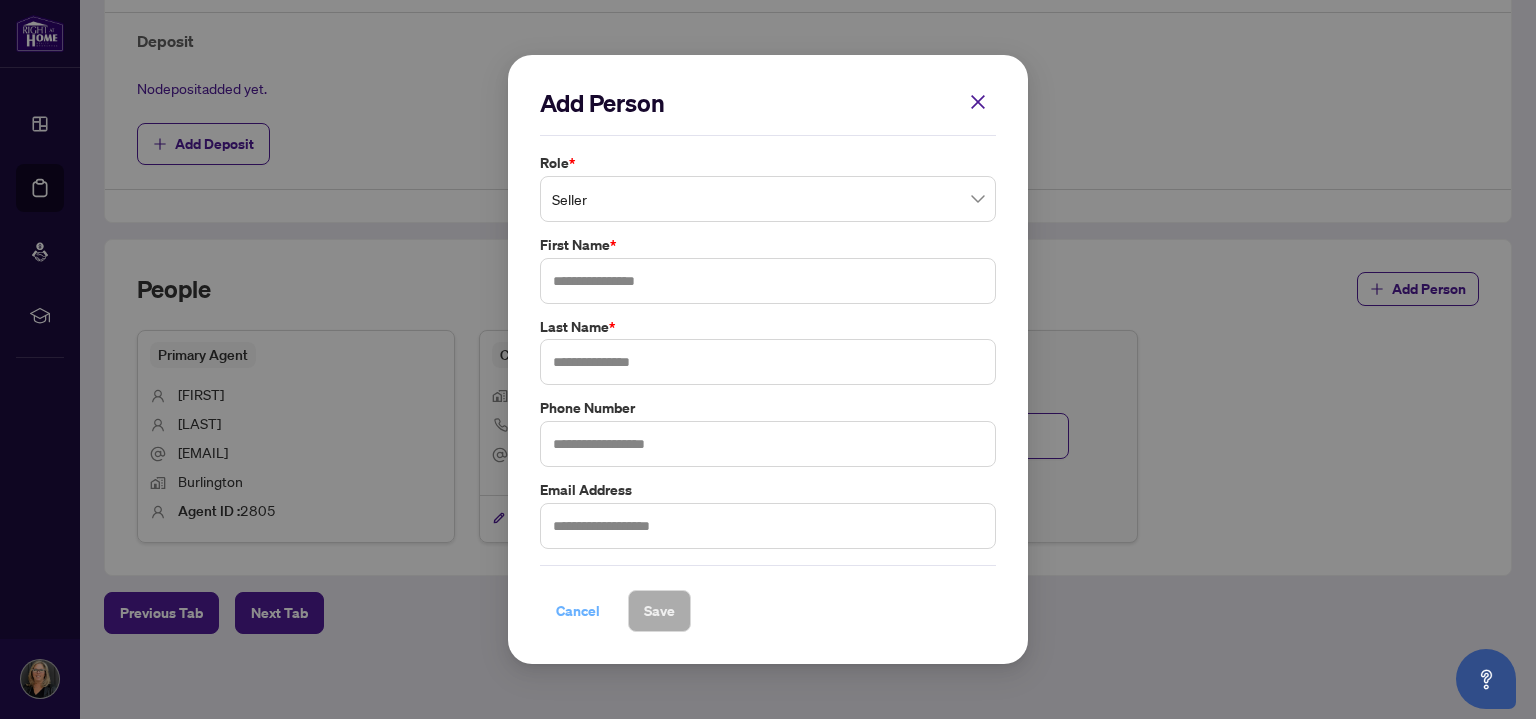 click on "Cancel" at bounding box center (578, 611) 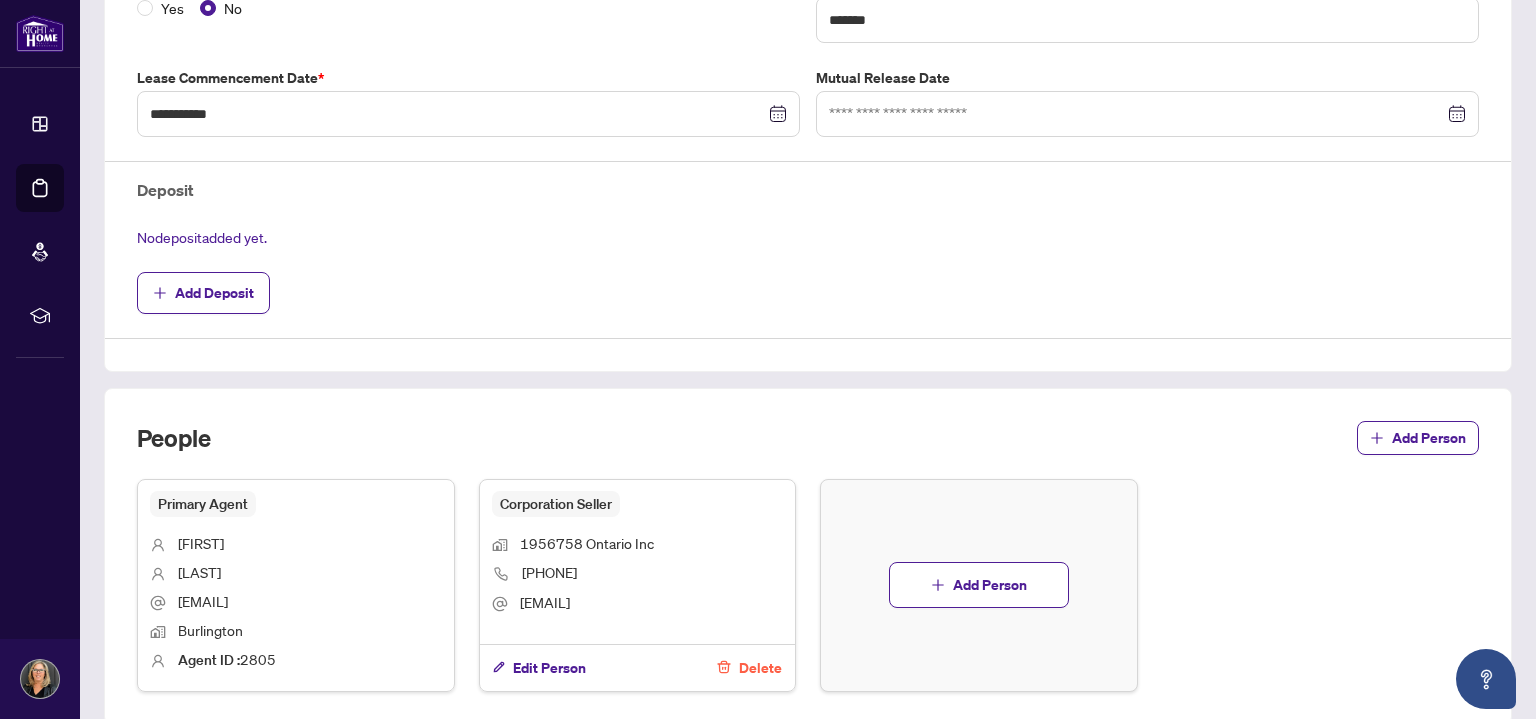 scroll, scrollTop: 727, scrollLeft: 0, axis: vertical 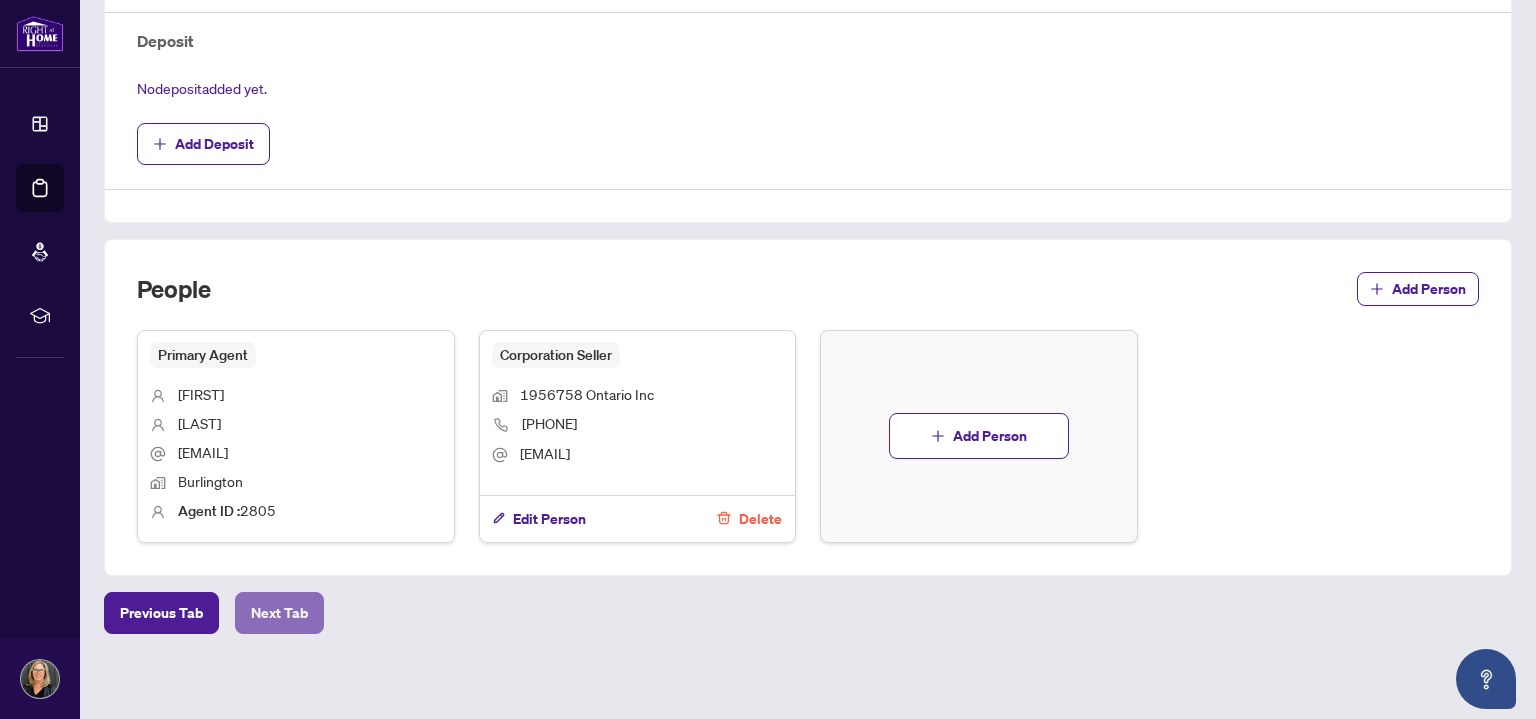 click on "Next Tab" at bounding box center (279, 613) 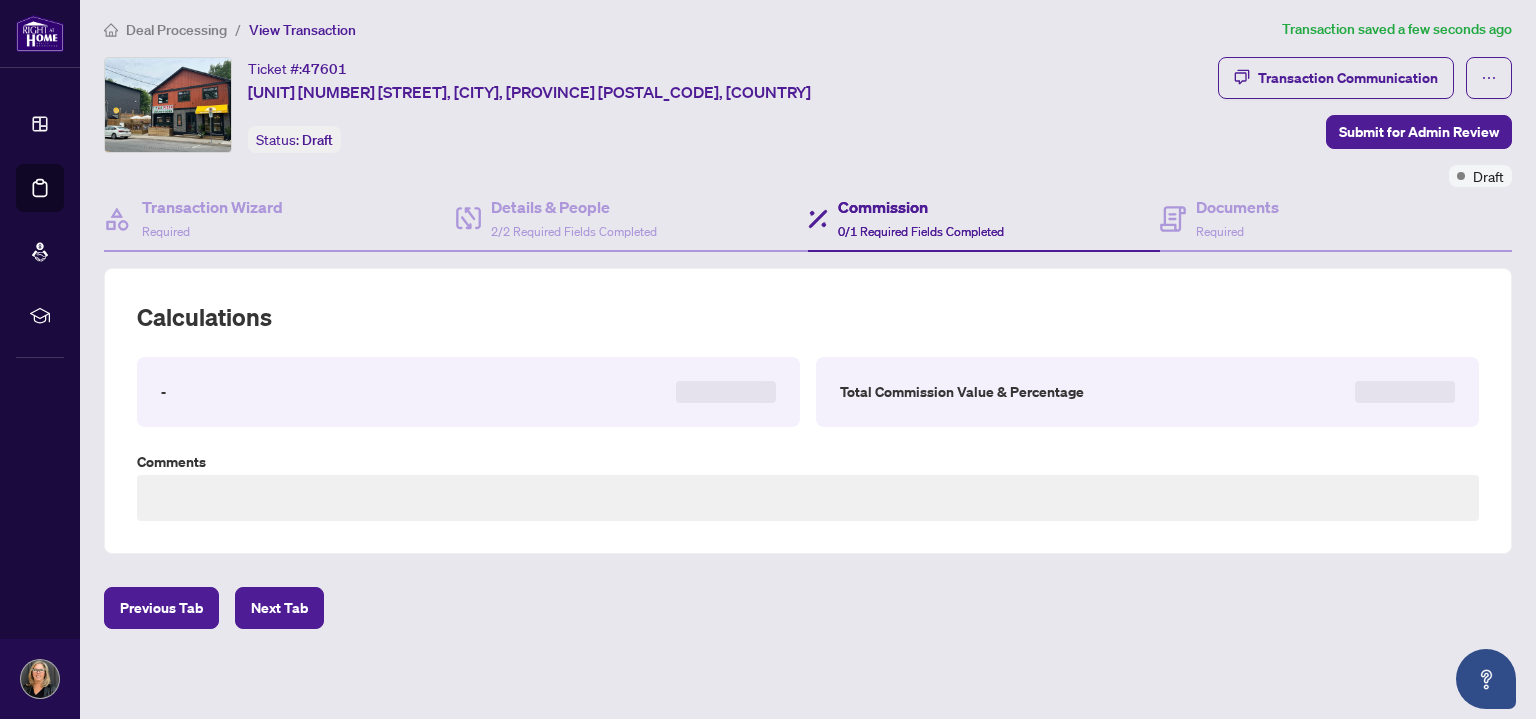 scroll, scrollTop: 466, scrollLeft: 0, axis: vertical 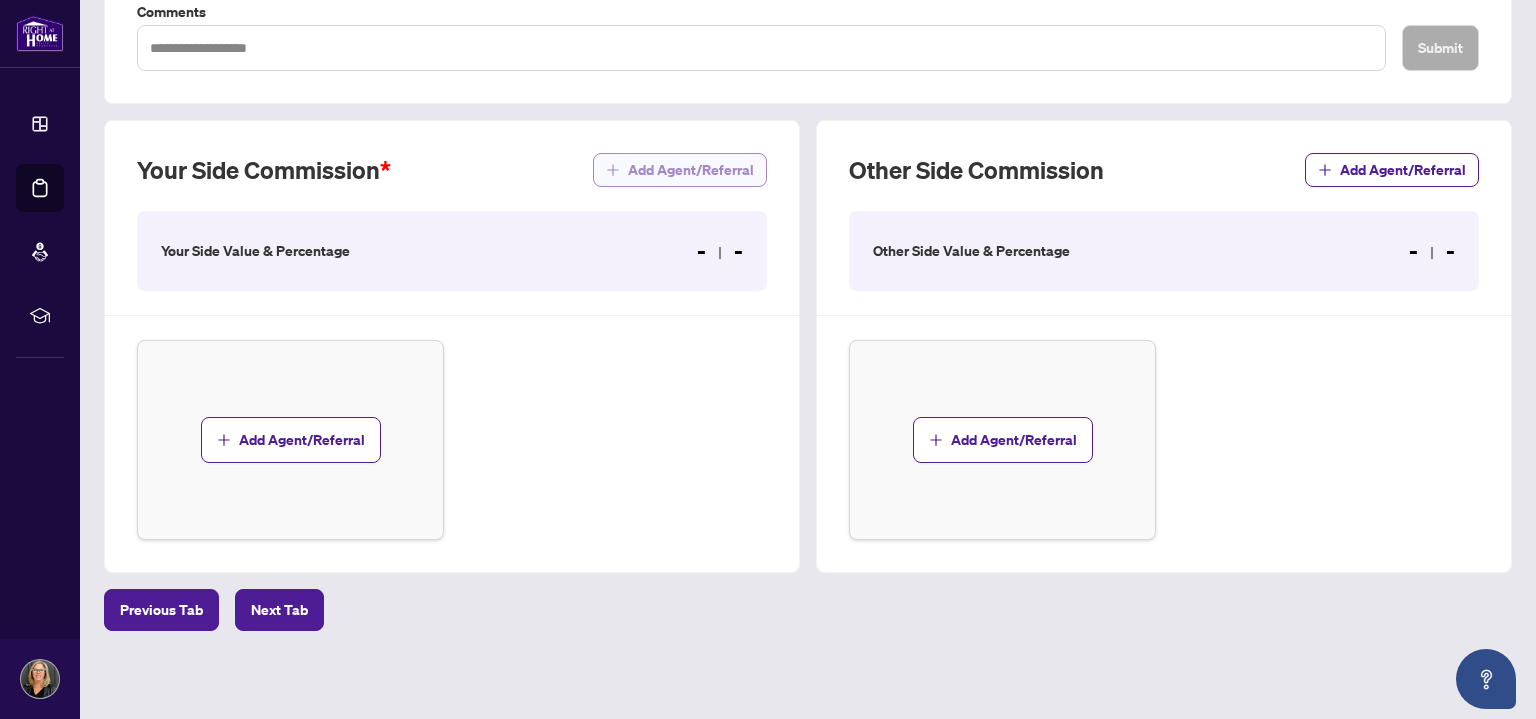 click on "Add Agent/Referral" at bounding box center (691, 170) 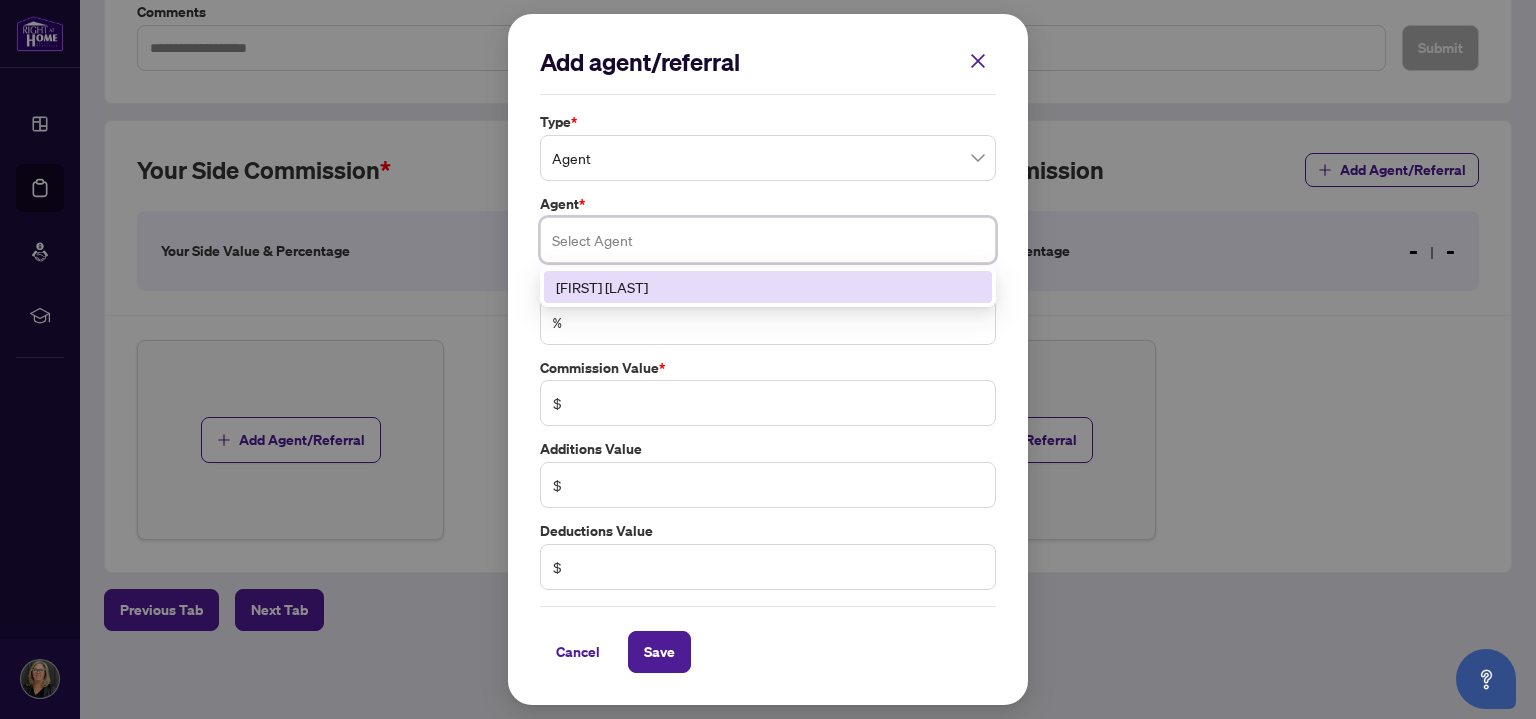 click at bounding box center (768, 240) 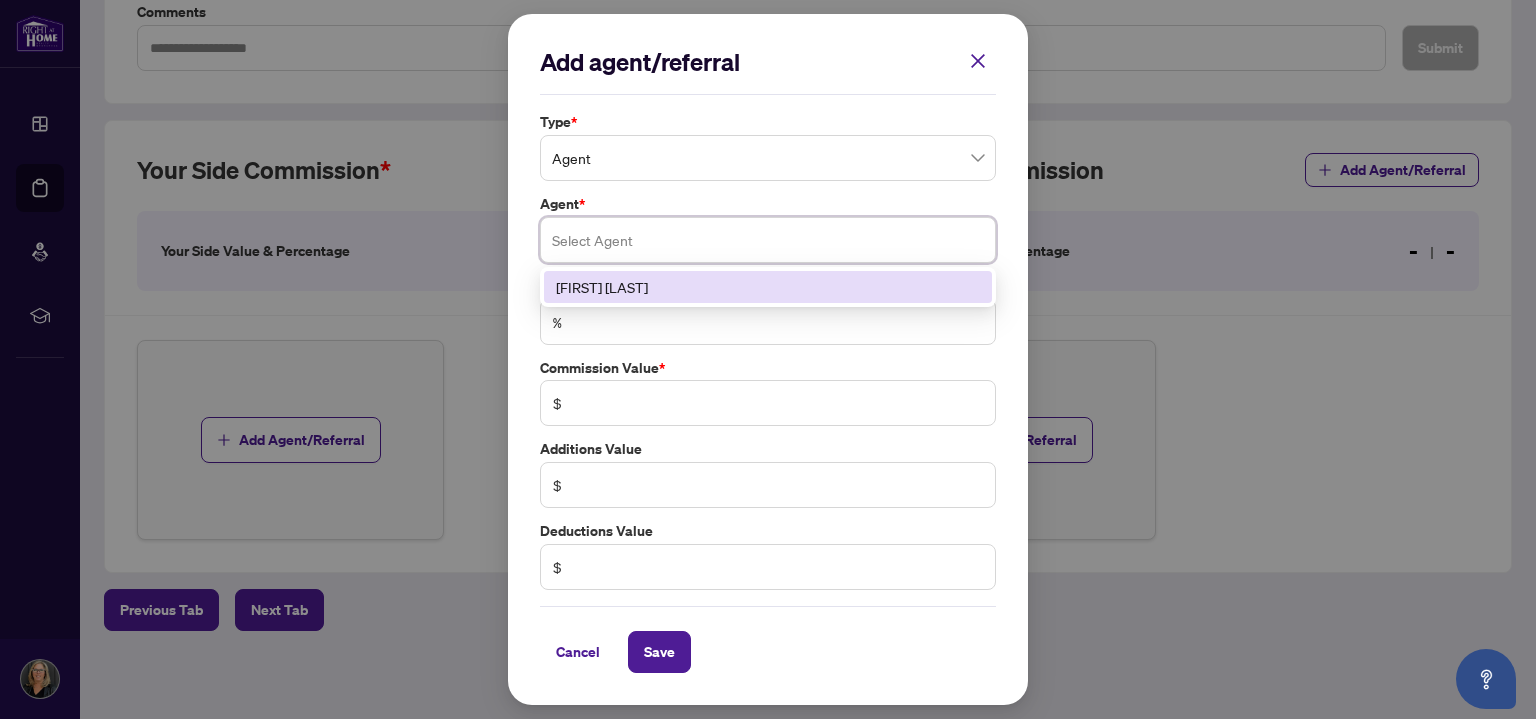 click on "[FIRST] [LAST]" at bounding box center (768, 287) 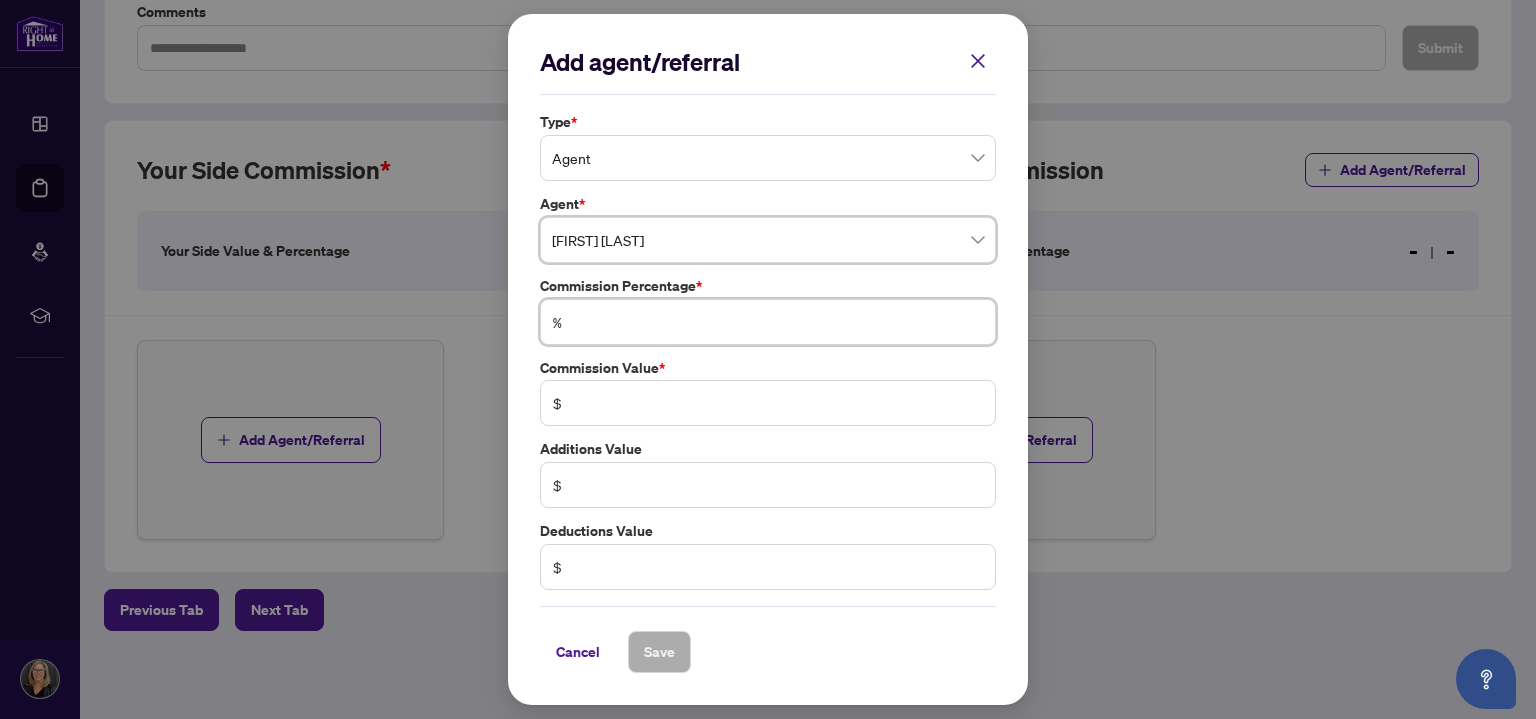 click at bounding box center (778, 322) 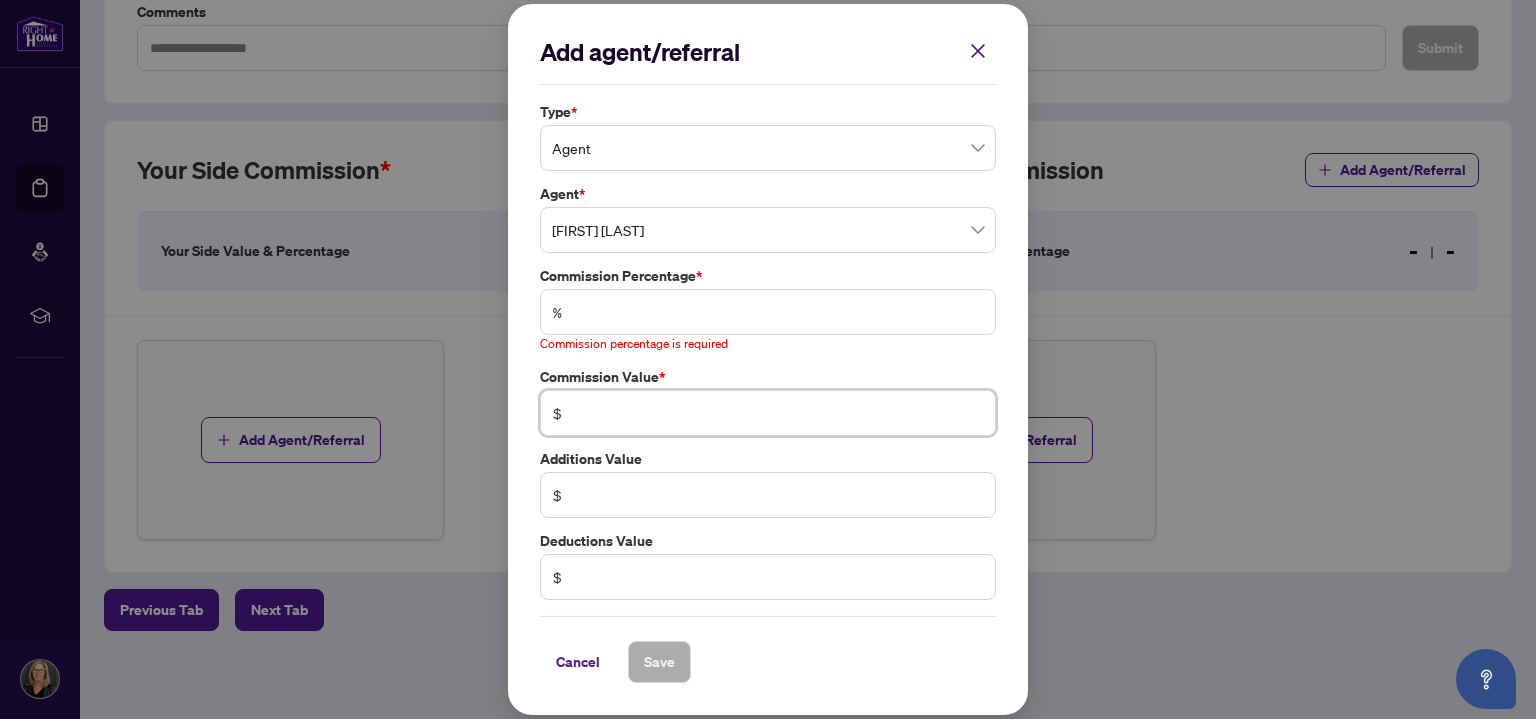 click at bounding box center (778, 413) 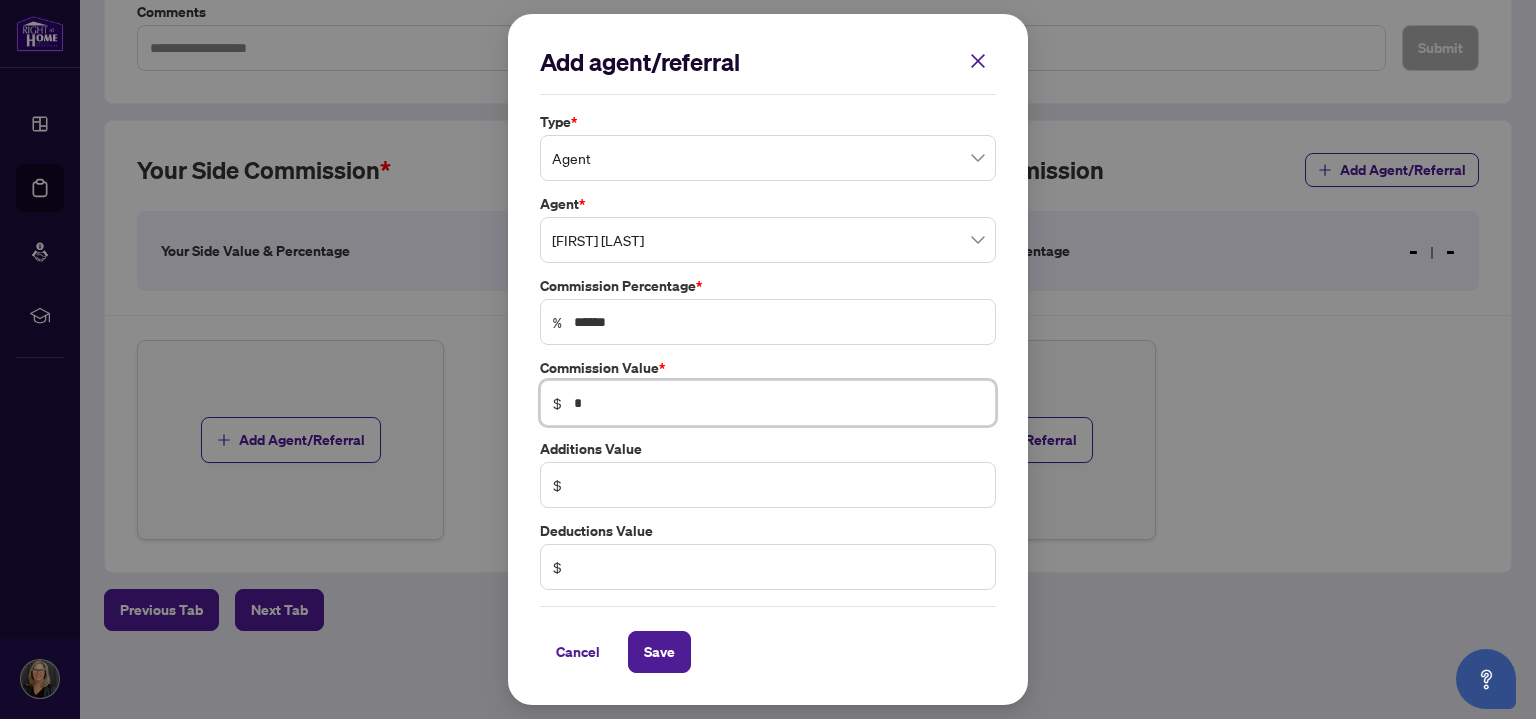 type on "******" 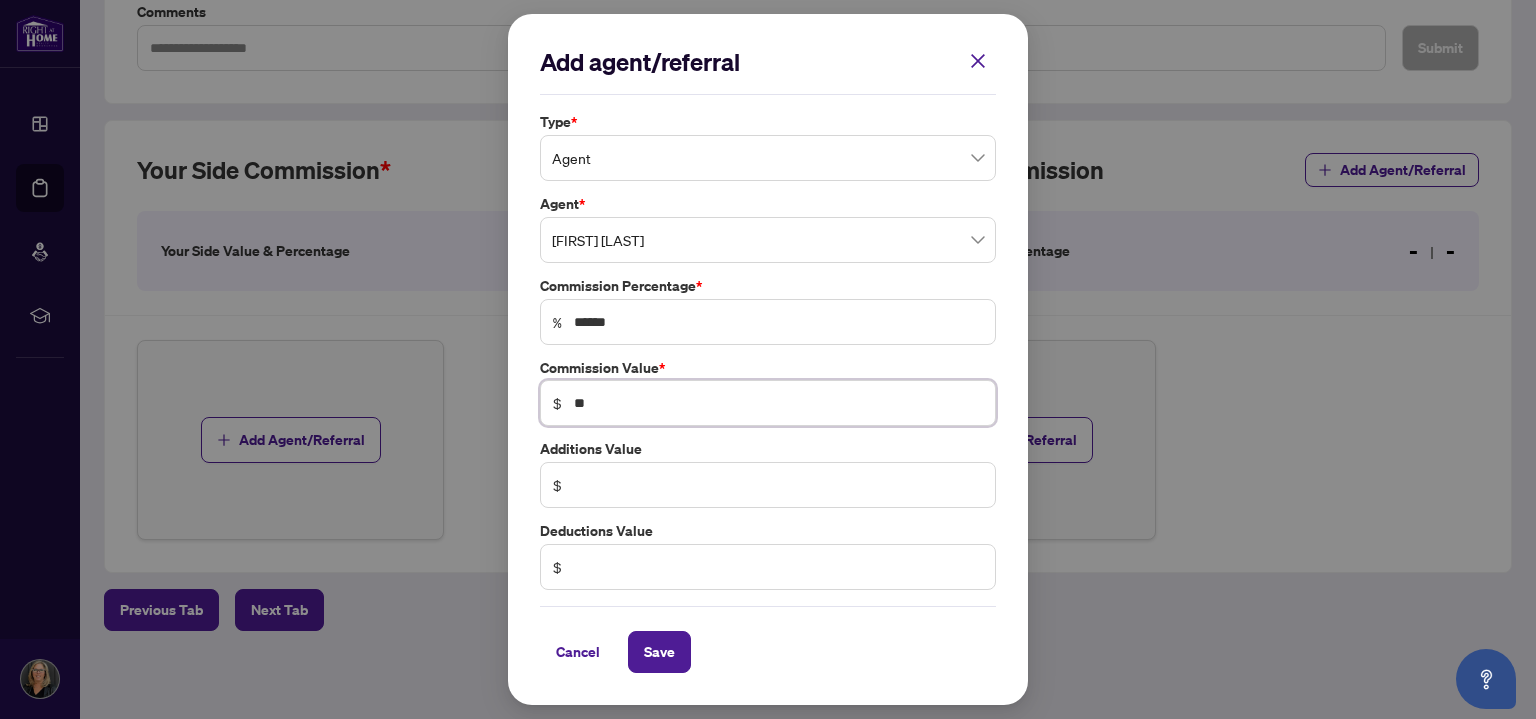 type on "******" 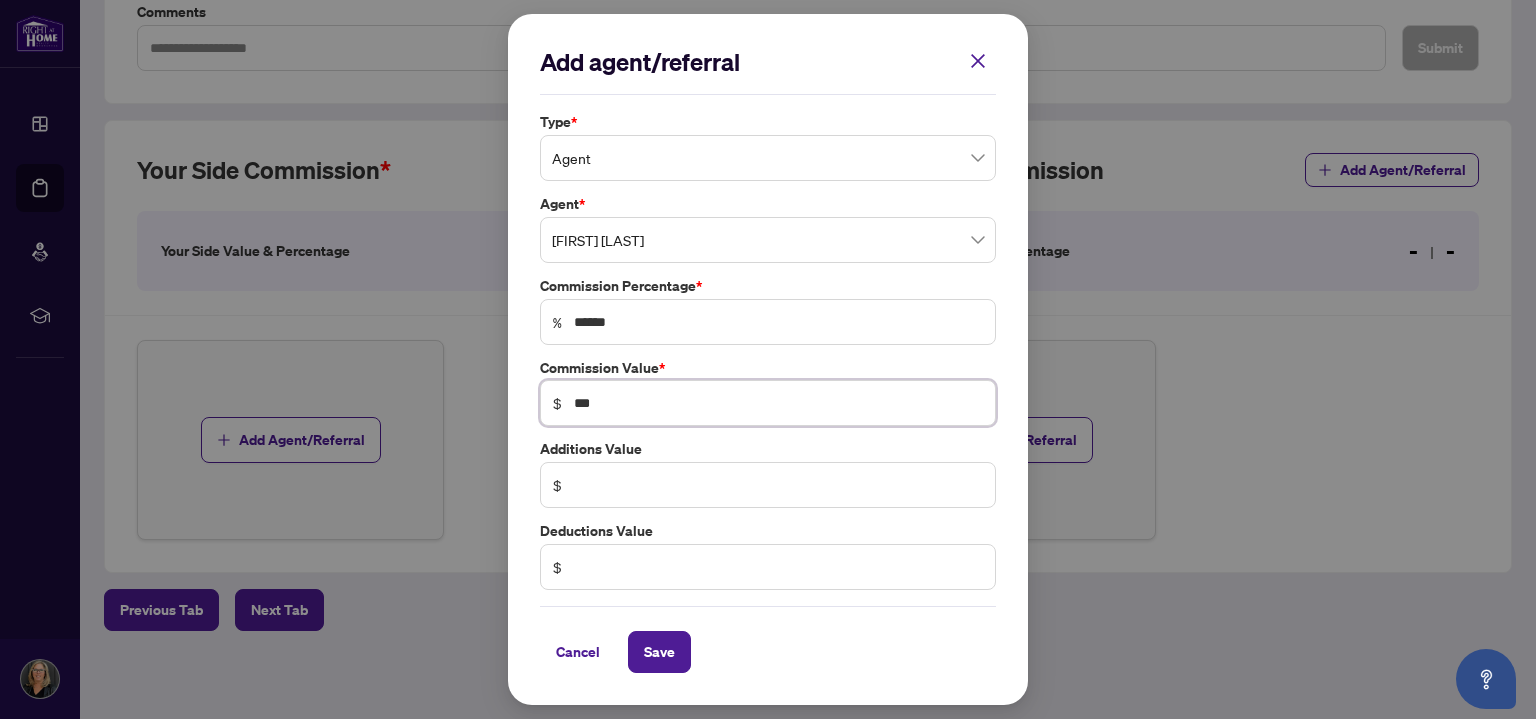 type on "****" 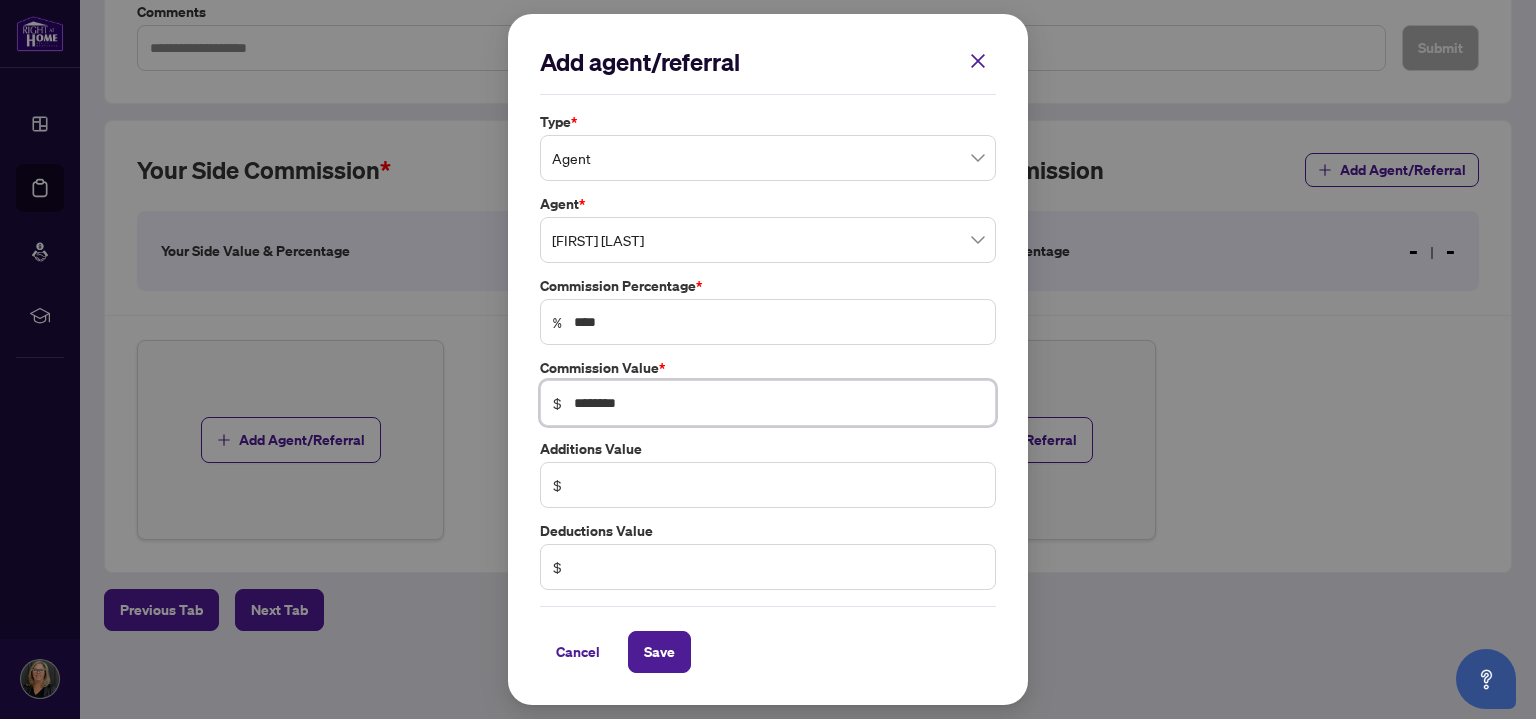 type on "********" 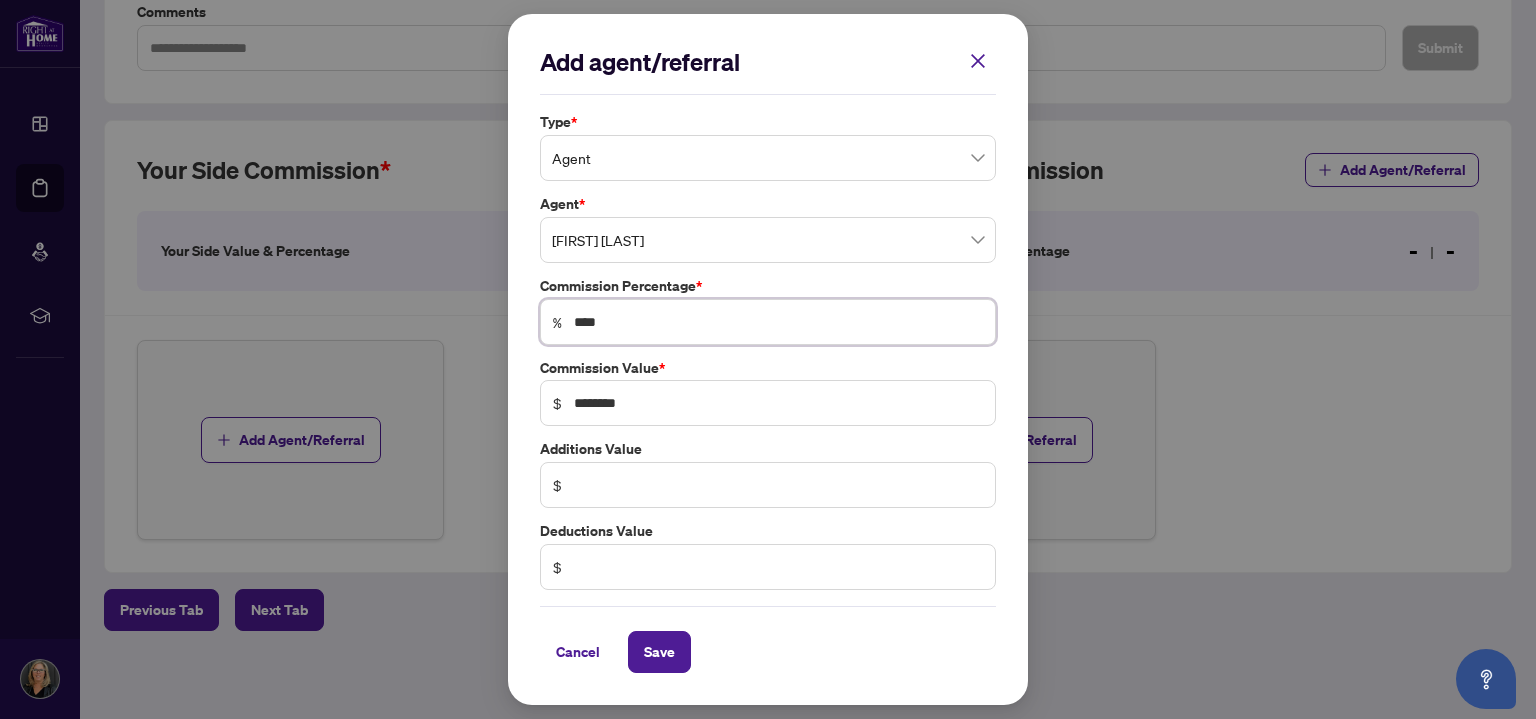 click on "****" at bounding box center [778, 322] 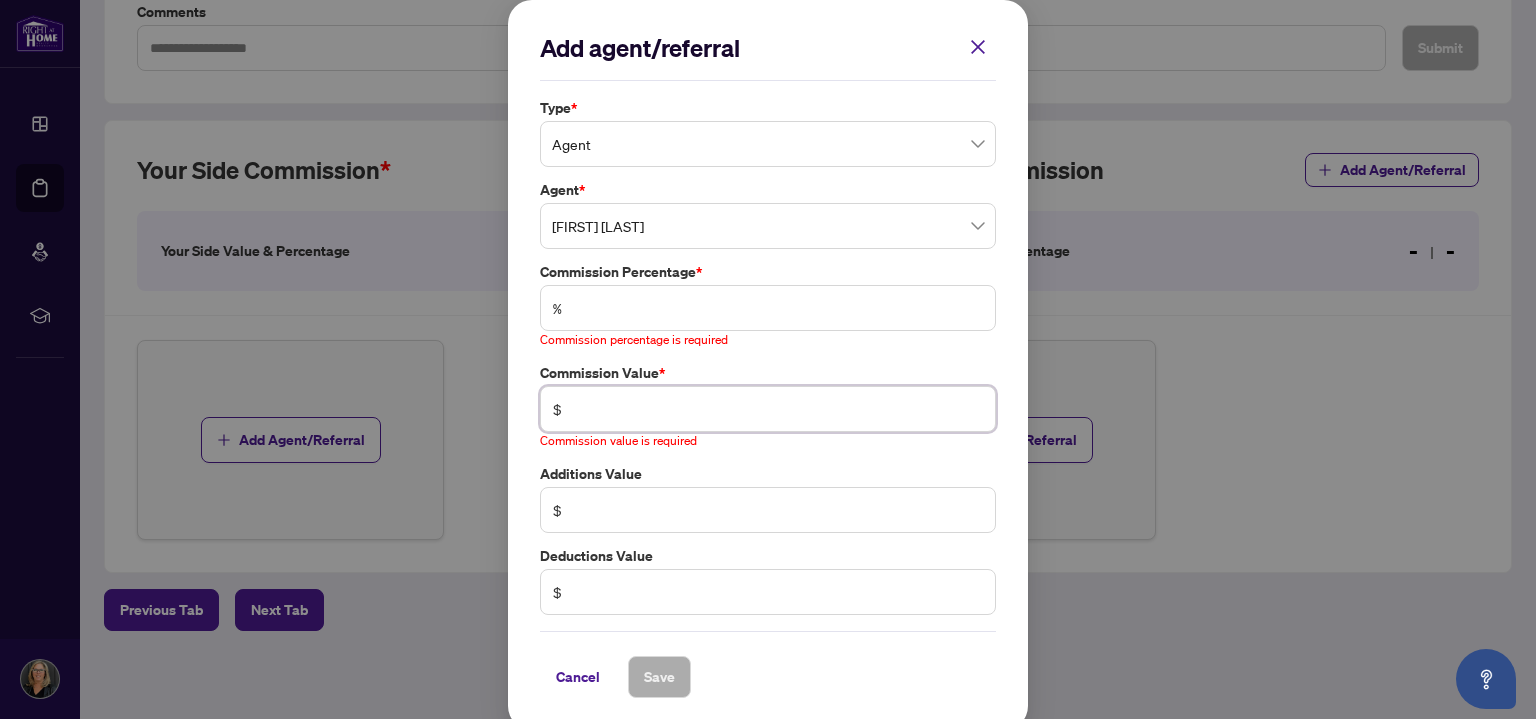 click at bounding box center (778, 409) 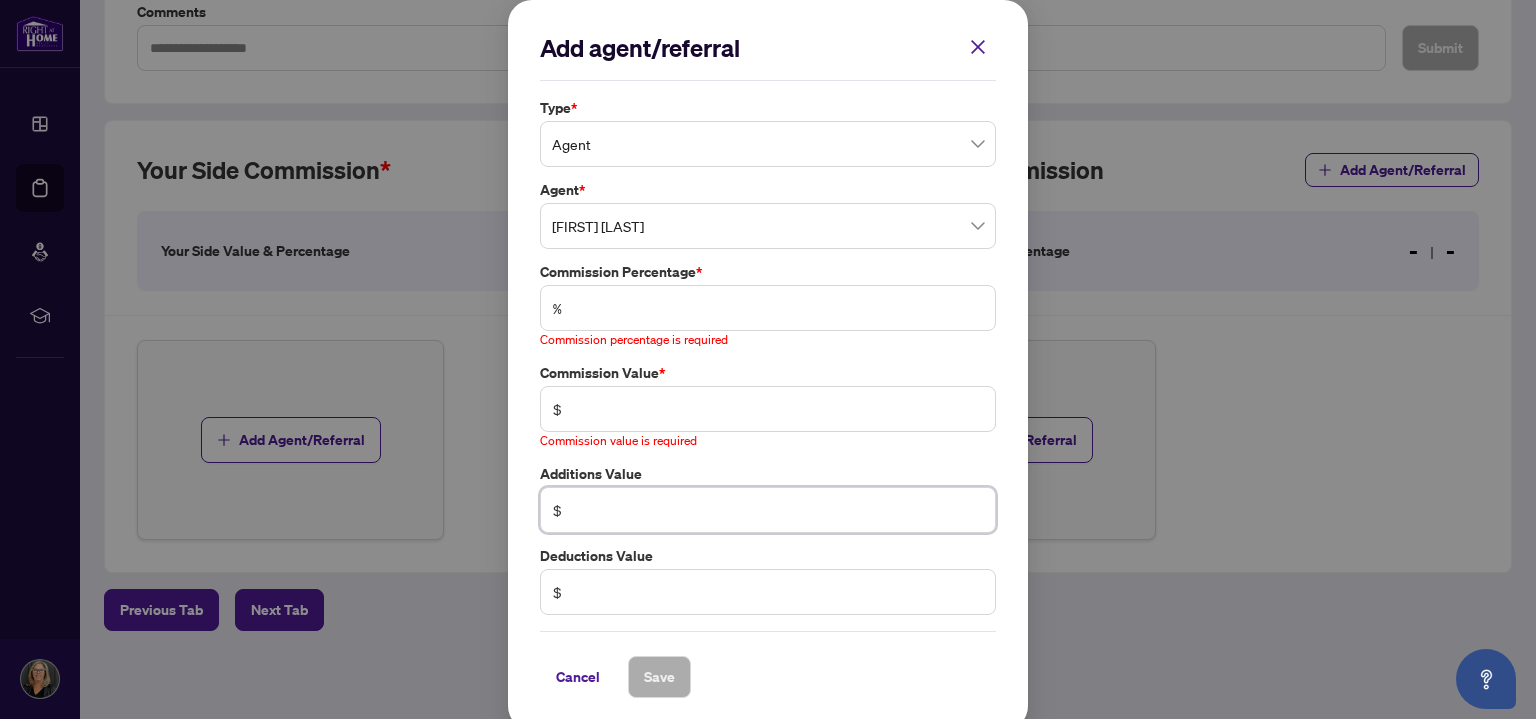 click at bounding box center (778, 510) 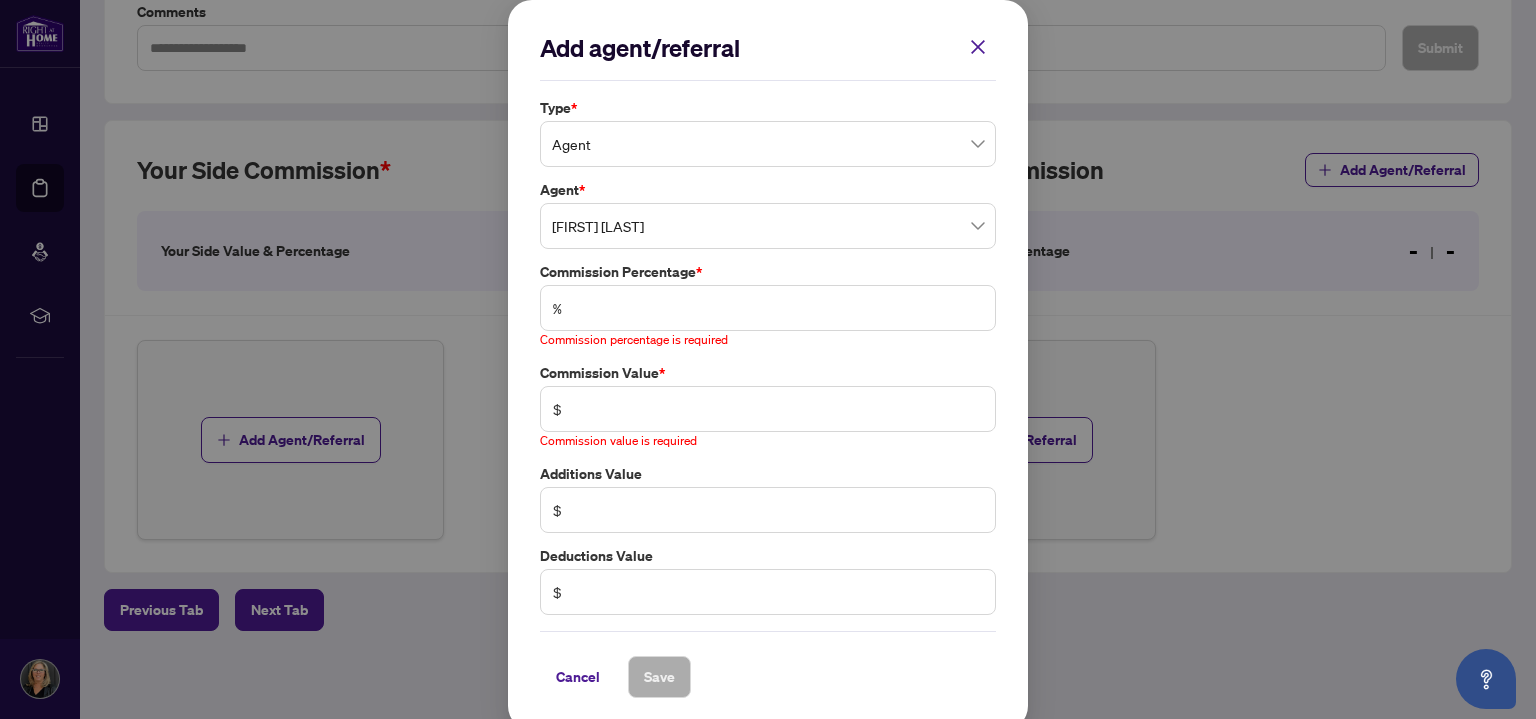 click on "%" at bounding box center [768, 308] 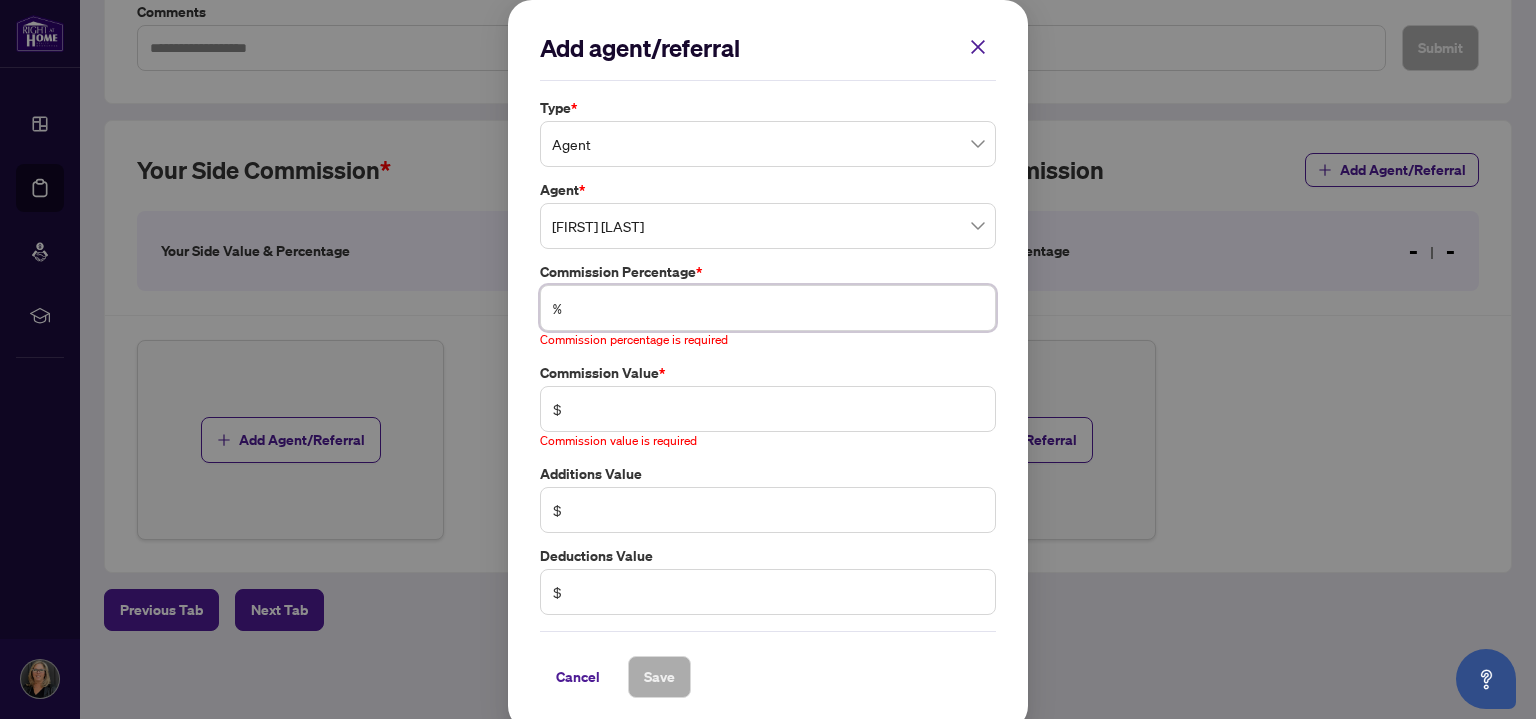type on "*" 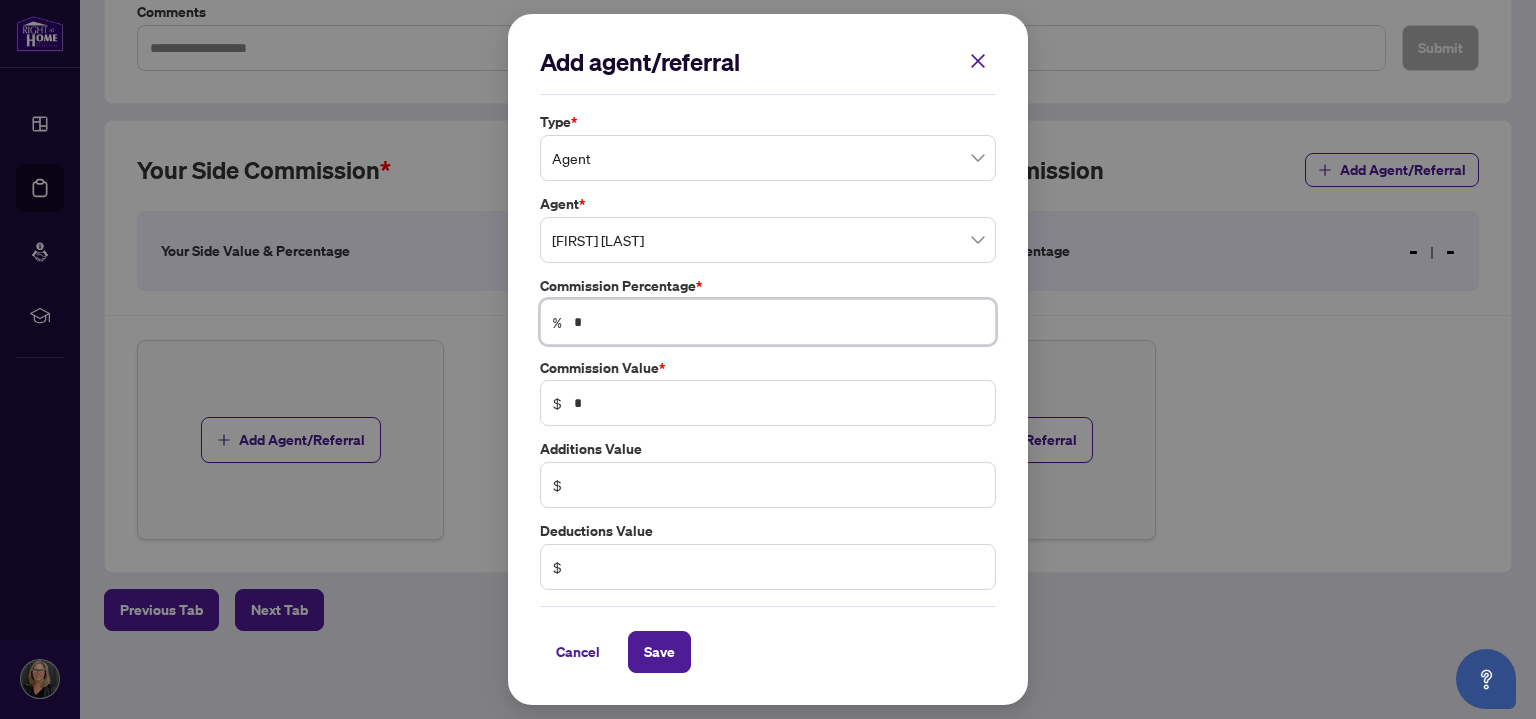 type on "*" 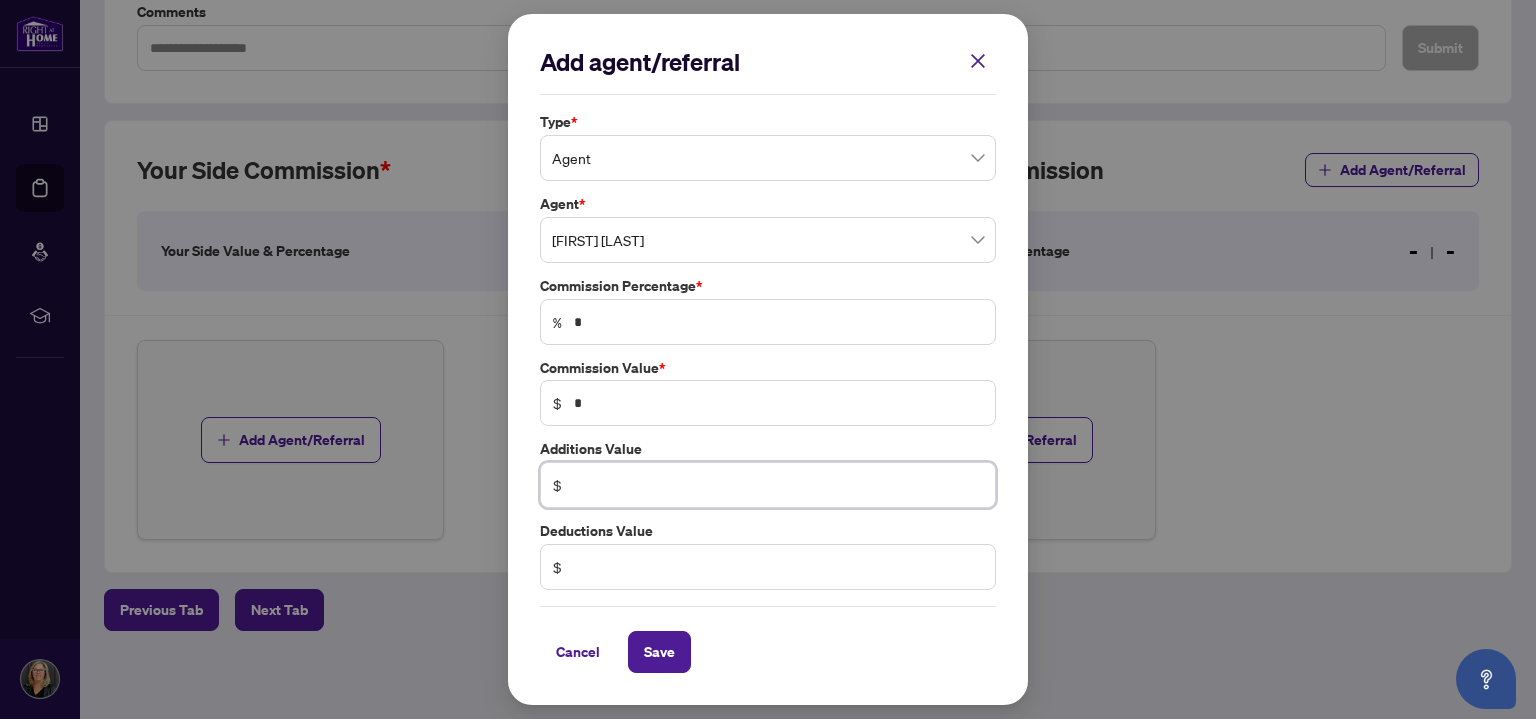 click at bounding box center [778, 485] 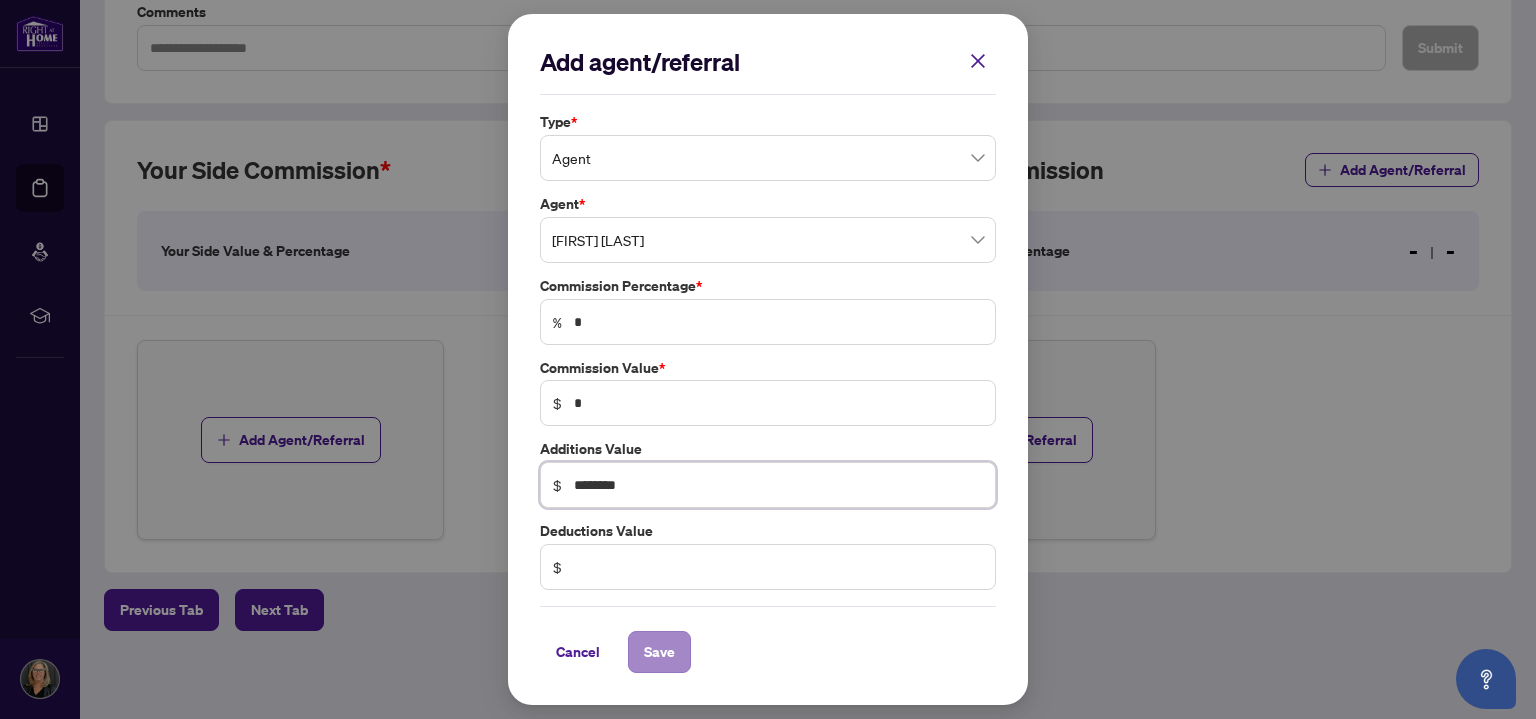type on "********" 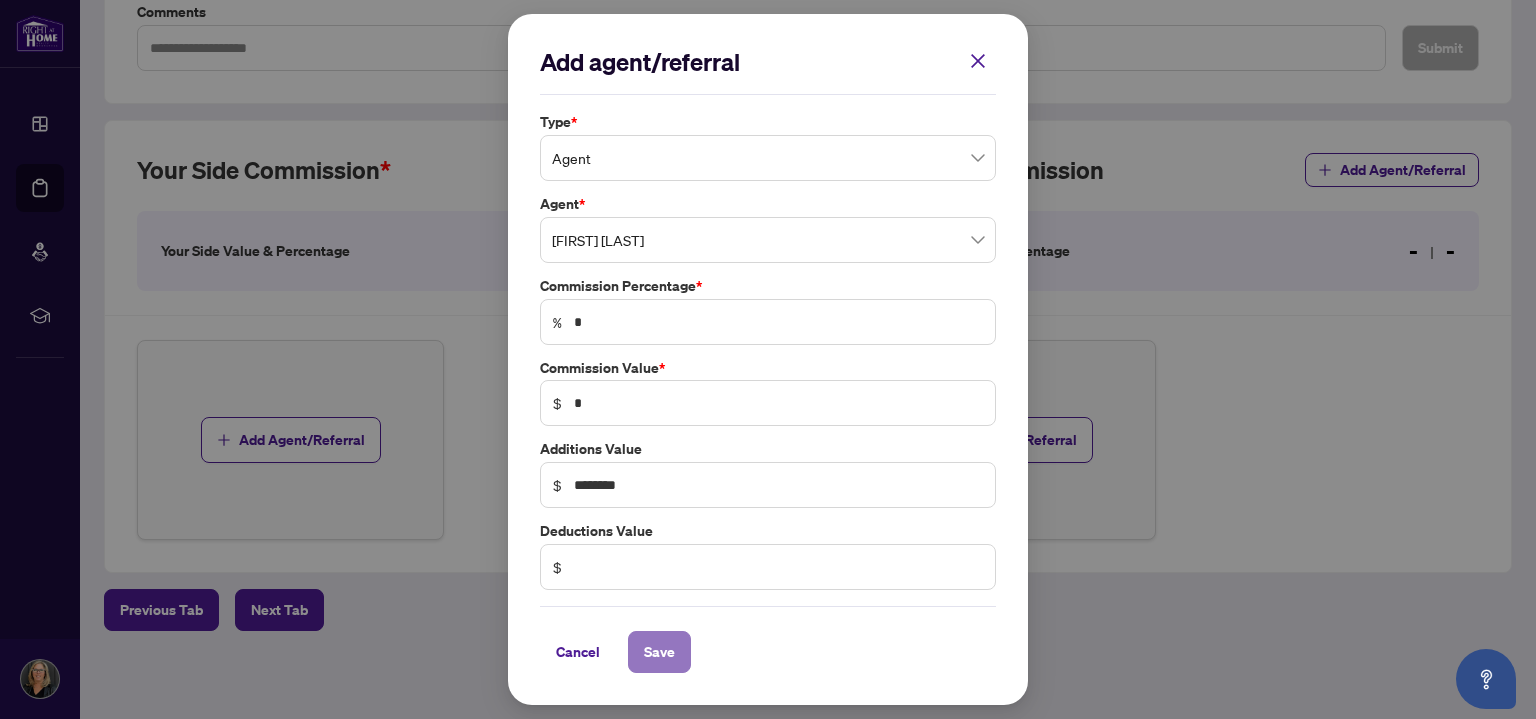 click on "Save" at bounding box center [659, 652] 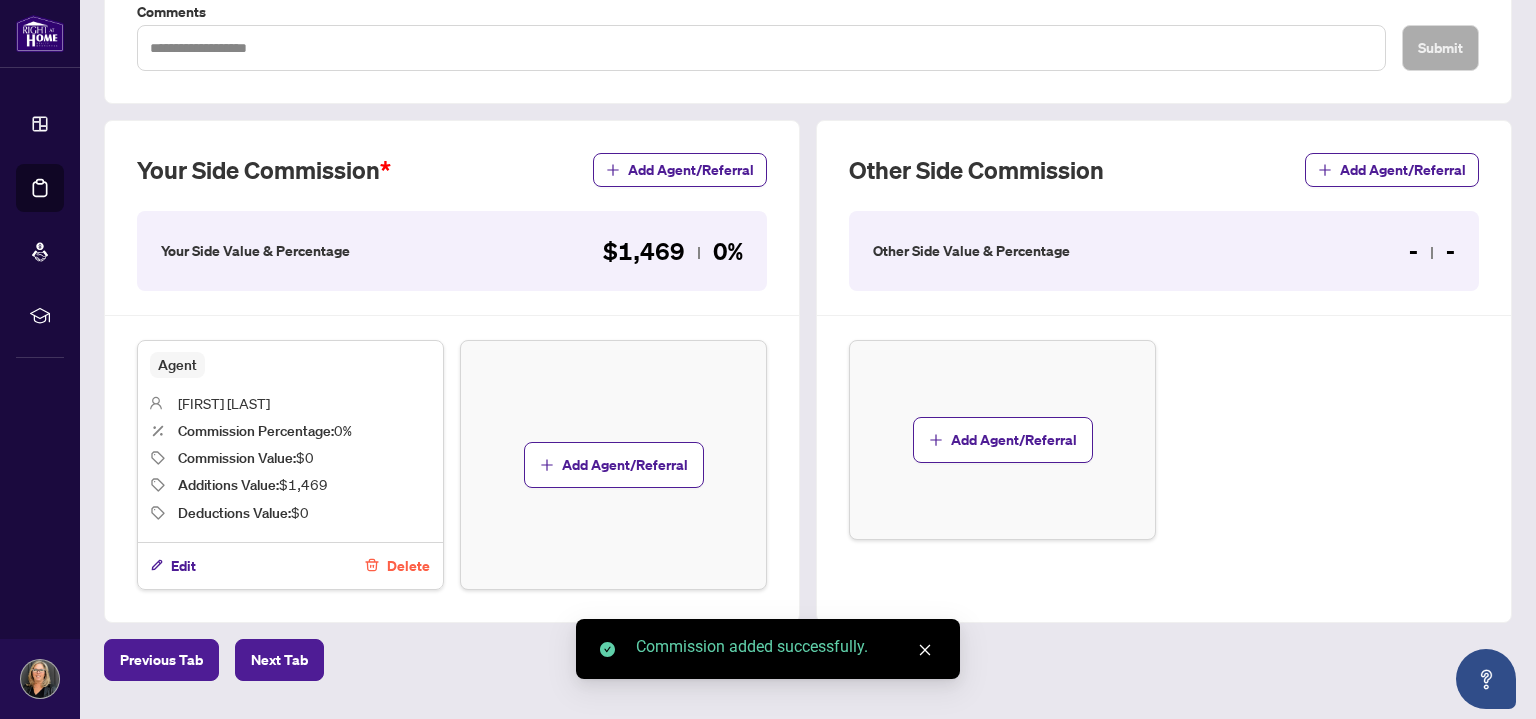 click on "Other Side Value & Percentage" at bounding box center (971, 251) 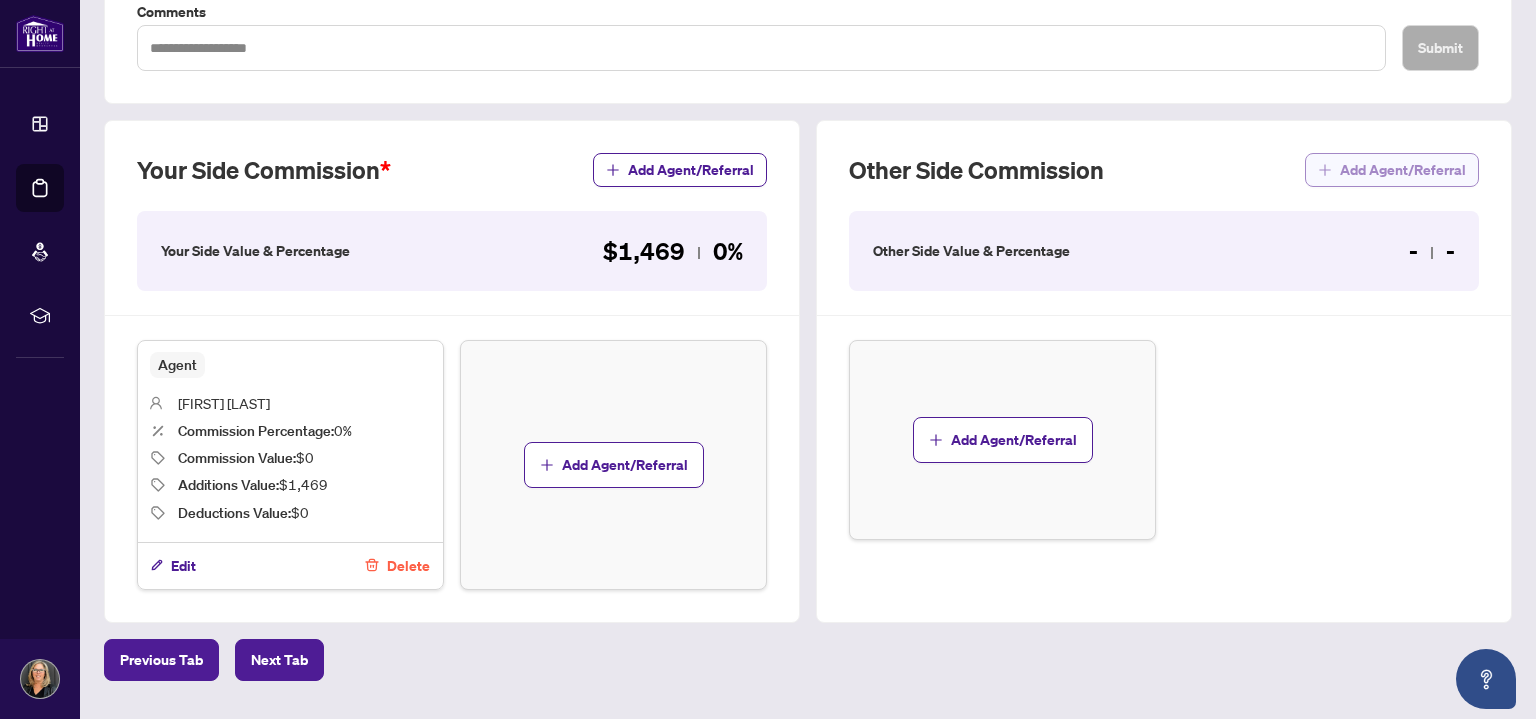 click on "Add Agent/Referral" at bounding box center (1403, 170) 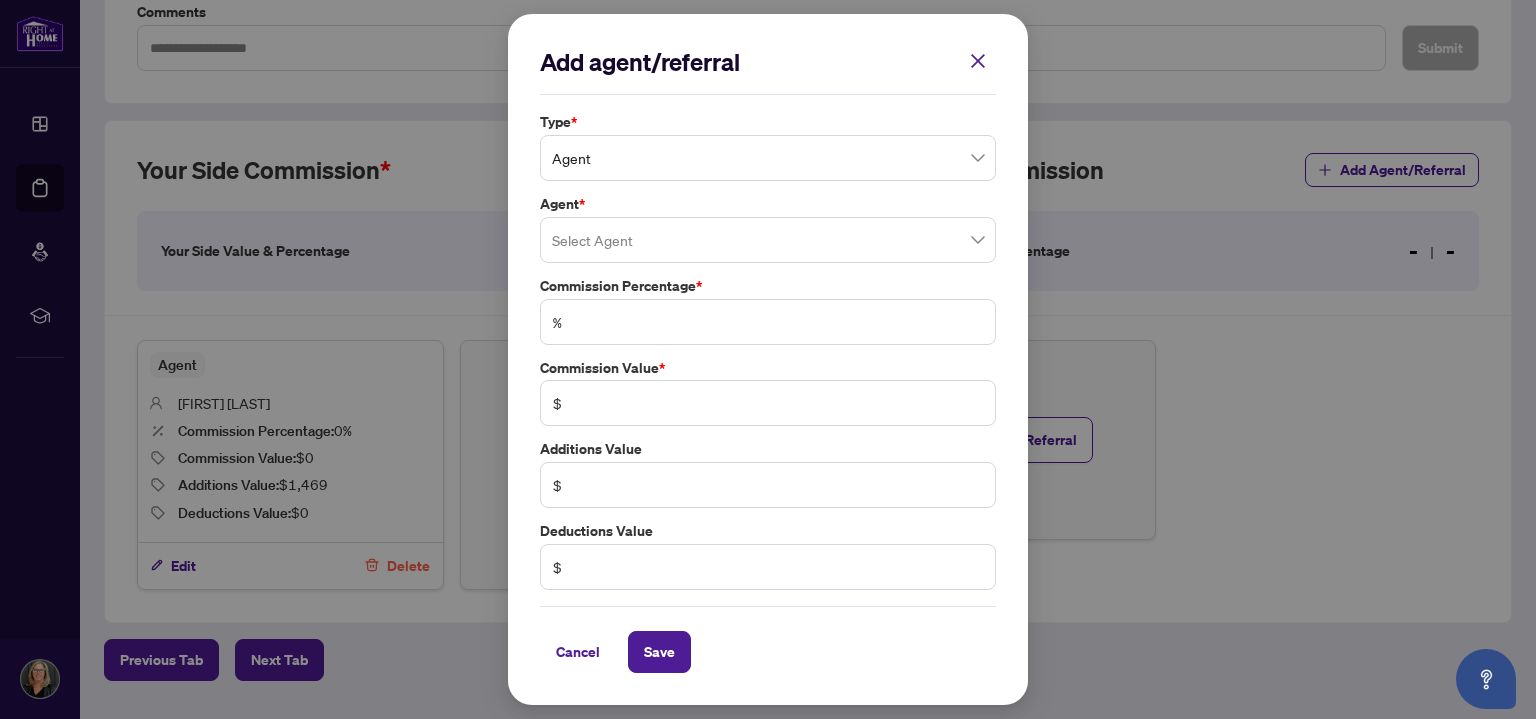 click at bounding box center (768, 240) 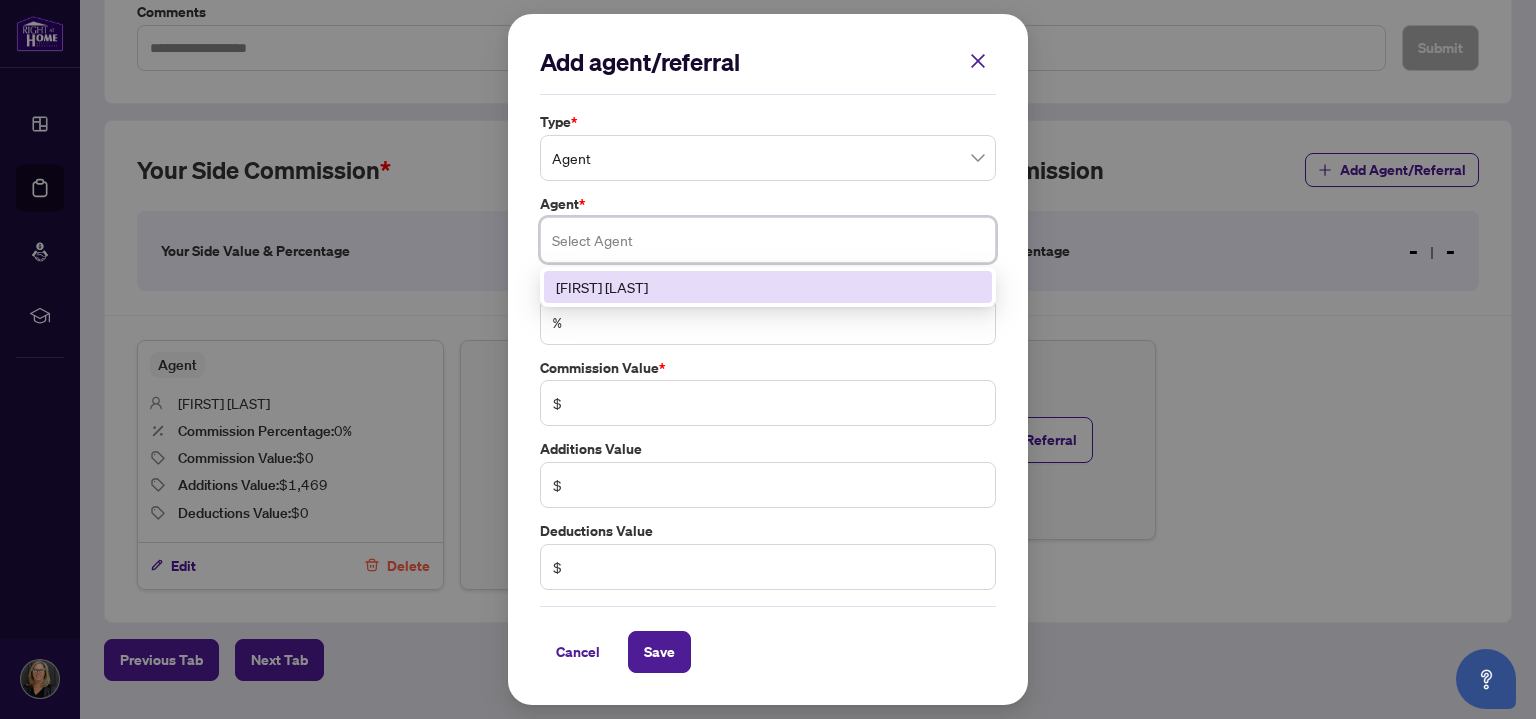 click on "[FIRST] [LAST]" at bounding box center [768, 287] 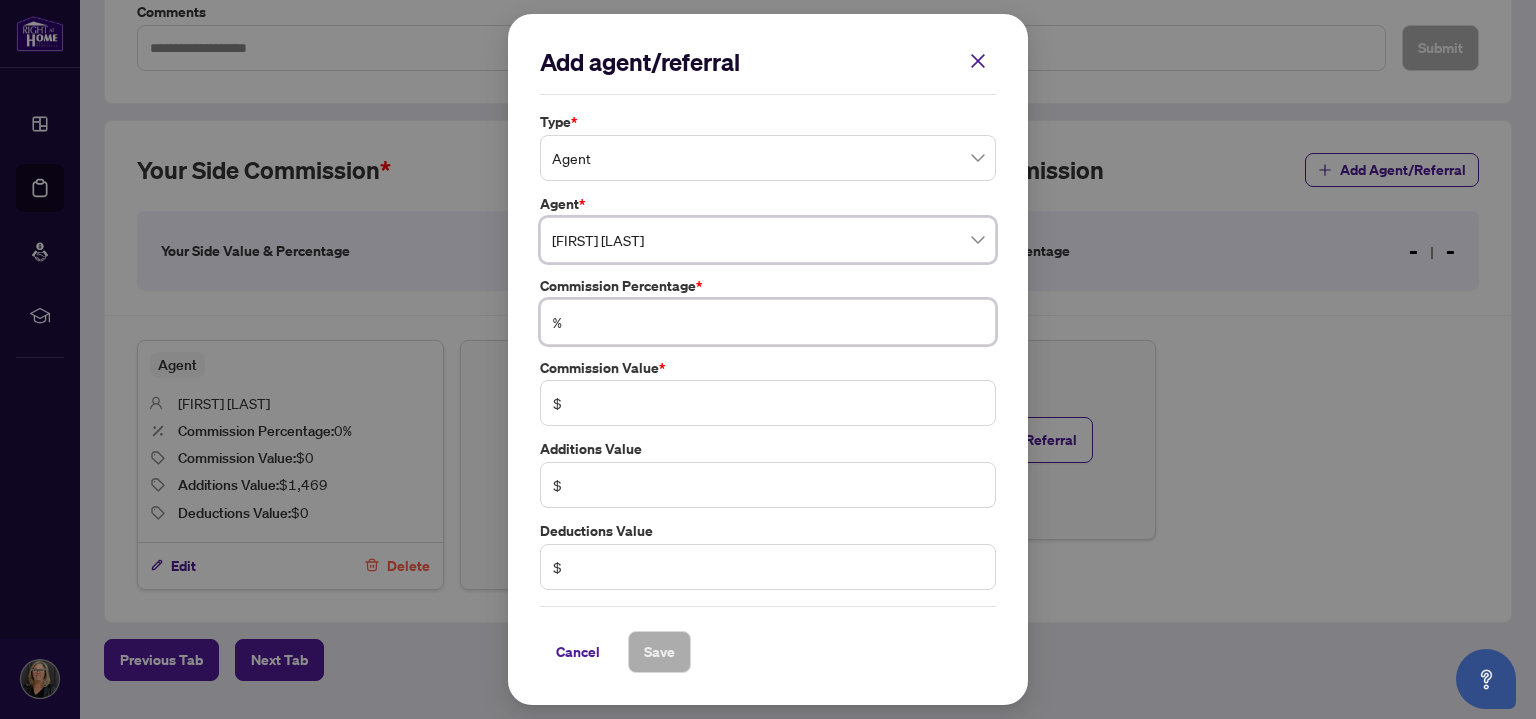 click at bounding box center [778, 322] 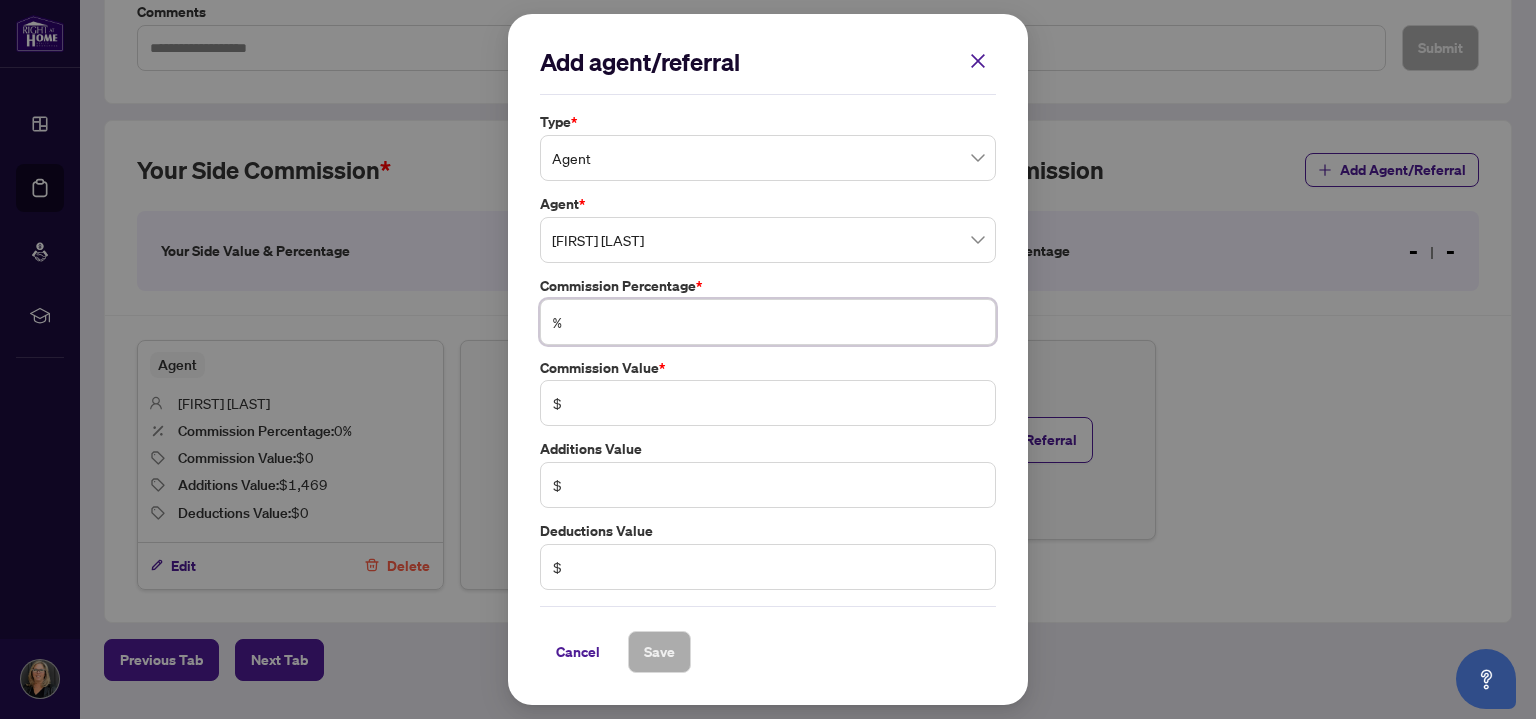 type on "*" 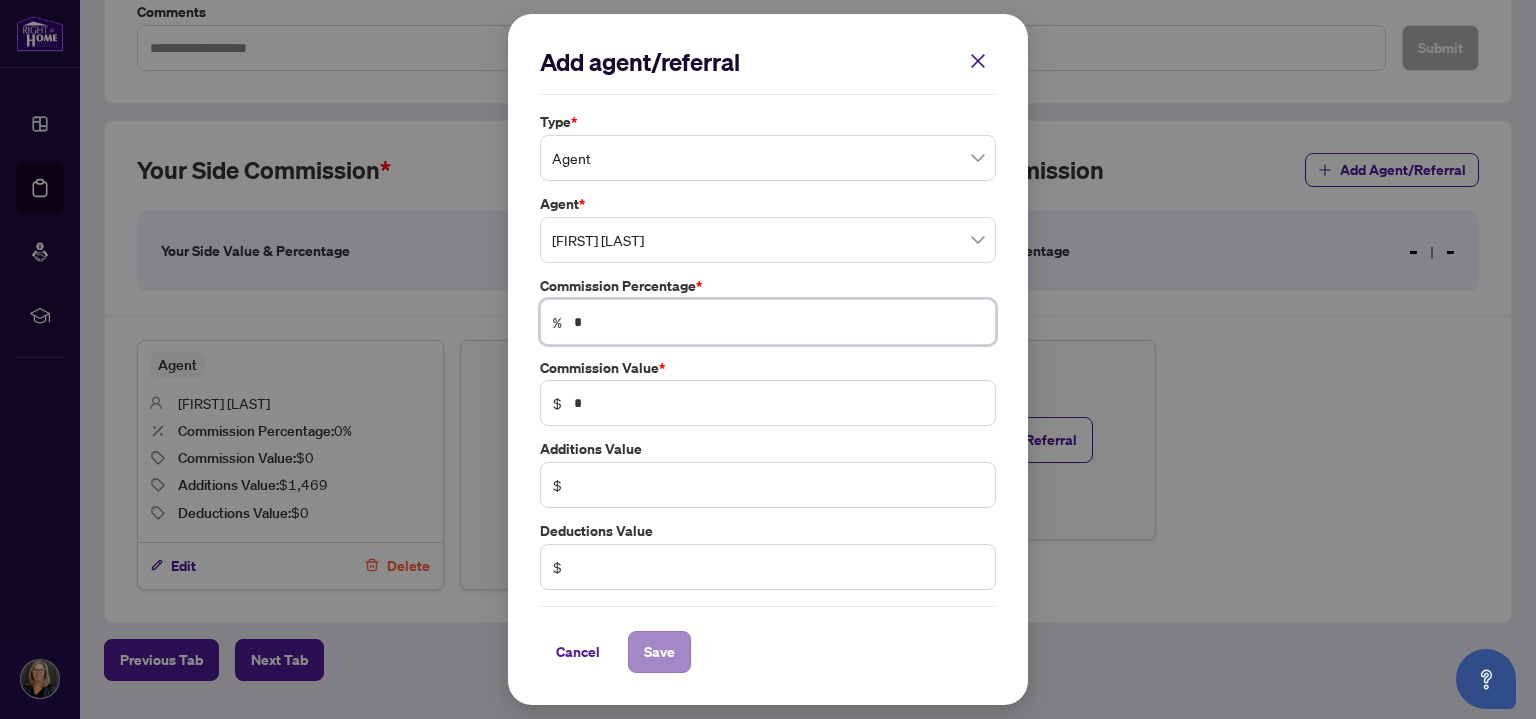 type on "*" 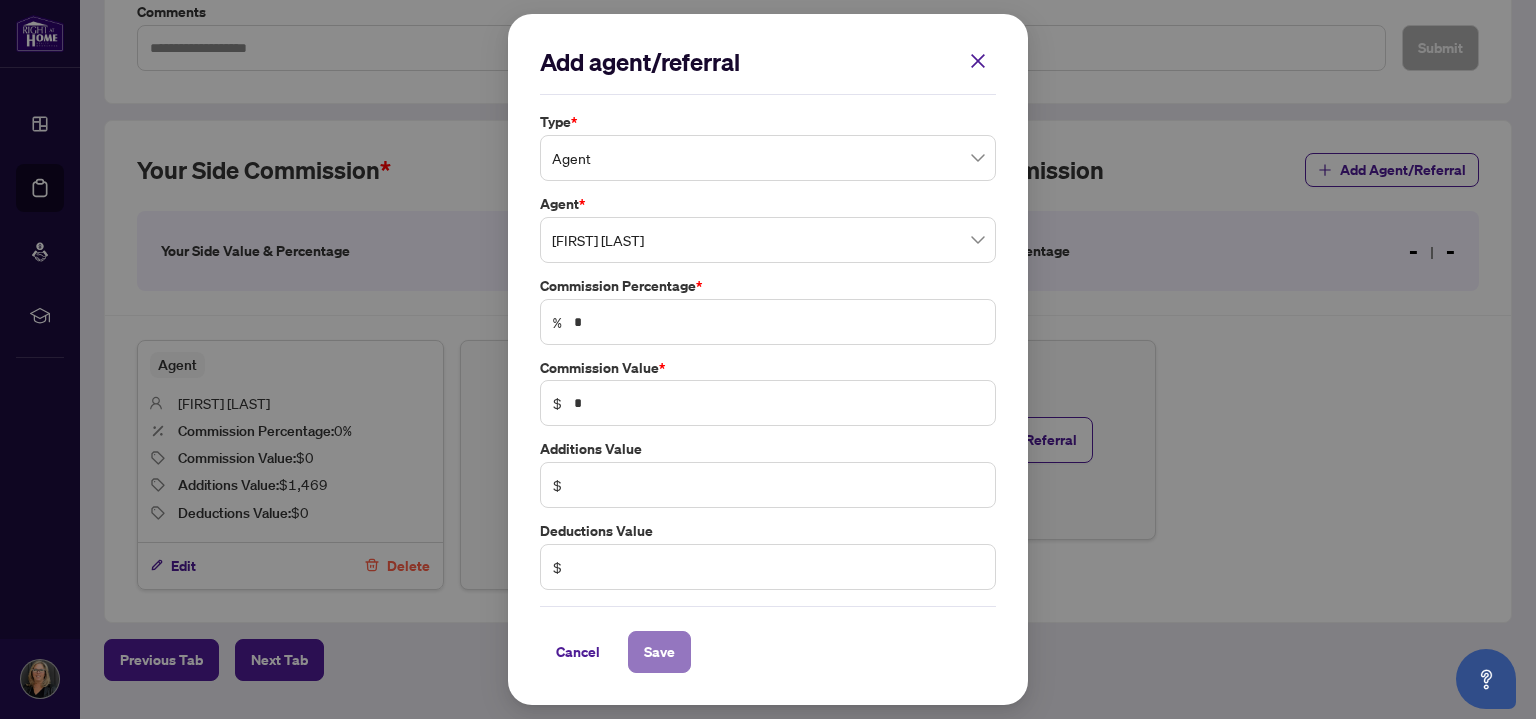 click on "Save" at bounding box center (659, 652) 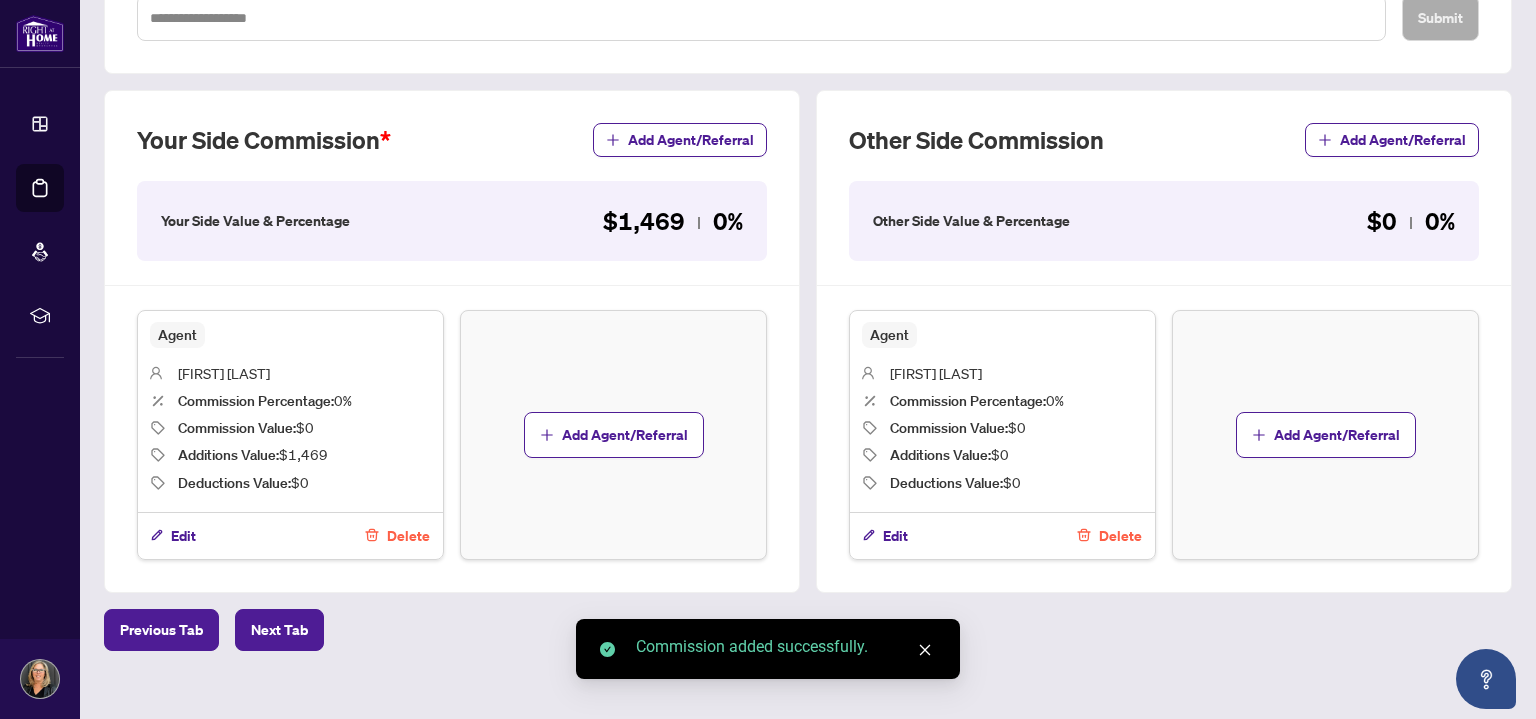 scroll, scrollTop: 511, scrollLeft: 0, axis: vertical 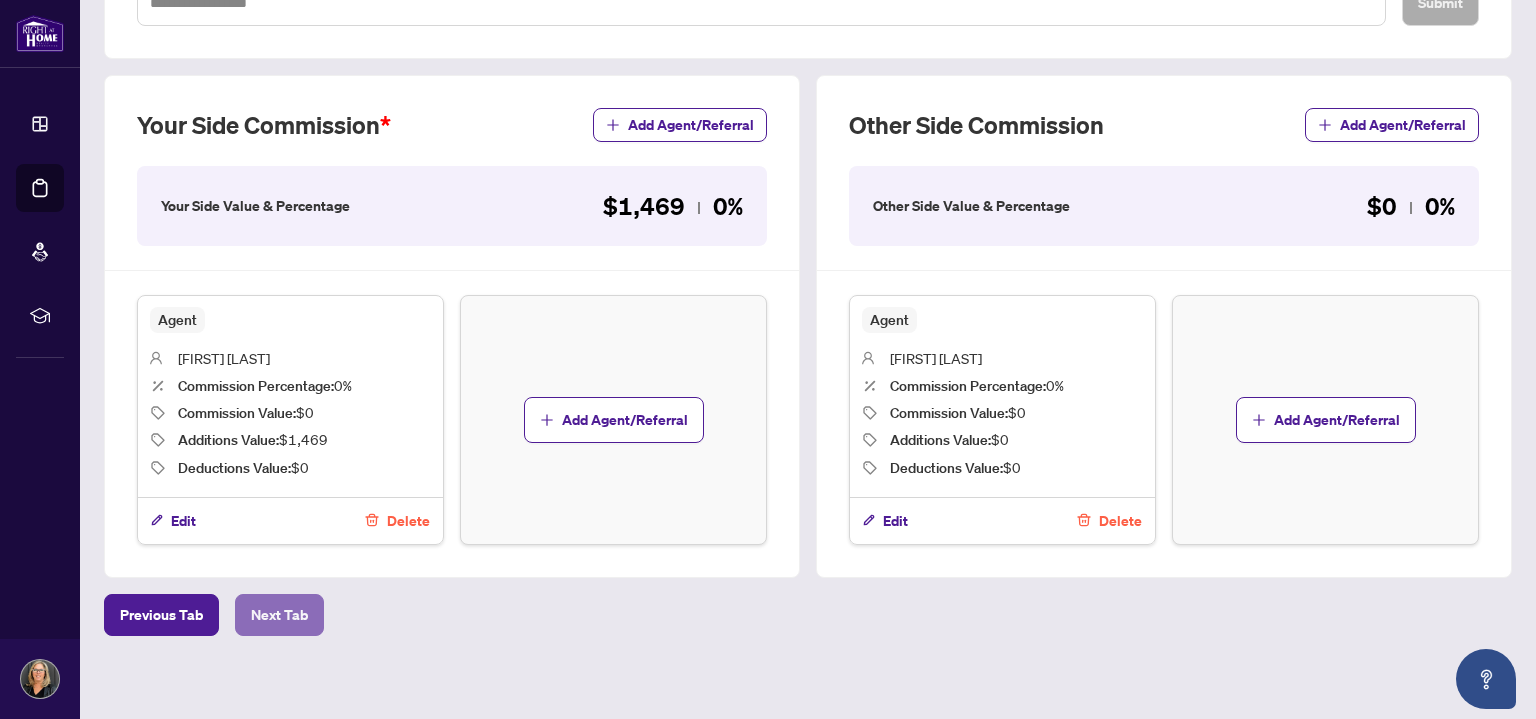 click on "Next Tab" at bounding box center [279, 615] 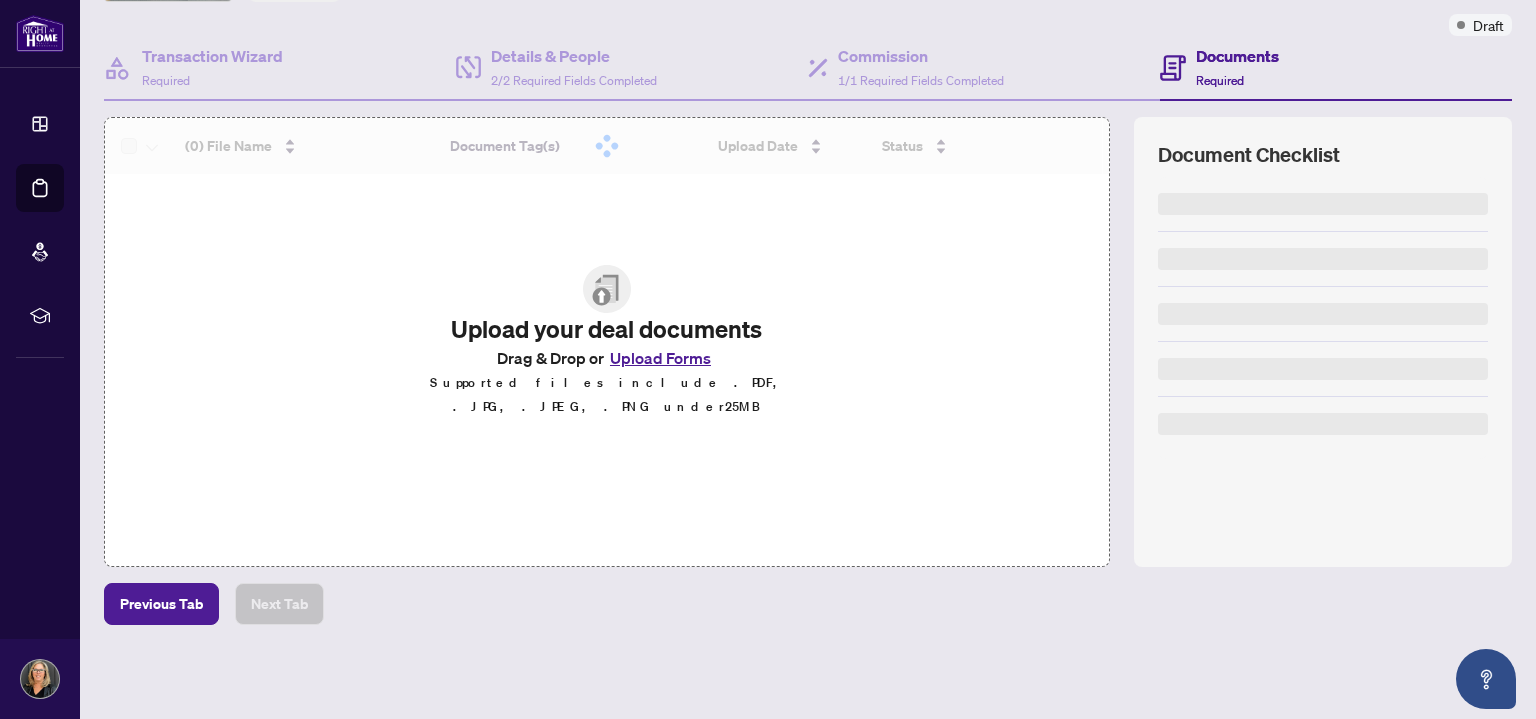 scroll, scrollTop: 0, scrollLeft: 0, axis: both 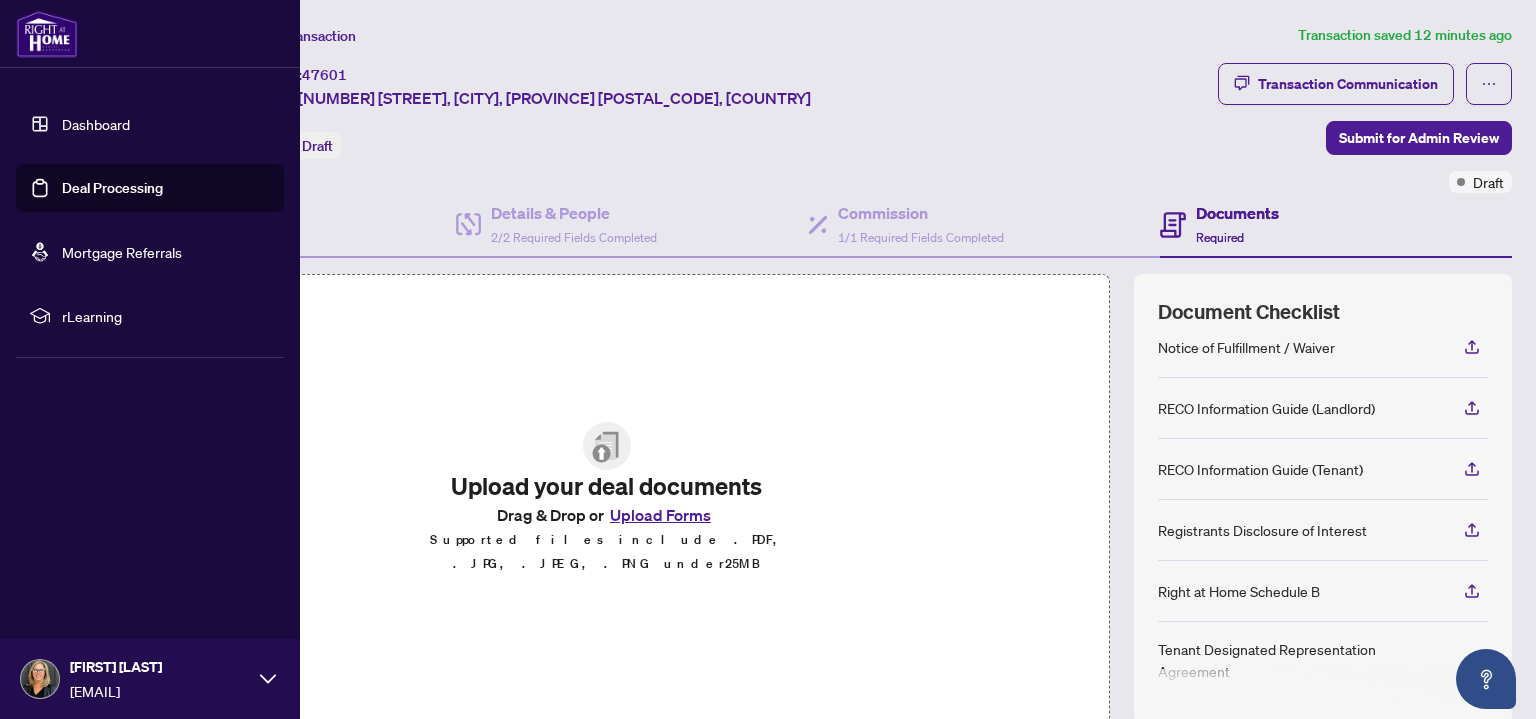 click on "Dashboard" at bounding box center [96, 124] 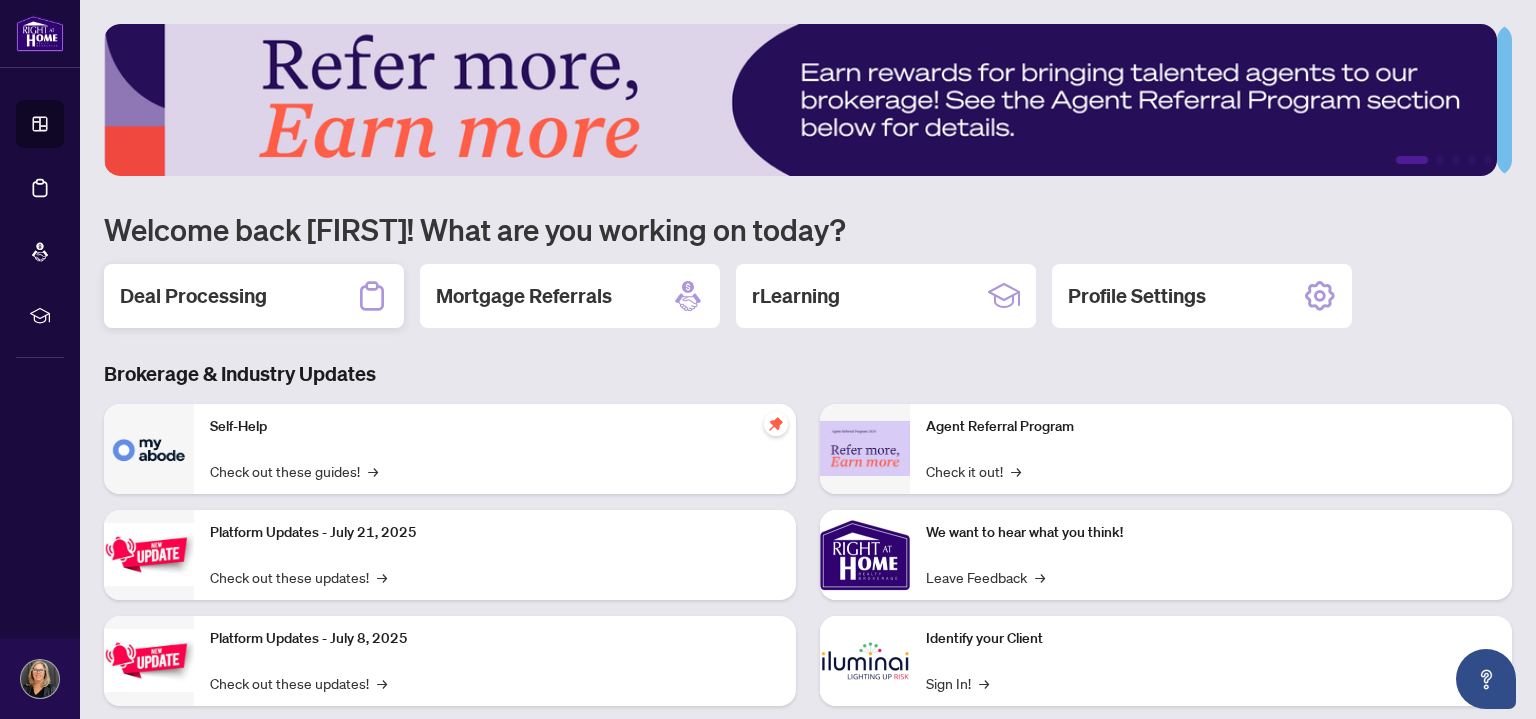click on "Deal Processing" at bounding box center (193, 296) 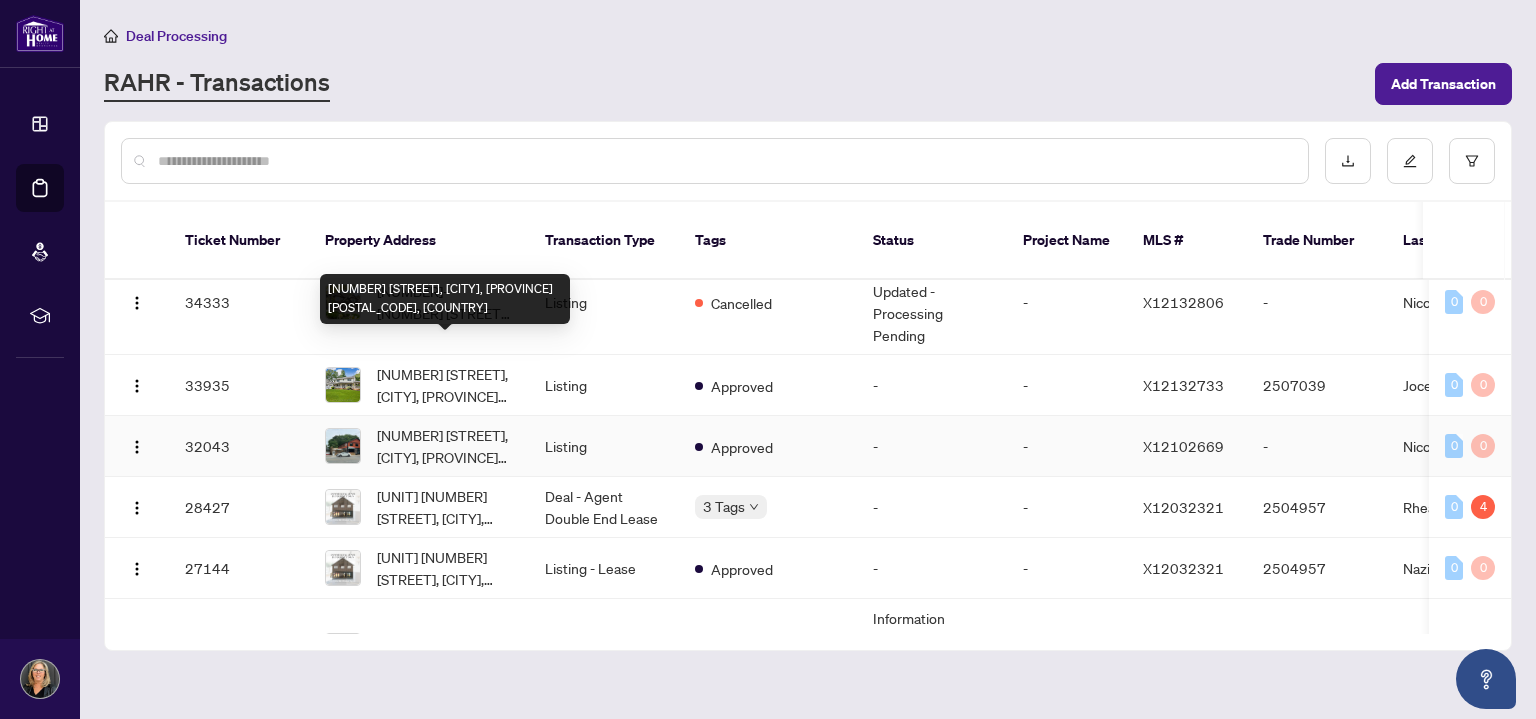 scroll, scrollTop: 800, scrollLeft: 0, axis: vertical 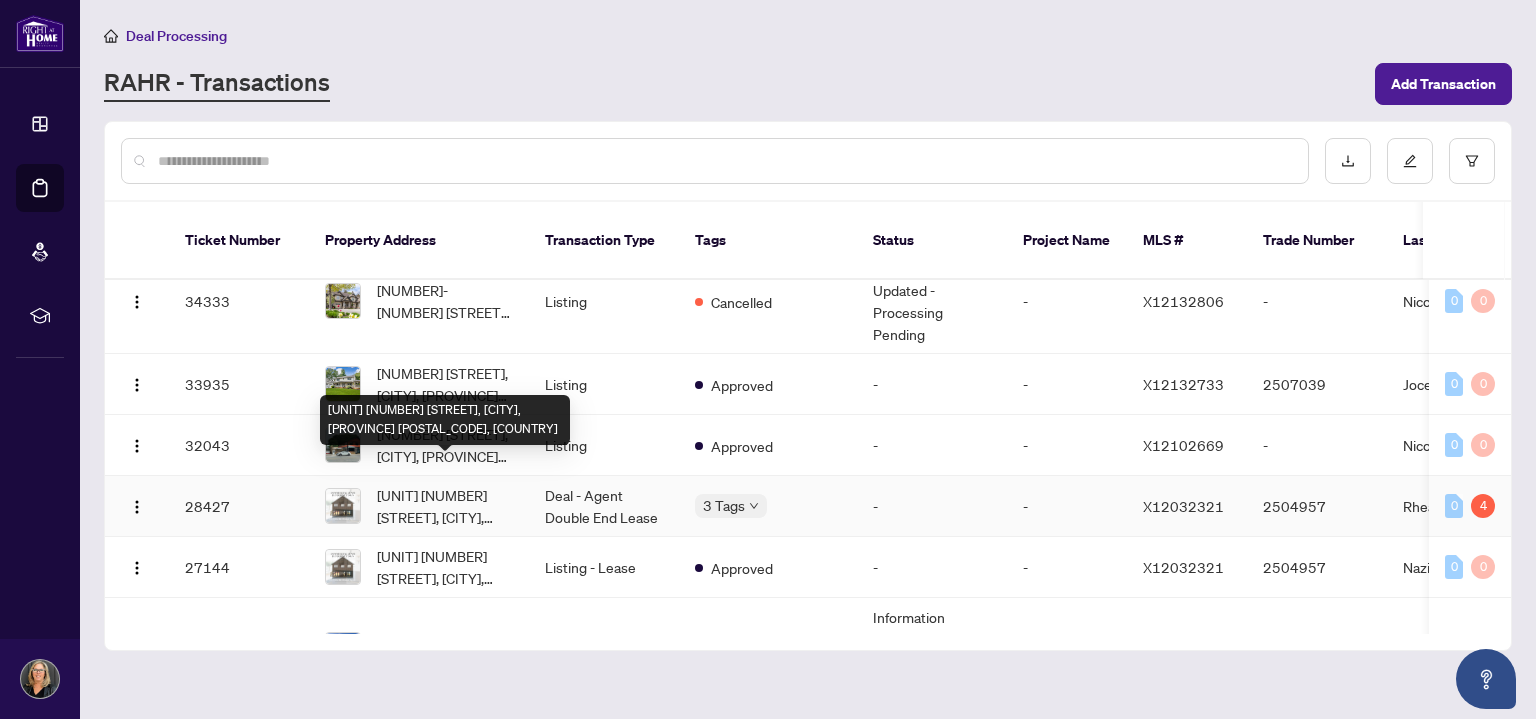 click on "[UNIT] [NUMBER] [STREET], [CITY], [PROVINCE] [POSTAL_CODE], [COUNTRY]" at bounding box center (445, 506) 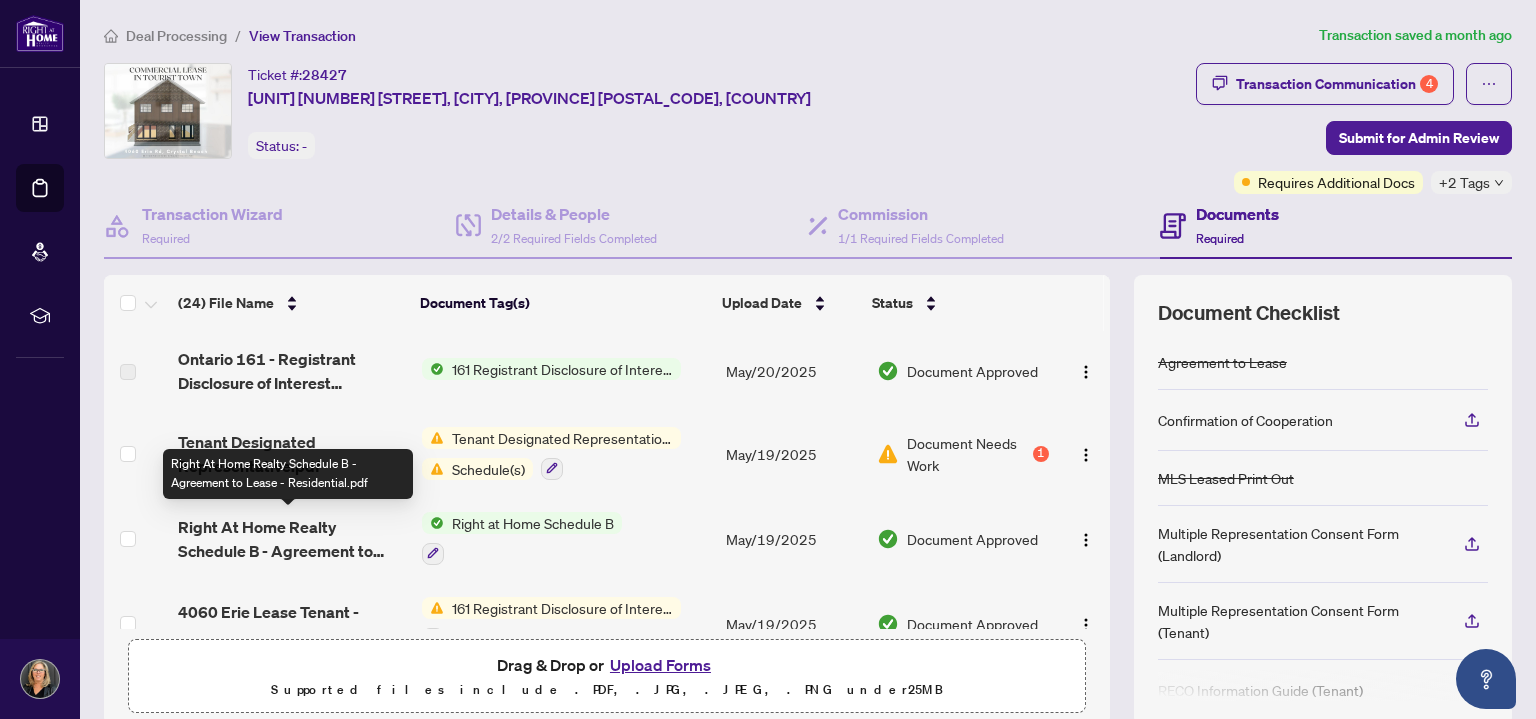 click on "Right At Home Realty Schedule B - Agreement to Lease - Residential.pdf" at bounding box center (291, 539) 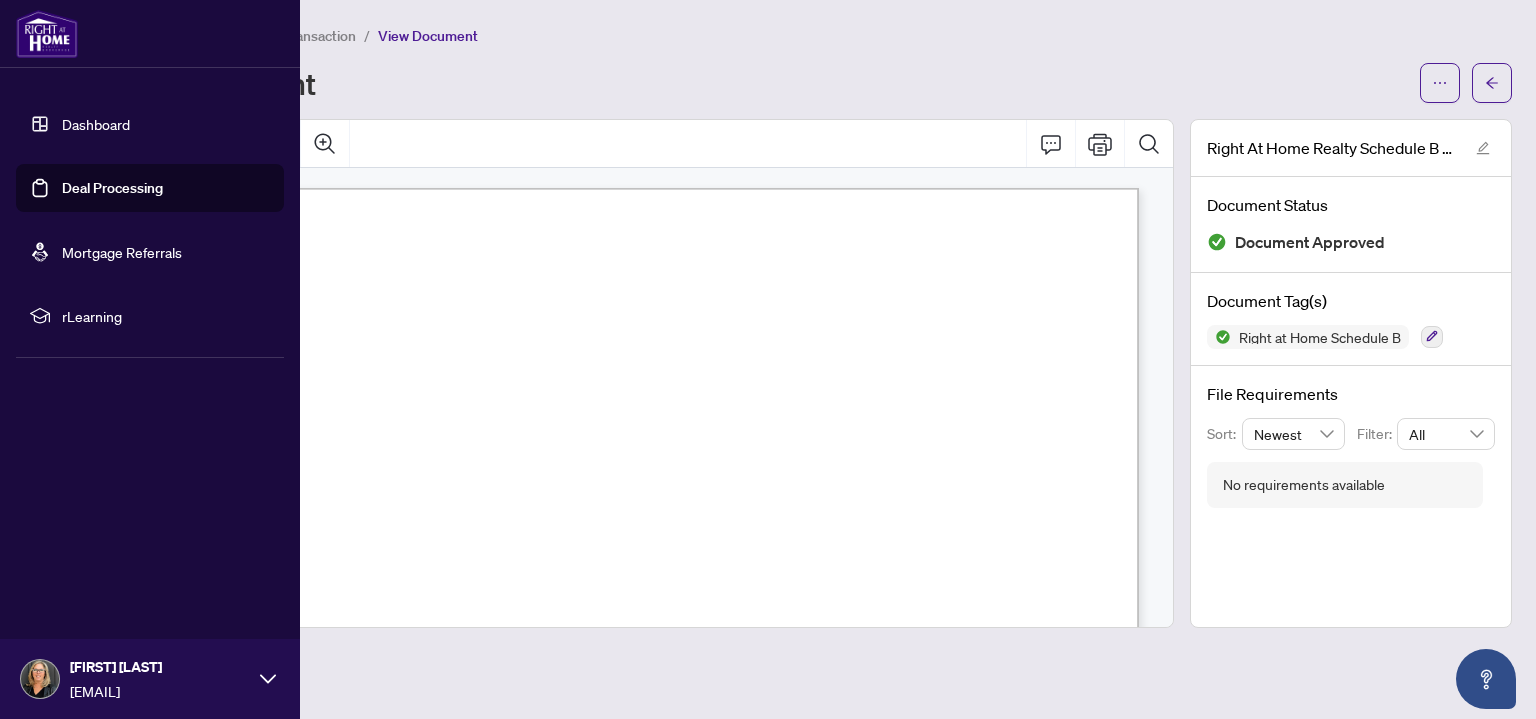 click on "Dashboard" at bounding box center (96, 124) 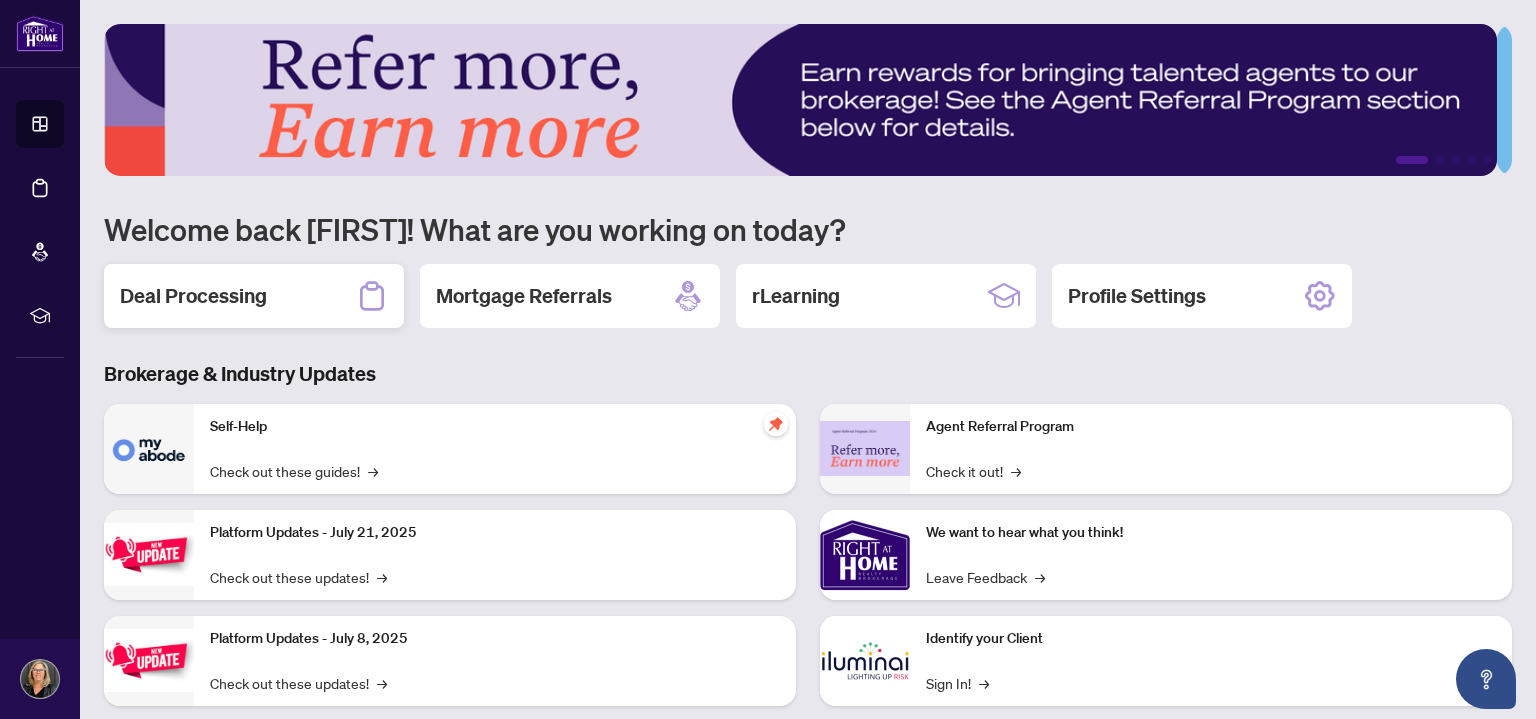 click on "Deal Processing" at bounding box center (193, 296) 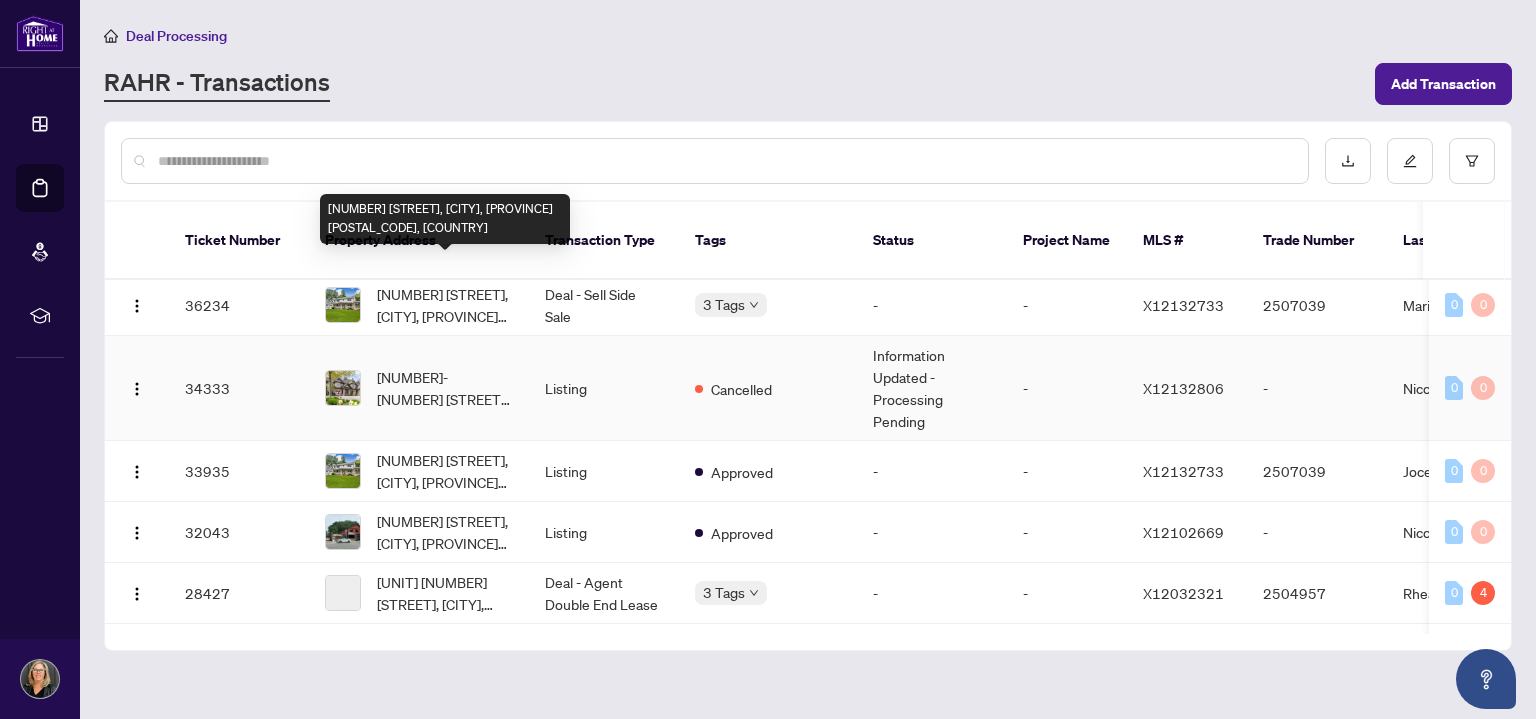 scroll, scrollTop: 800, scrollLeft: 0, axis: vertical 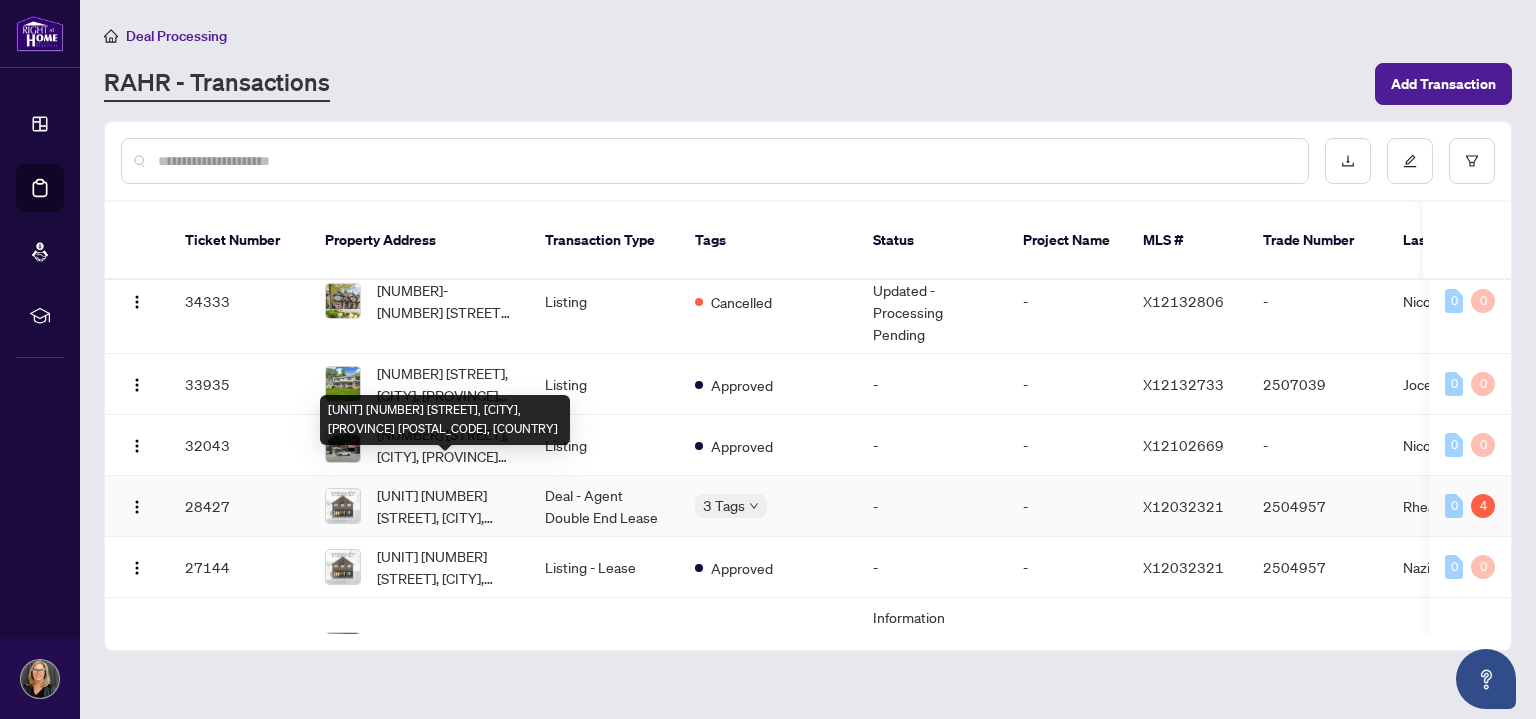 click on "[UNIT] [NUMBER] [STREET], [CITY], [PROVINCE] [POSTAL_CODE], [COUNTRY]" at bounding box center (445, 506) 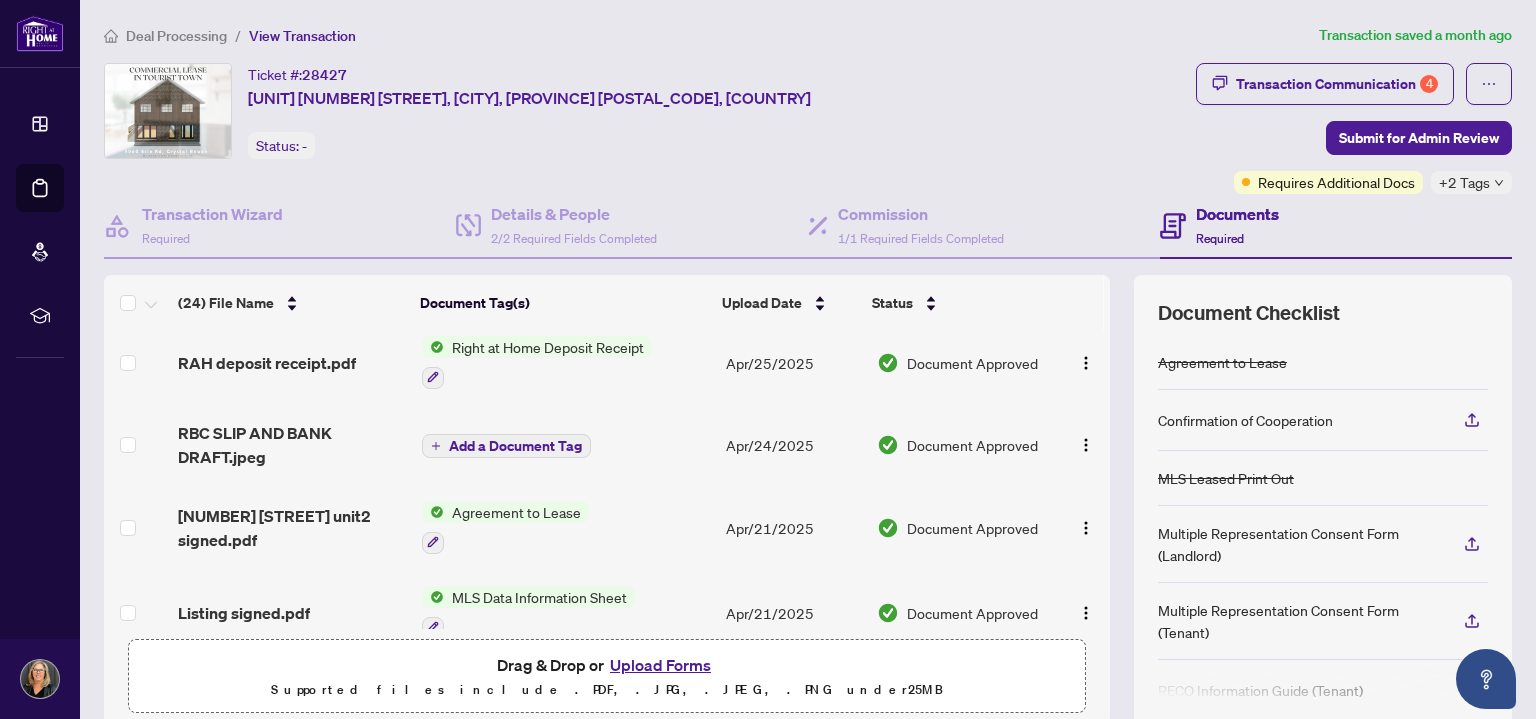 scroll, scrollTop: 1684, scrollLeft: 0, axis: vertical 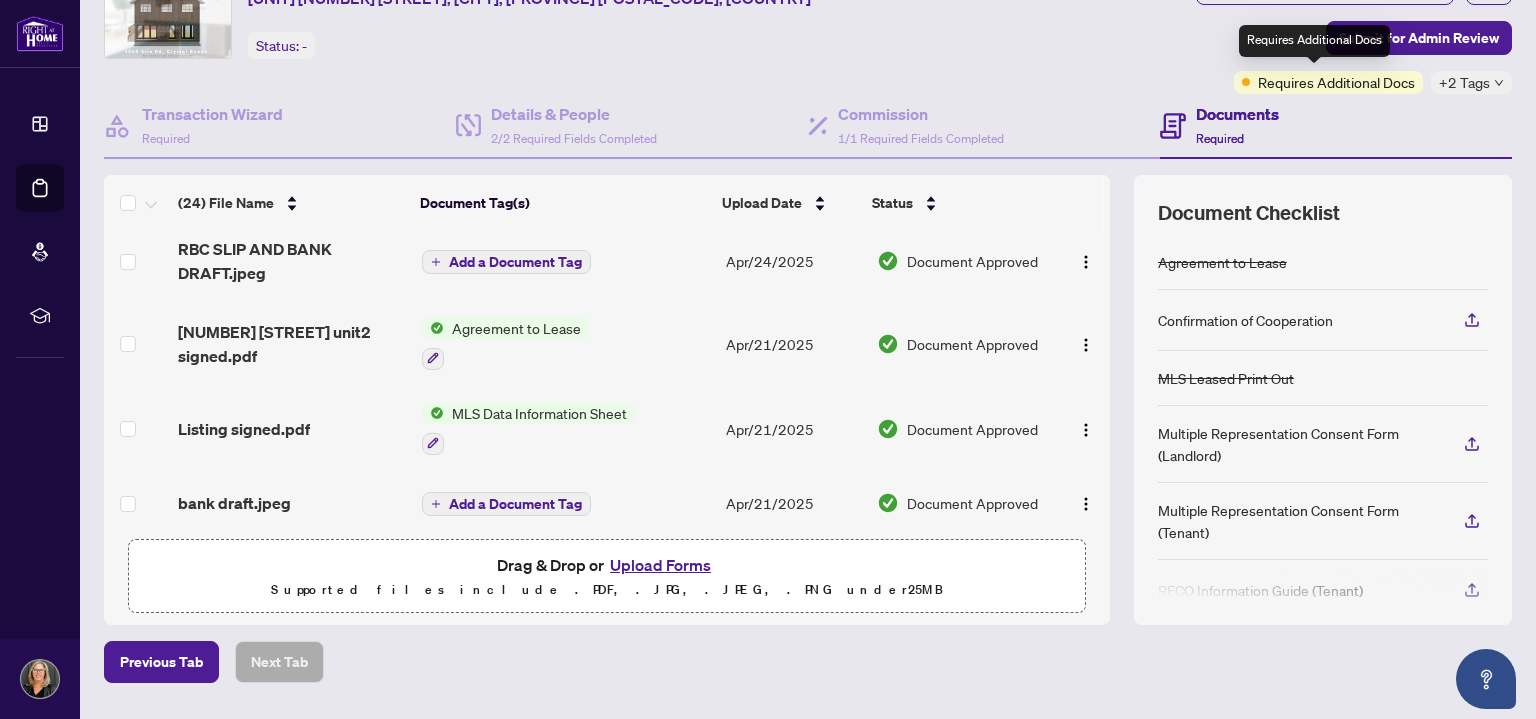 click on "Requires Additional Docs" at bounding box center (1336, 82) 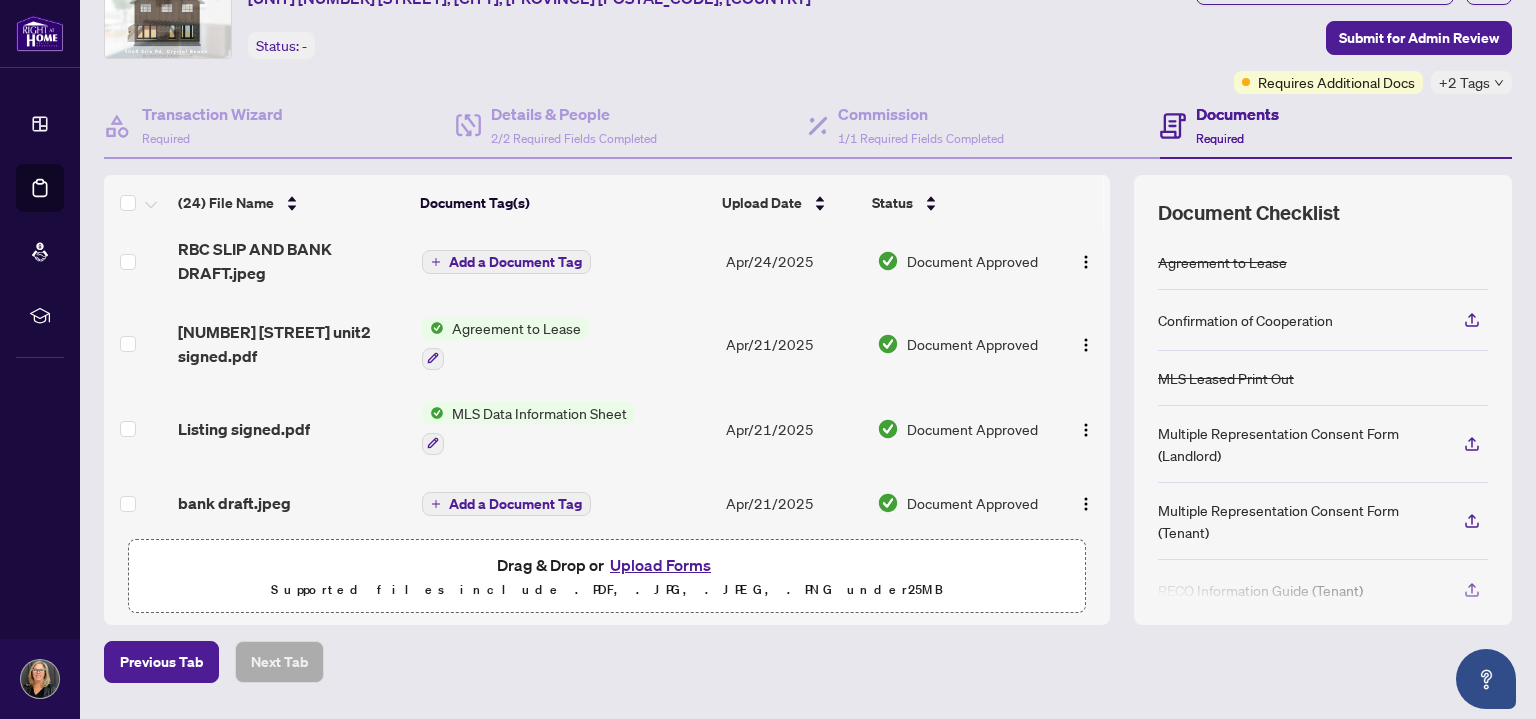 scroll, scrollTop: 0, scrollLeft: 0, axis: both 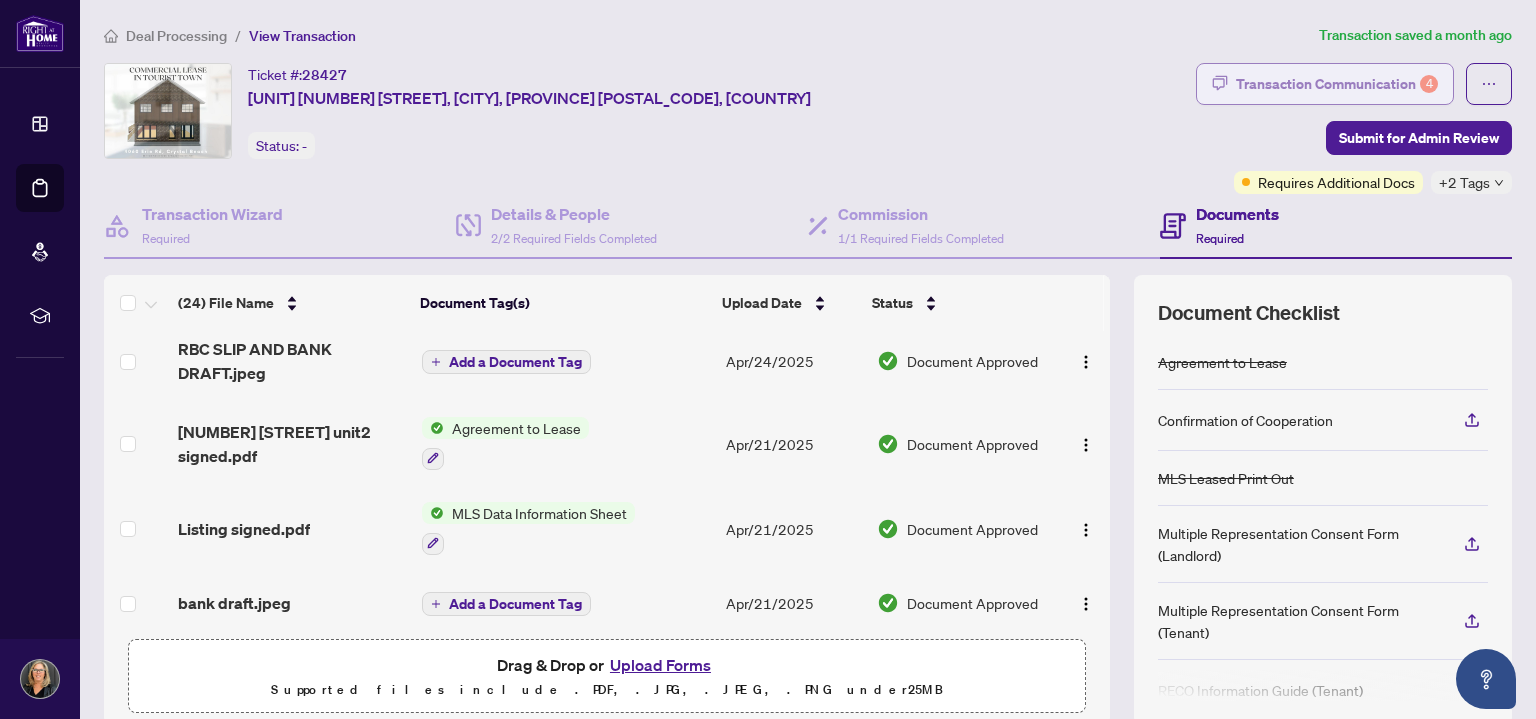click on "Transaction Communication 4" at bounding box center [1337, 84] 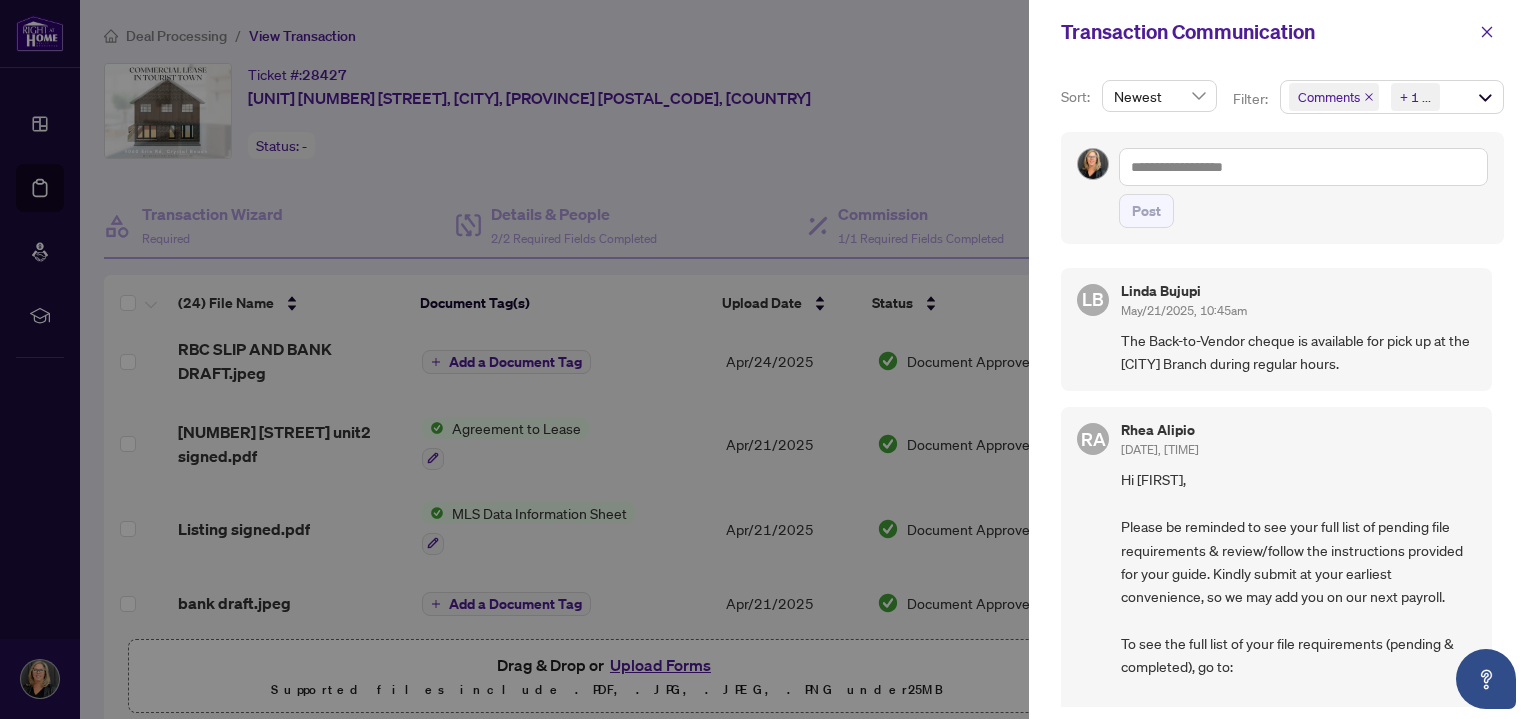 click on "Comments Requirements + 1 ..." at bounding box center (1392, 97) 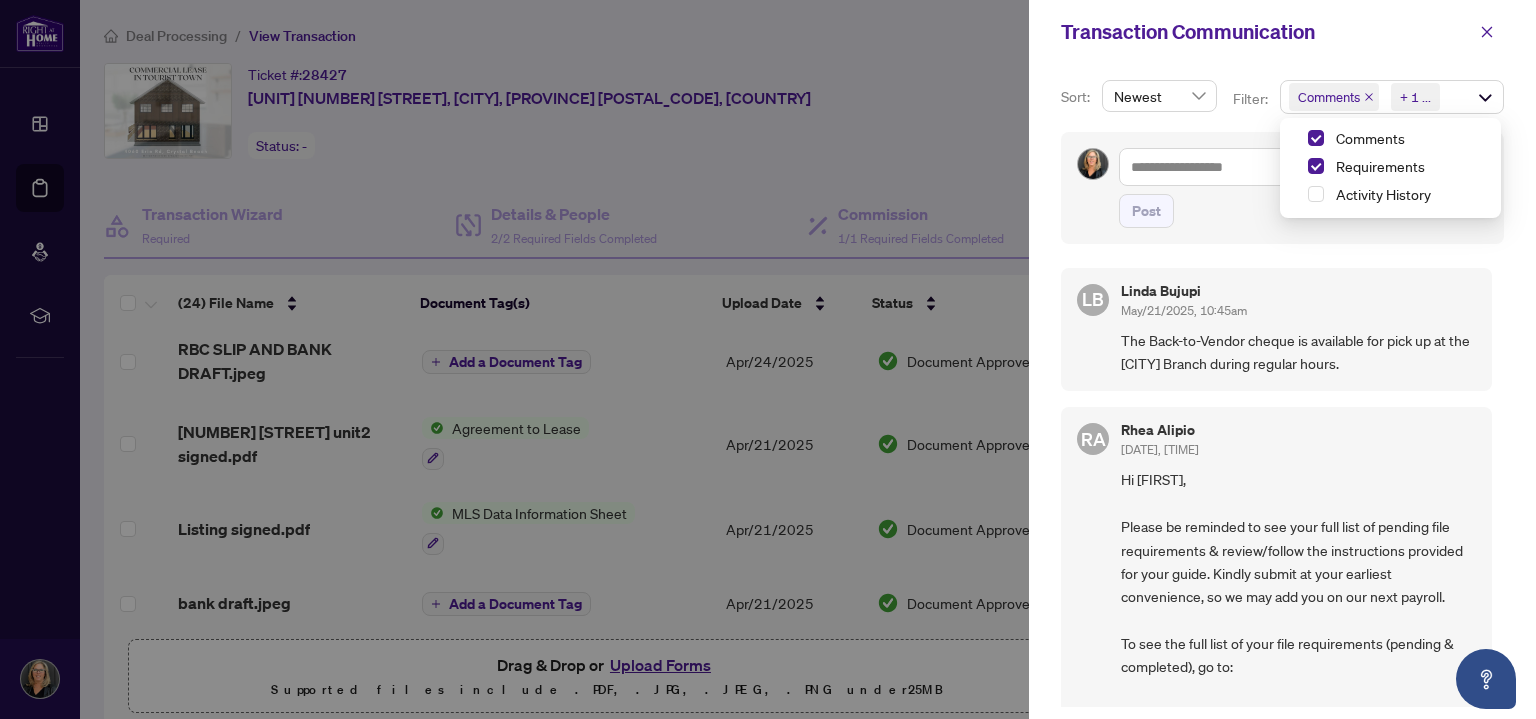 click on "LB [FIRST] [DATE], [TIME] The Back-to-Vendor cheque is available for pick up at the [CITY] Branch during regular hours." at bounding box center (1276, 330) 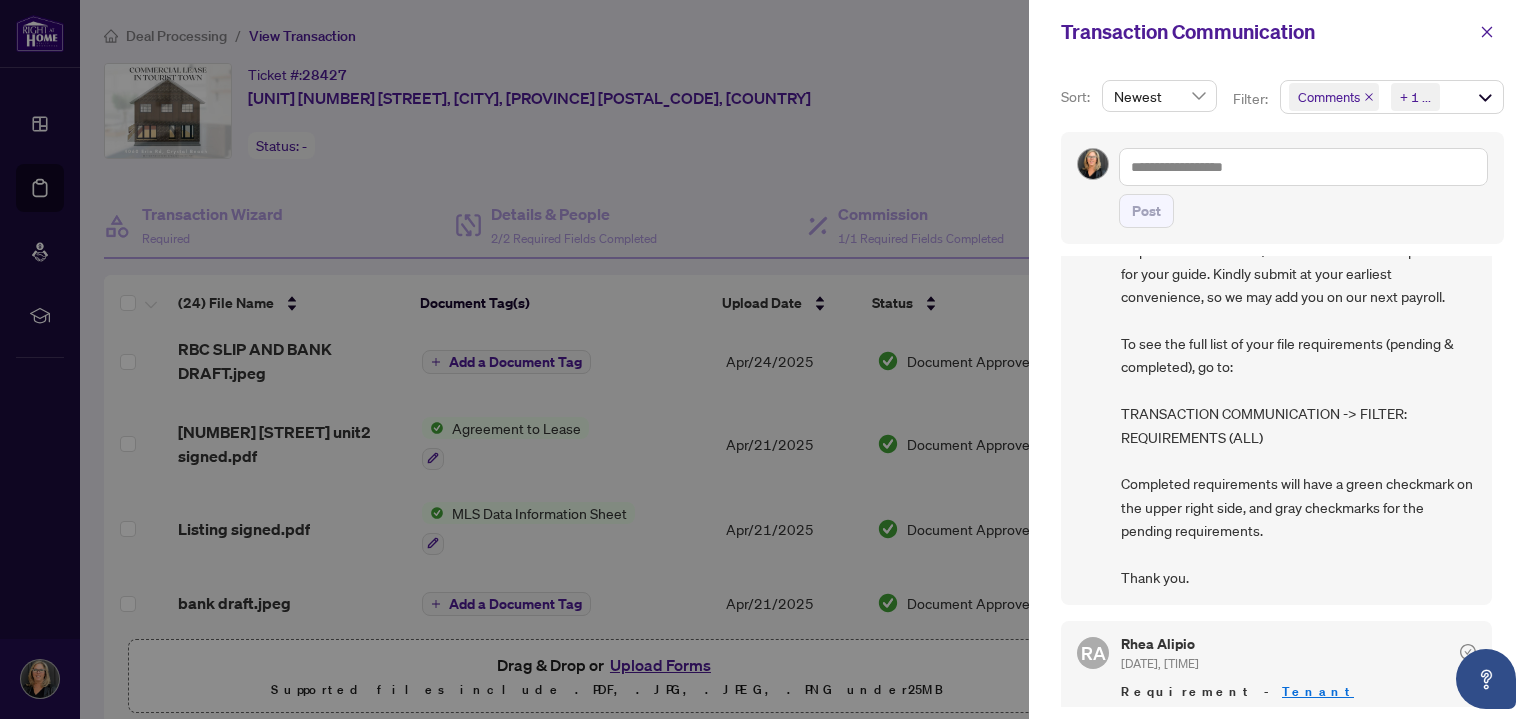 scroll, scrollTop: 0, scrollLeft: 0, axis: both 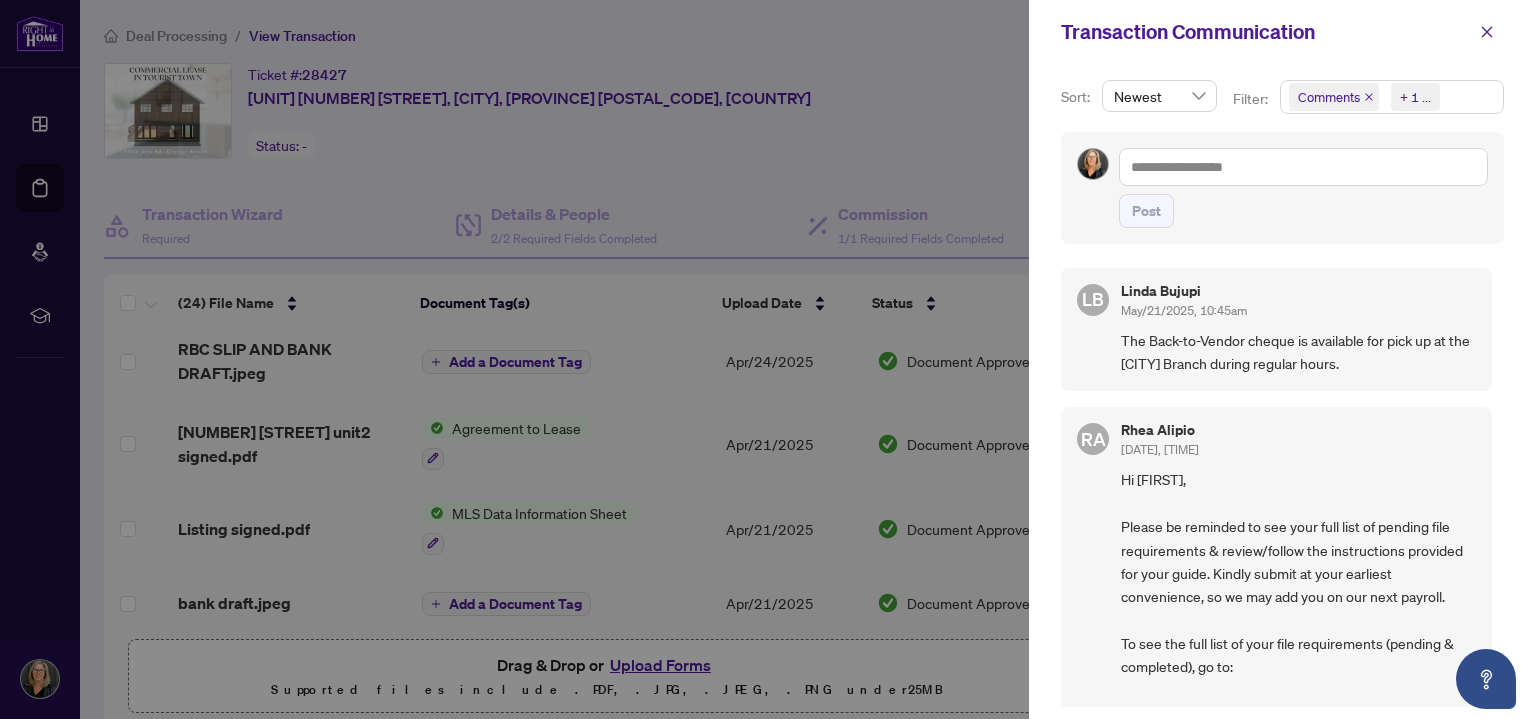 click on "Comments" at bounding box center (1334, 97) 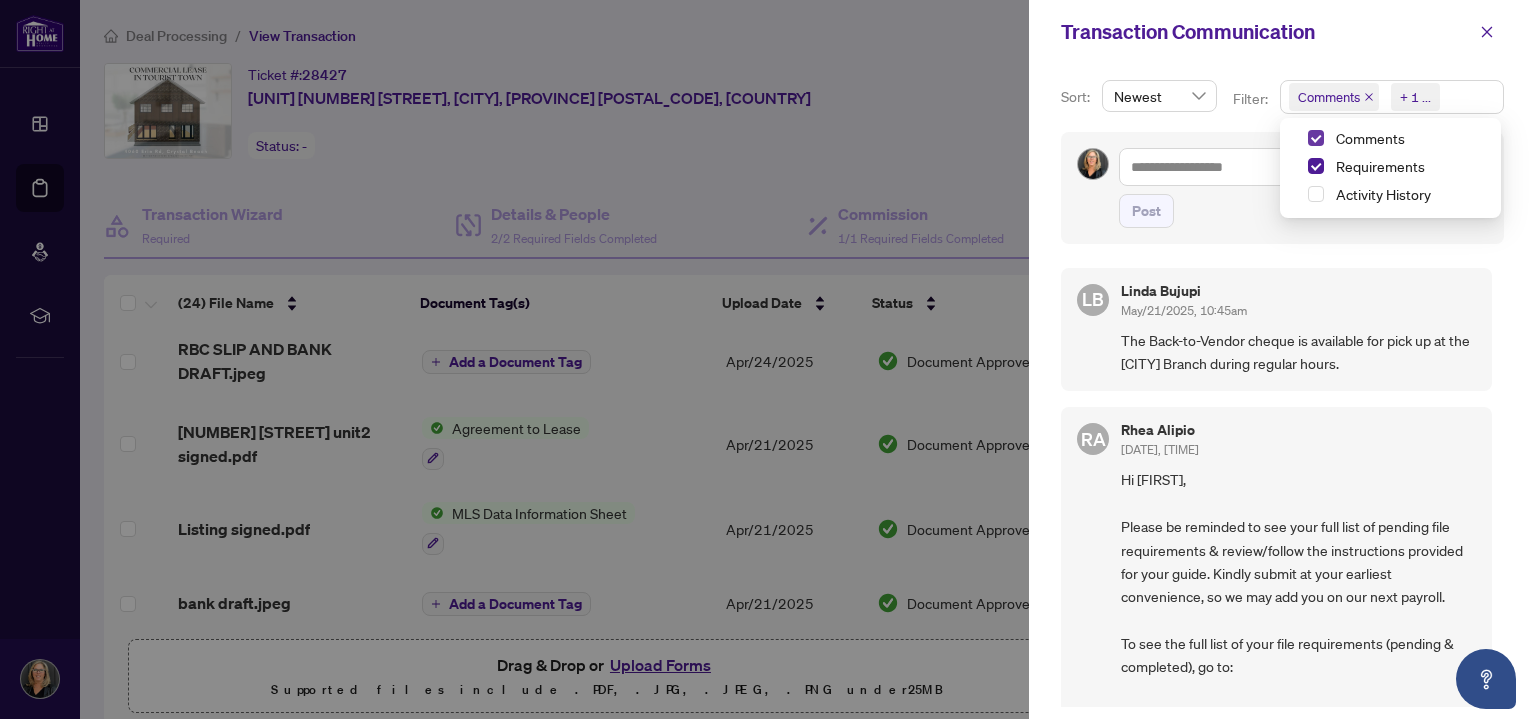 click at bounding box center [1316, 138] 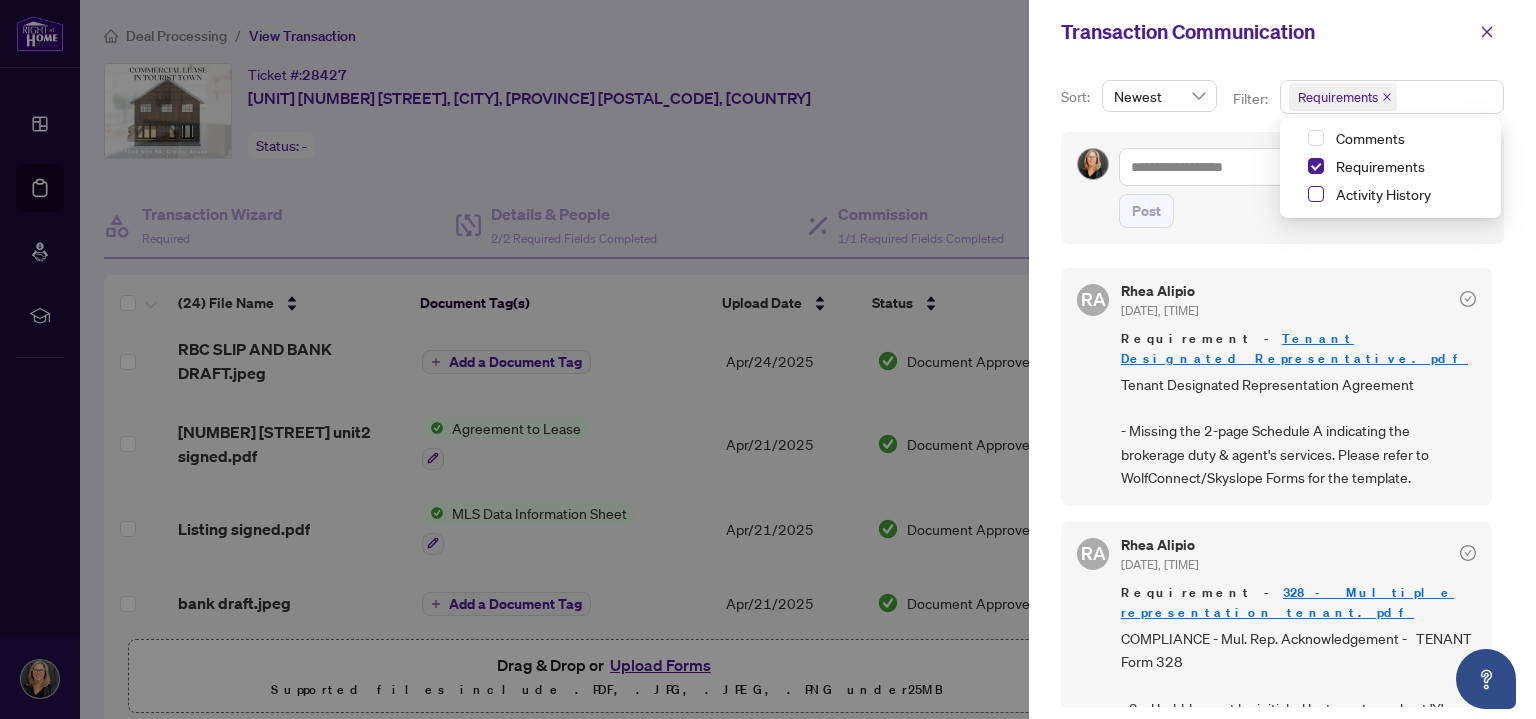 click at bounding box center [1316, 194] 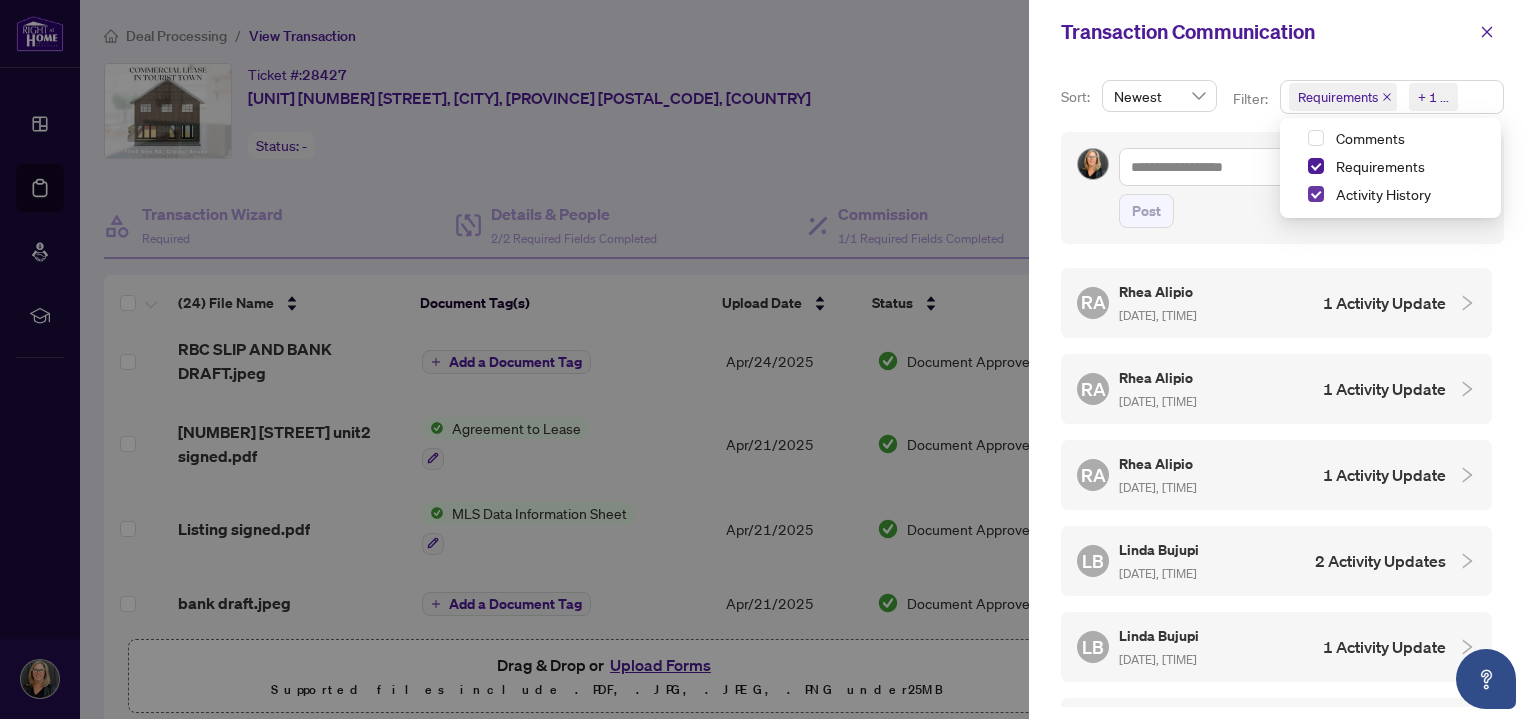click at bounding box center (1316, 194) 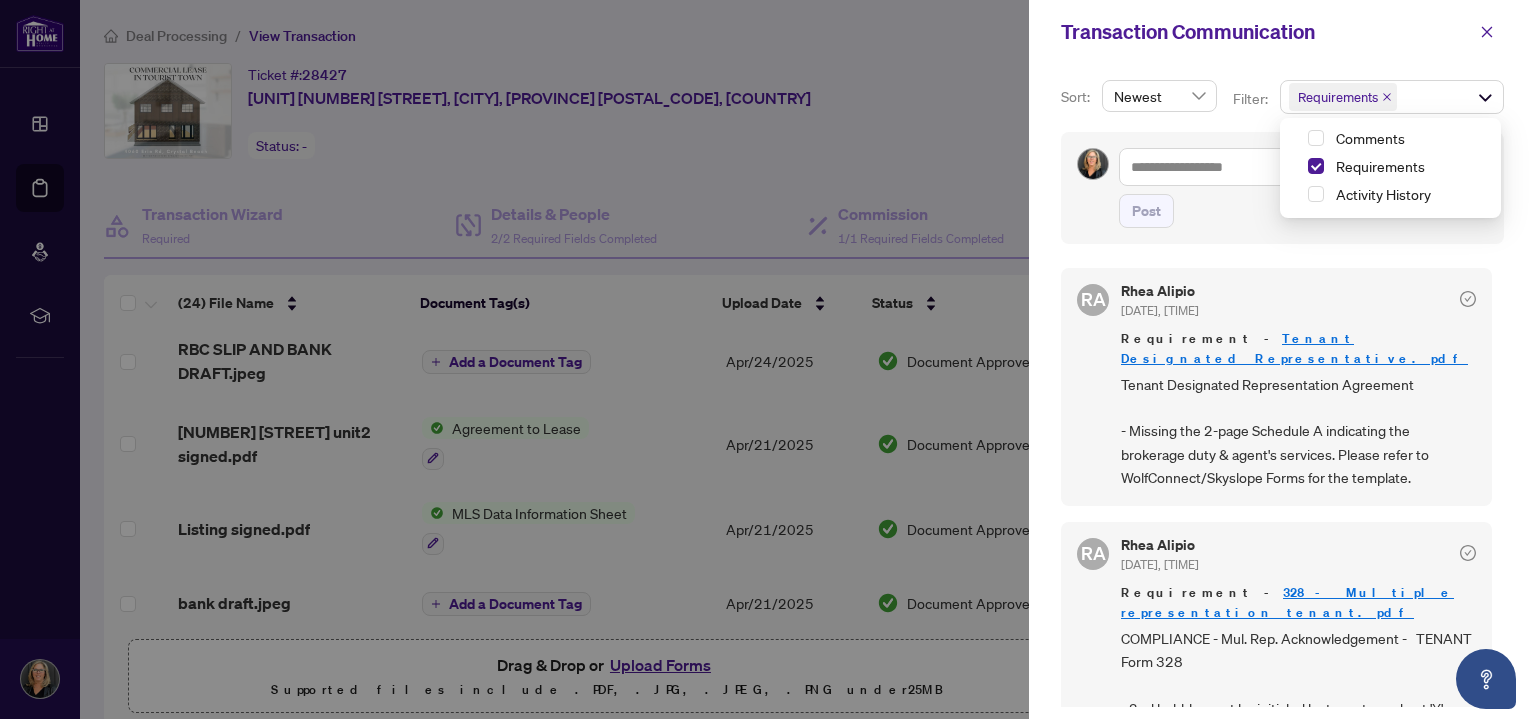 click at bounding box center (768, 359) 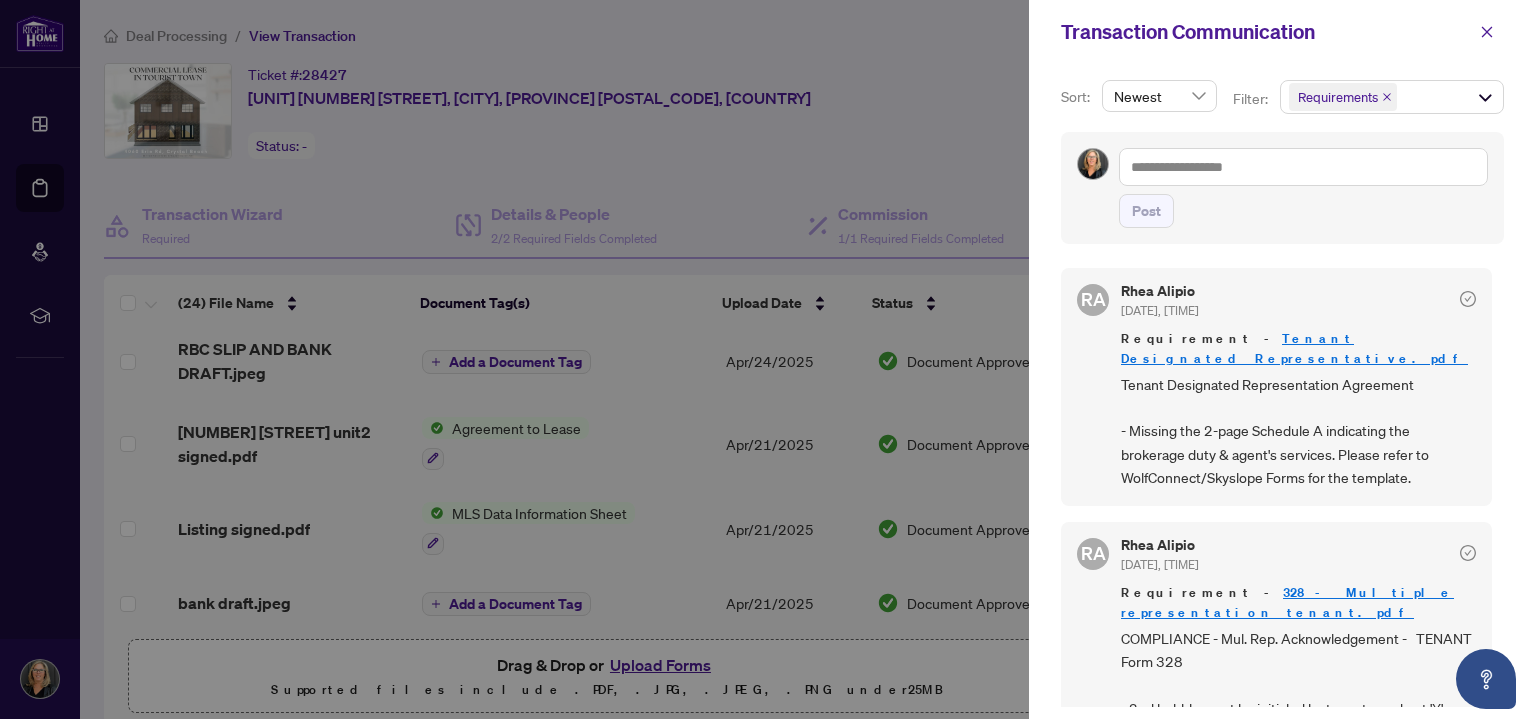 click at bounding box center [768, 359] 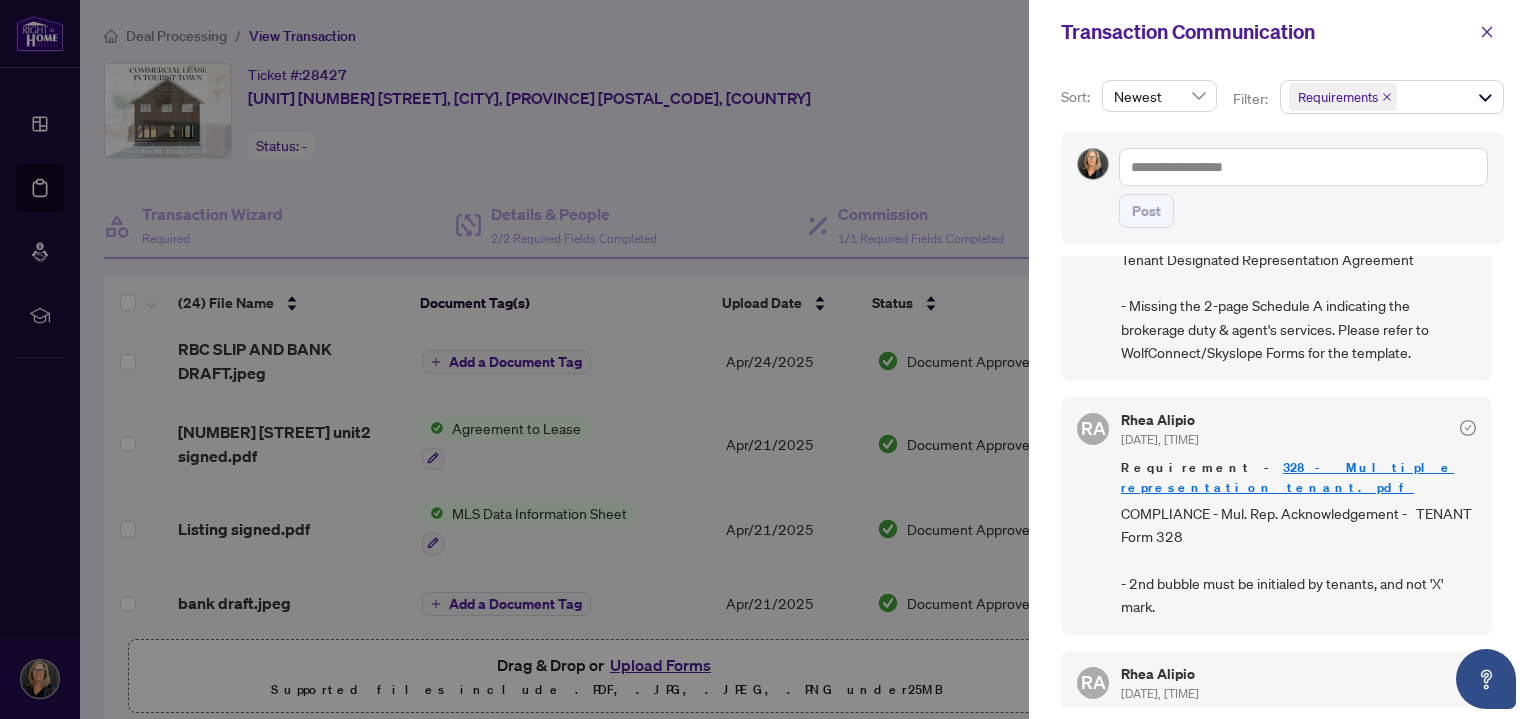 scroll, scrollTop: 200, scrollLeft: 0, axis: vertical 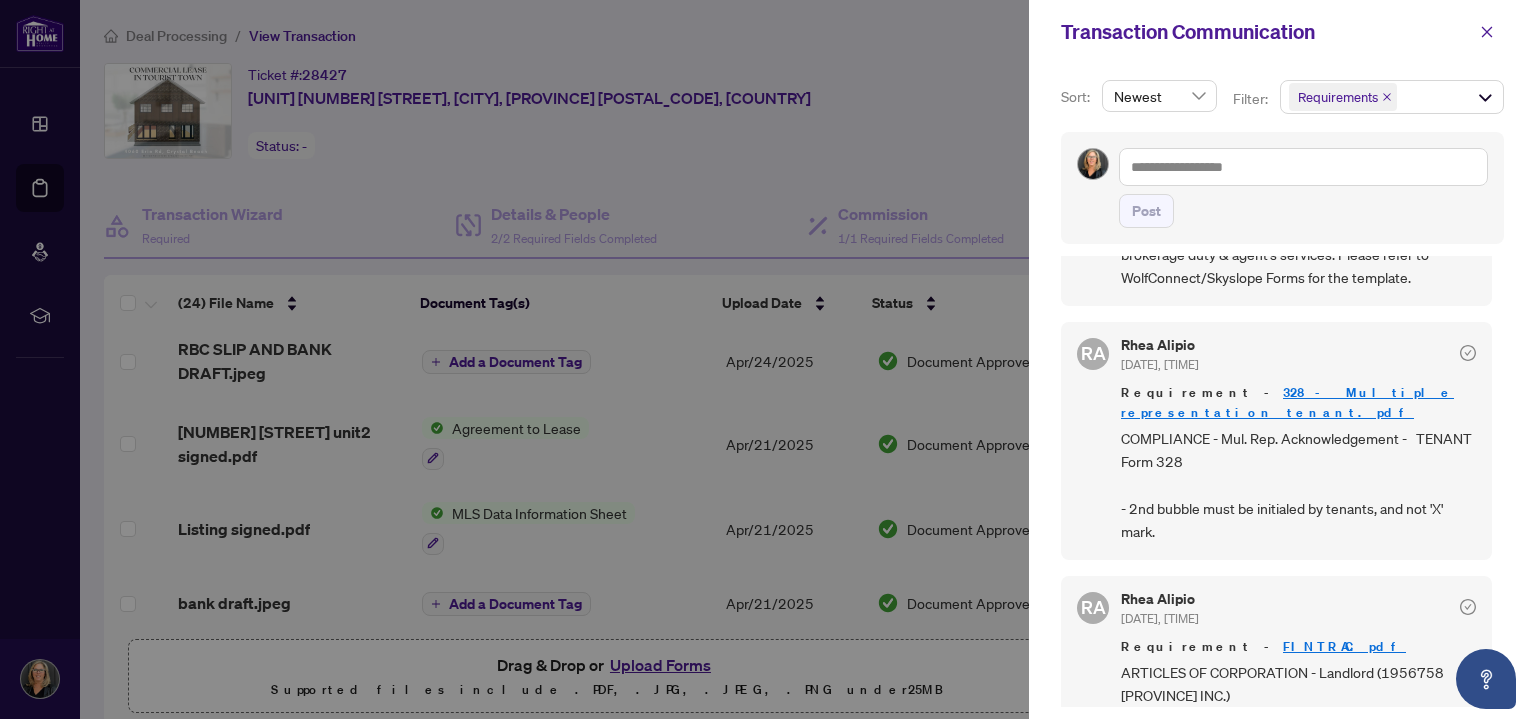 click at bounding box center (768, 359) 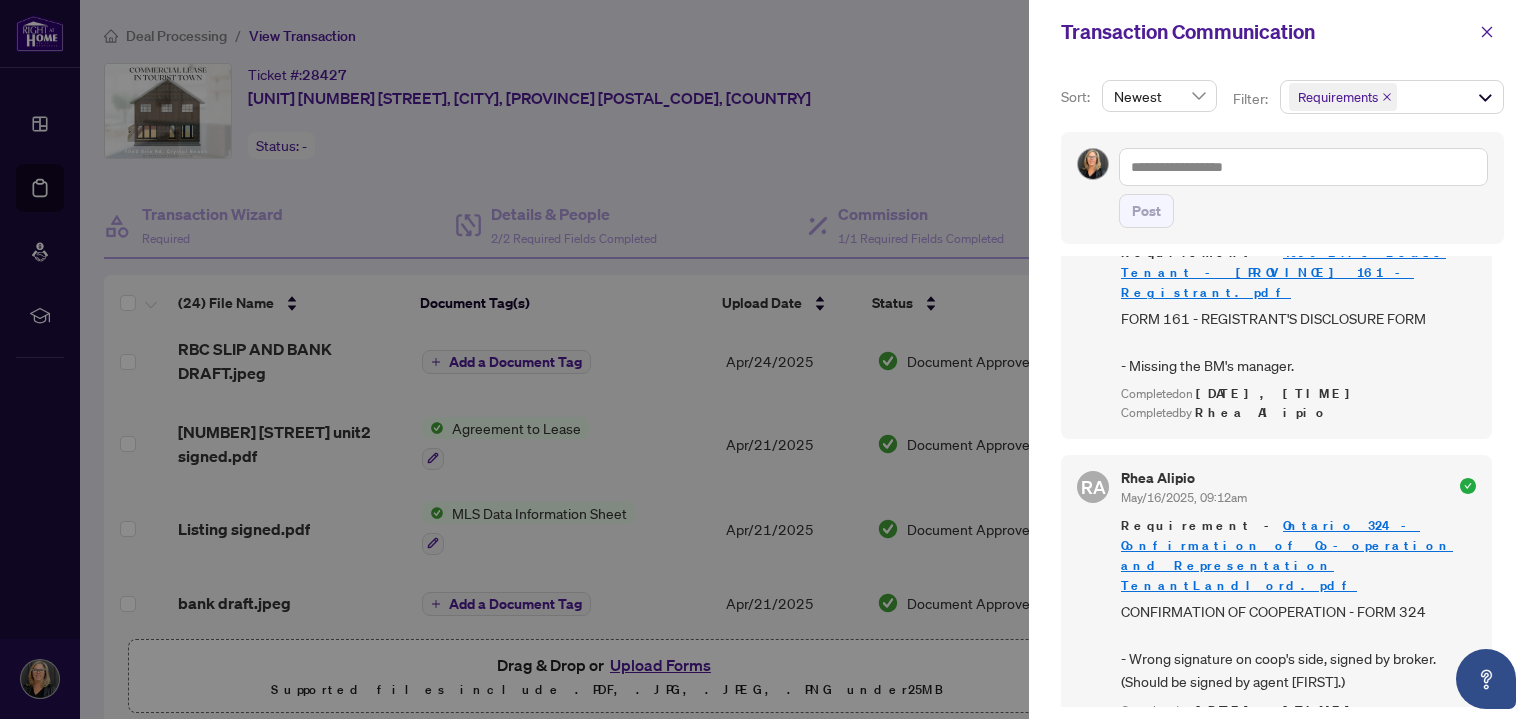 scroll, scrollTop: 1000, scrollLeft: 0, axis: vertical 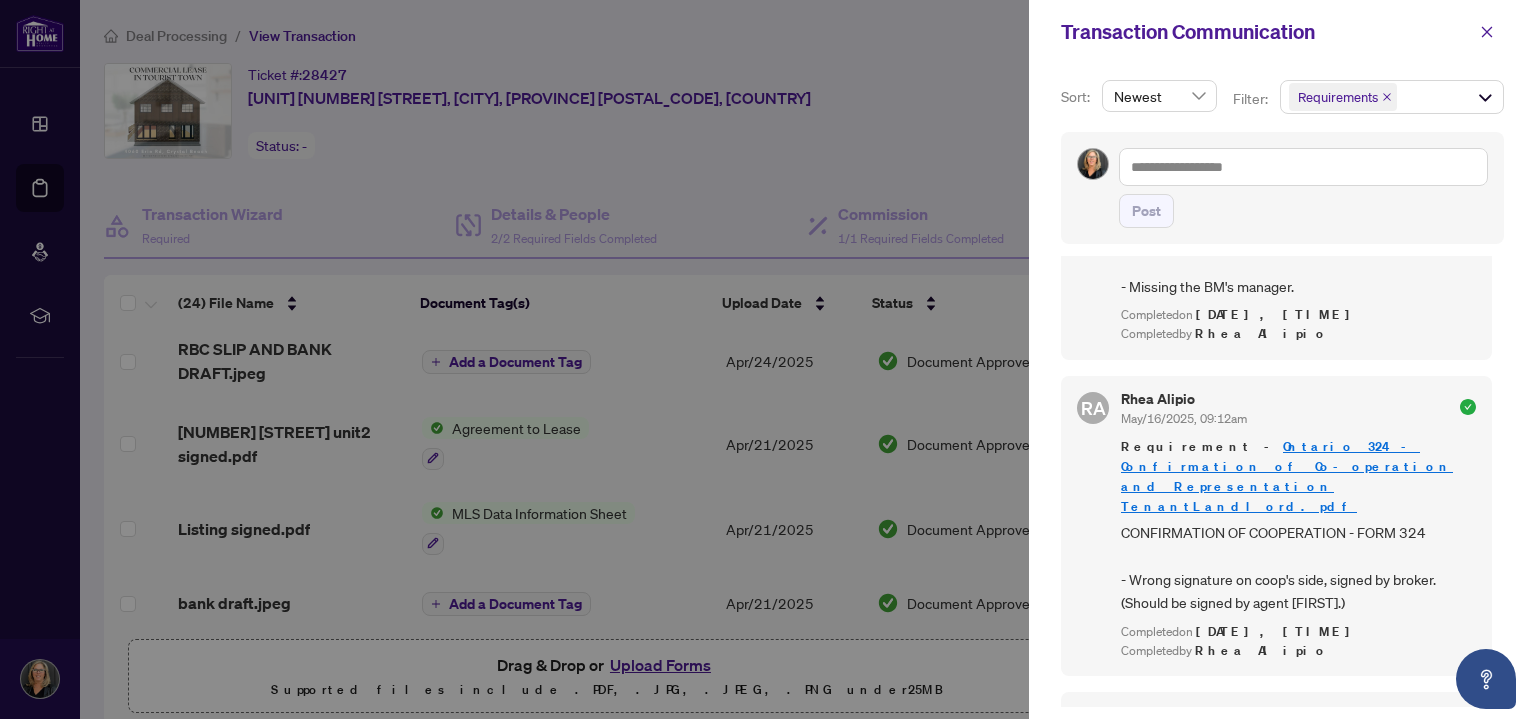 click on "Ontario 324 - Confirmation of Co-operation and Representation  TenantLandlord.pdf" at bounding box center [1287, 476] 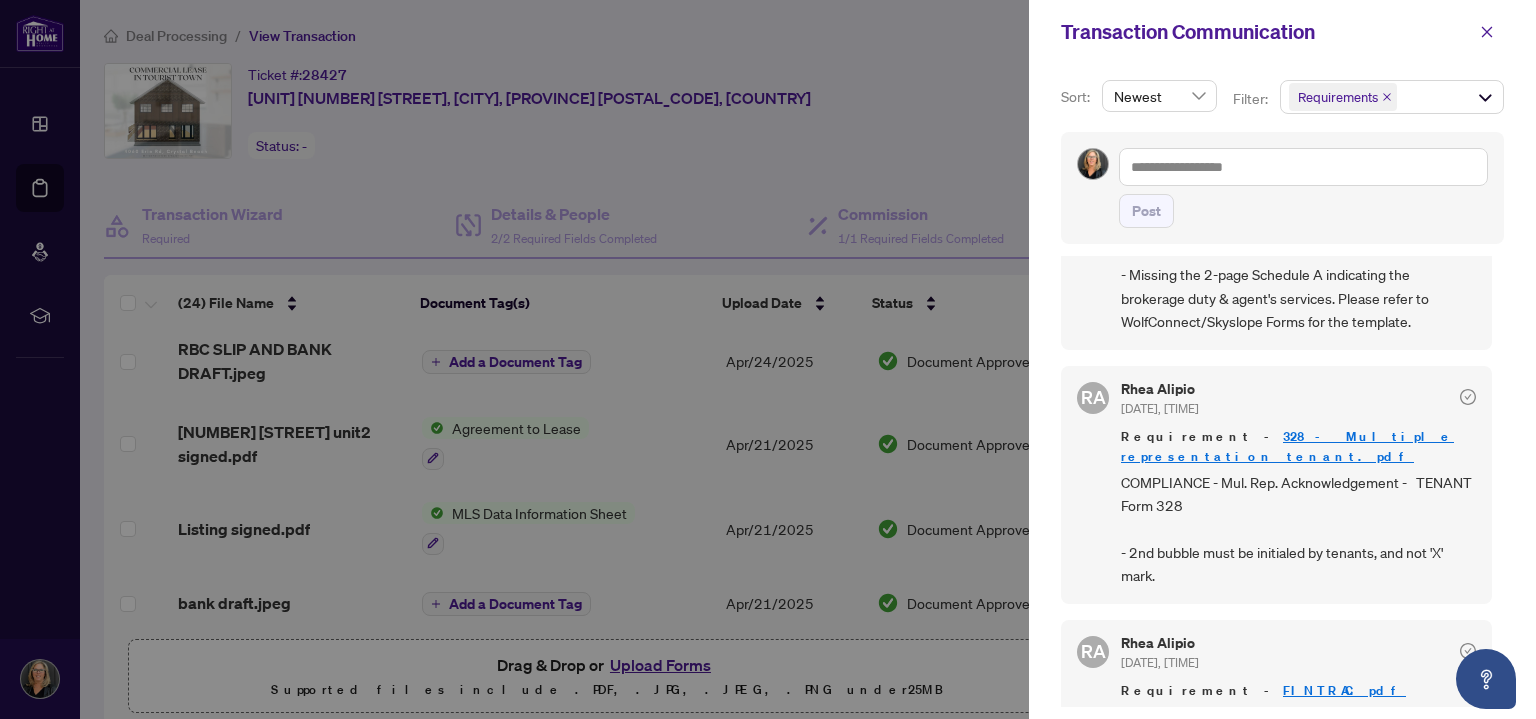 scroll, scrollTop: 200, scrollLeft: 0, axis: vertical 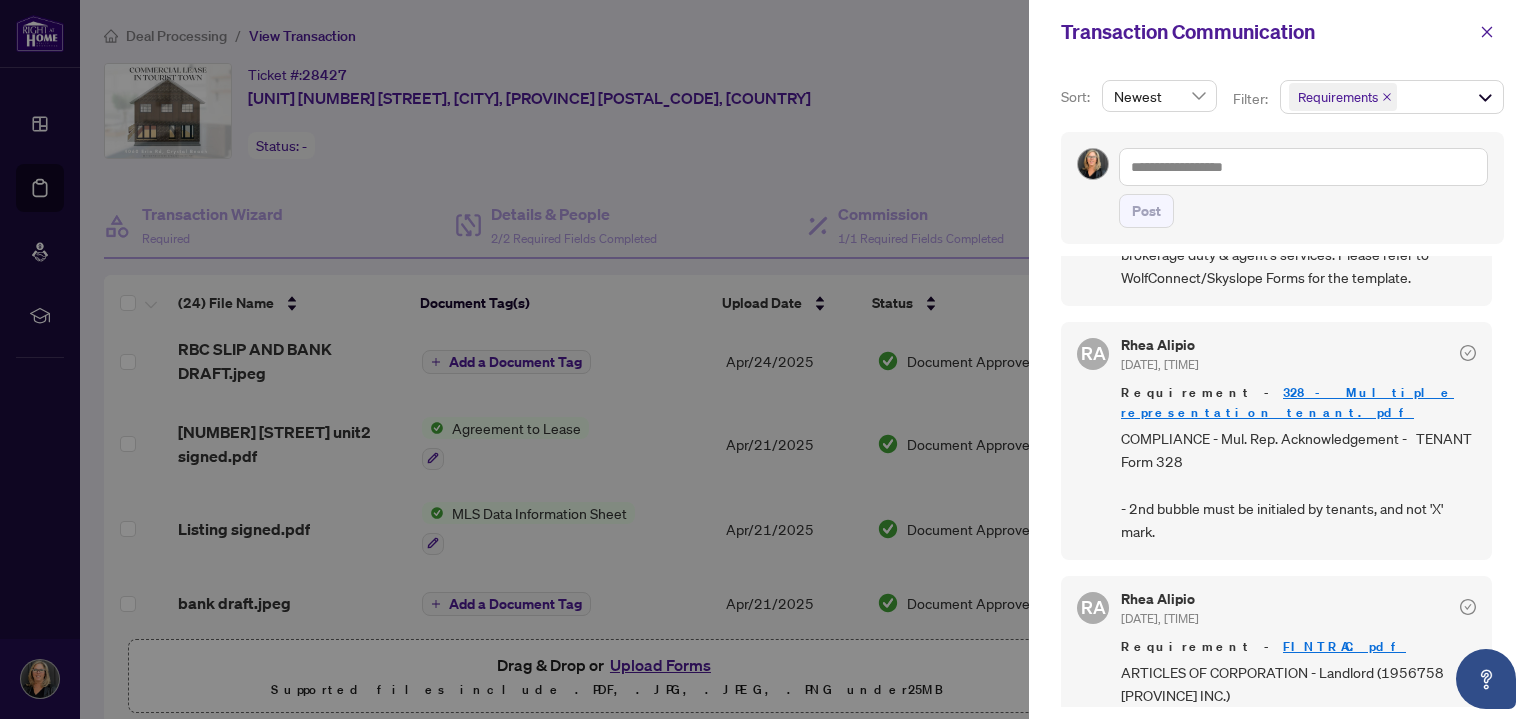 click at bounding box center [768, 359] 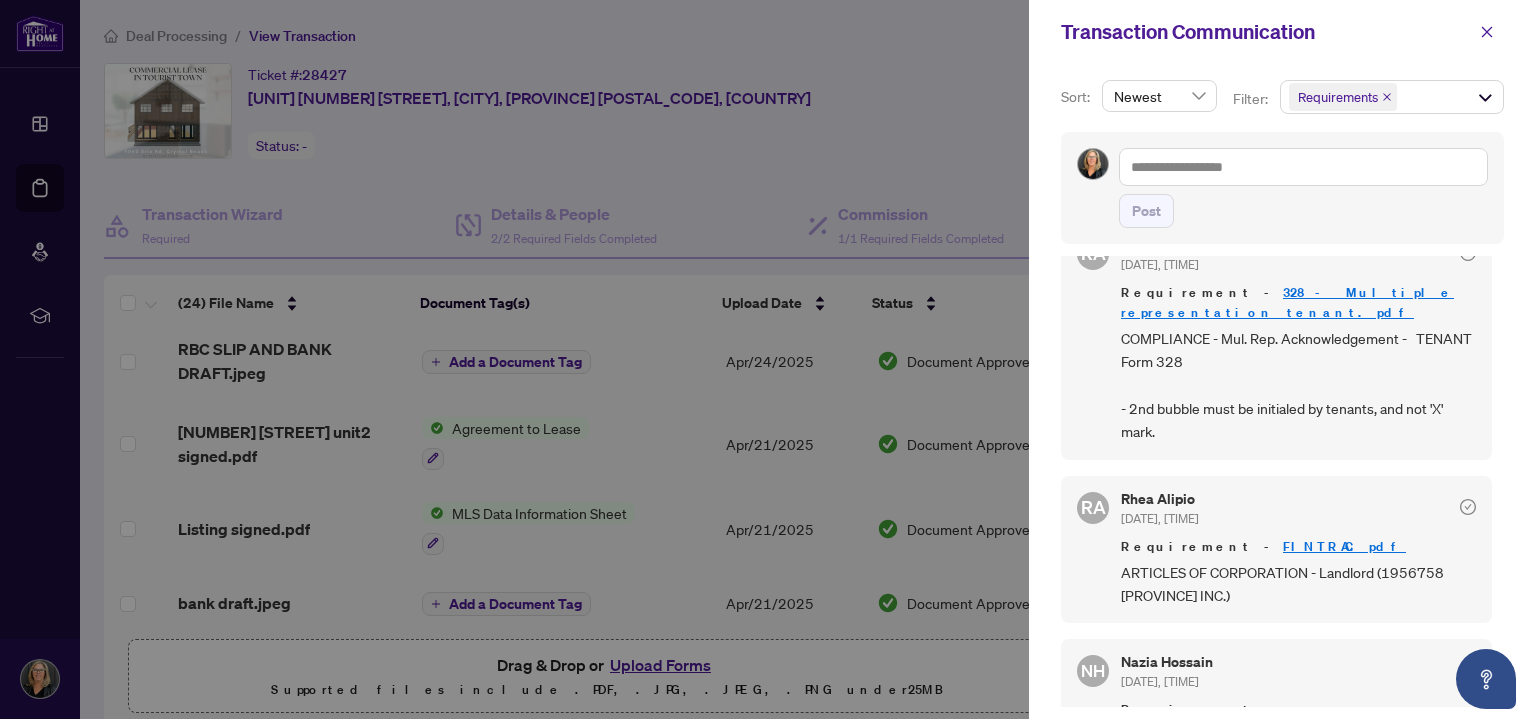 scroll, scrollTop: 200, scrollLeft: 0, axis: vertical 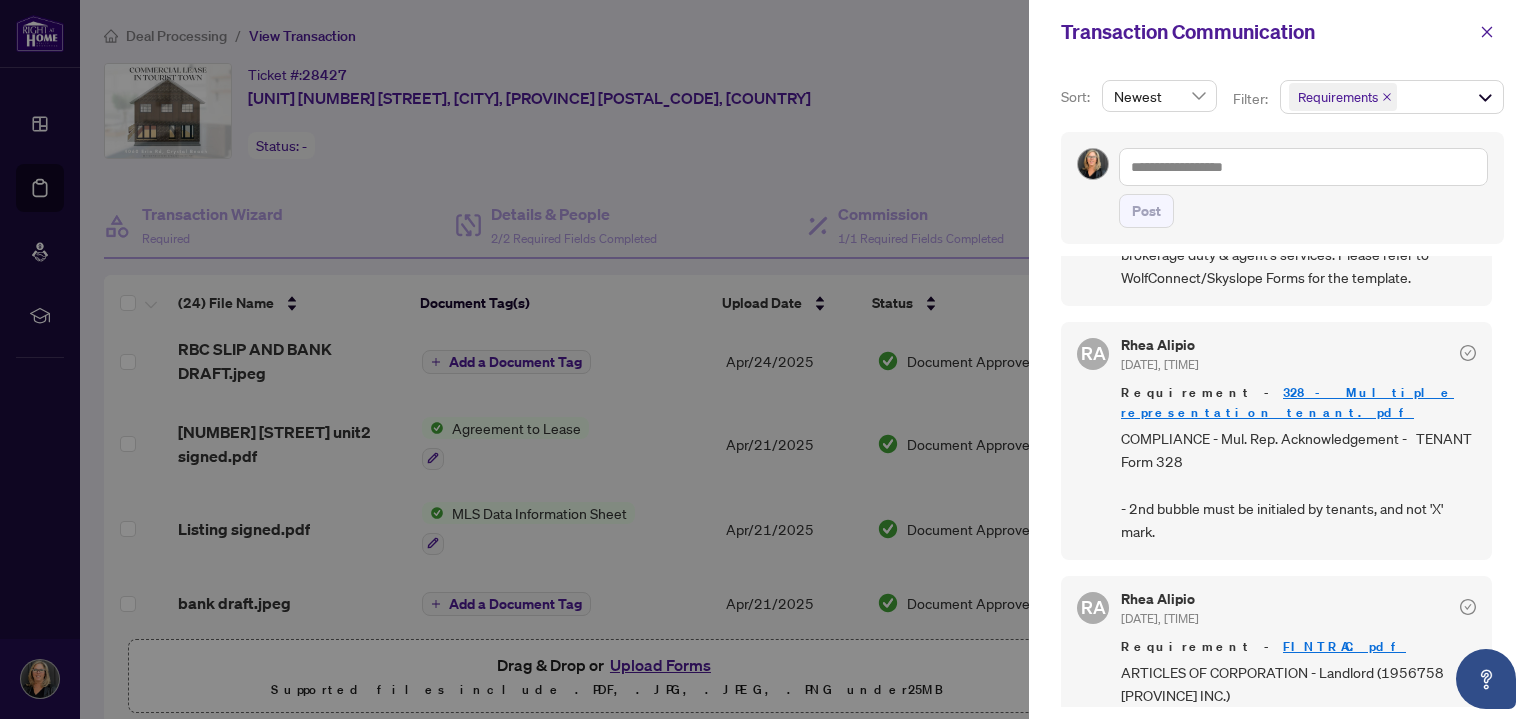 click at bounding box center (768, 359) 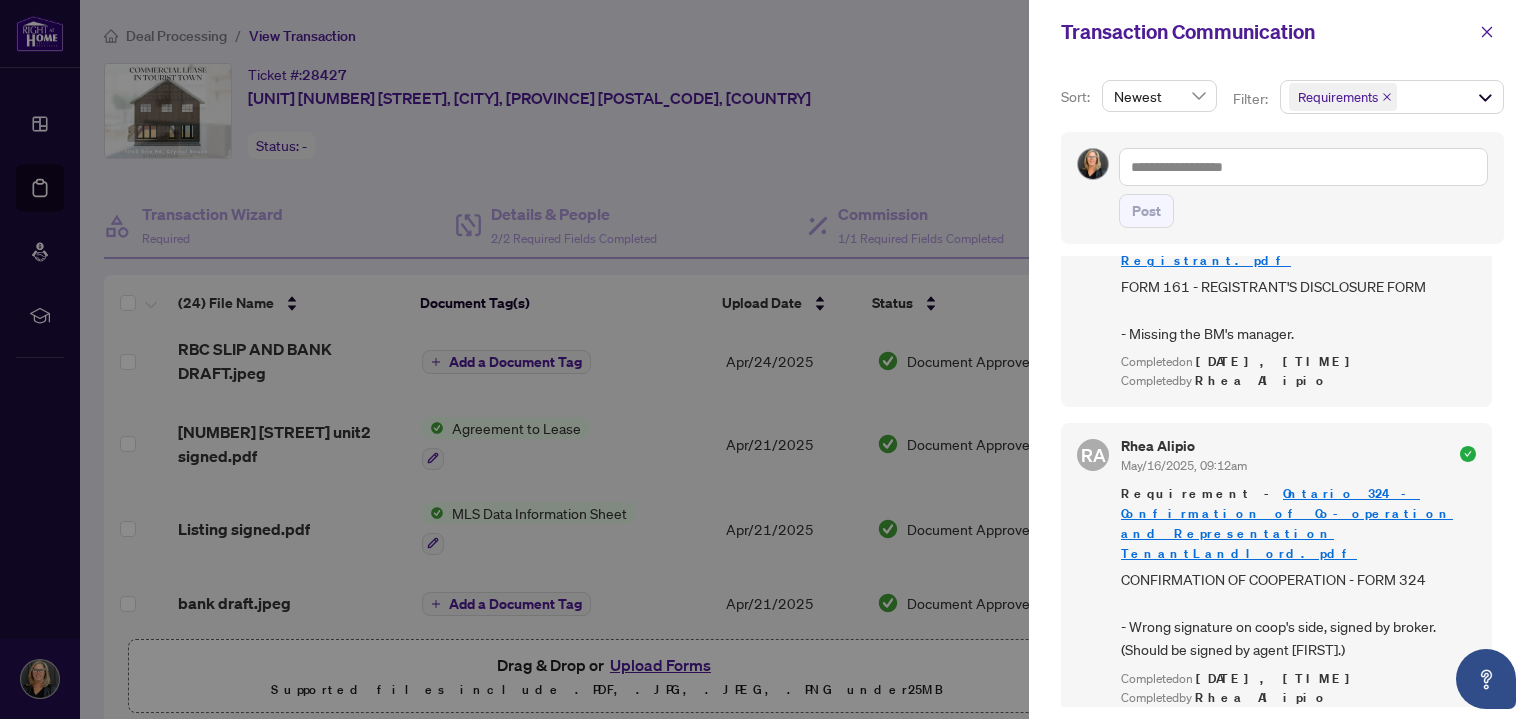 scroll, scrollTop: 1000, scrollLeft: 0, axis: vertical 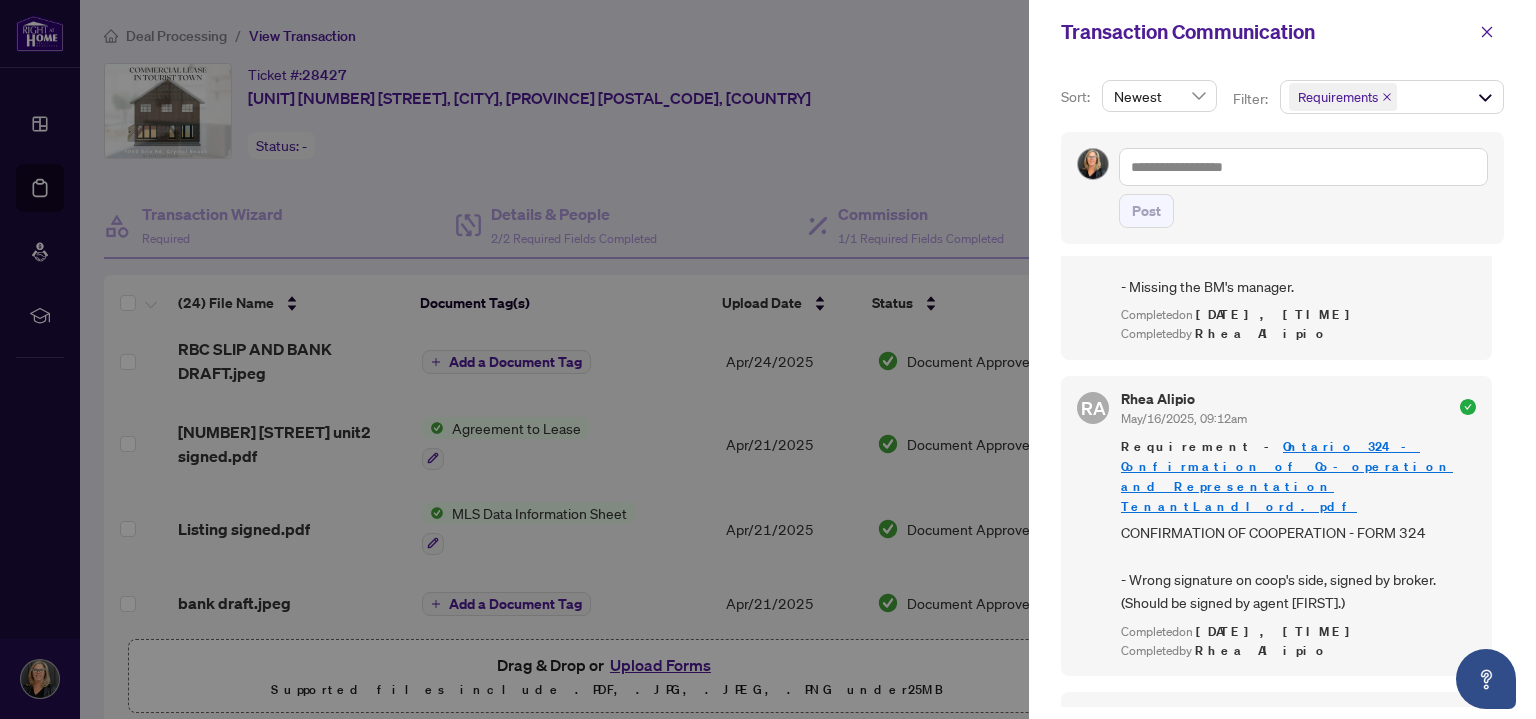 click at bounding box center [768, 359] 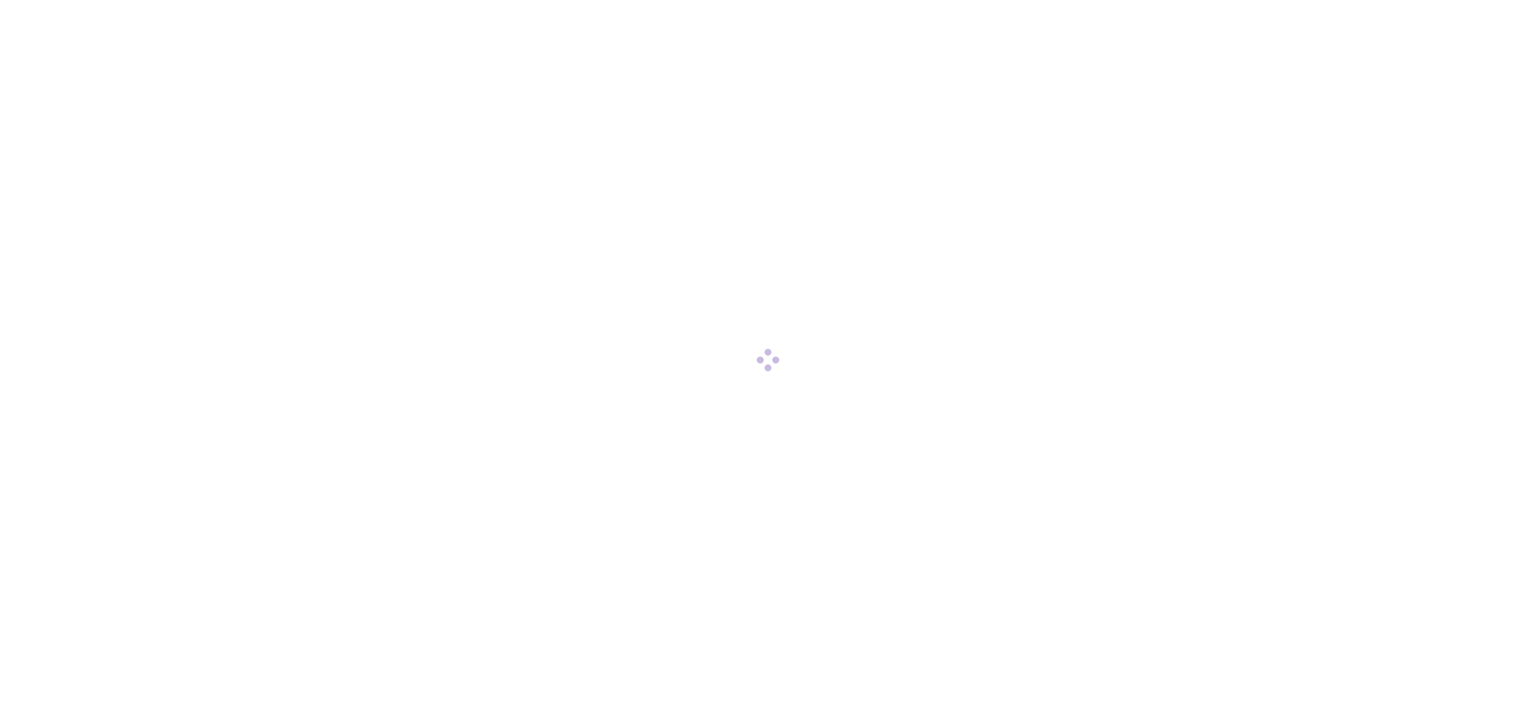 scroll, scrollTop: 0, scrollLeft: 0, axis: both 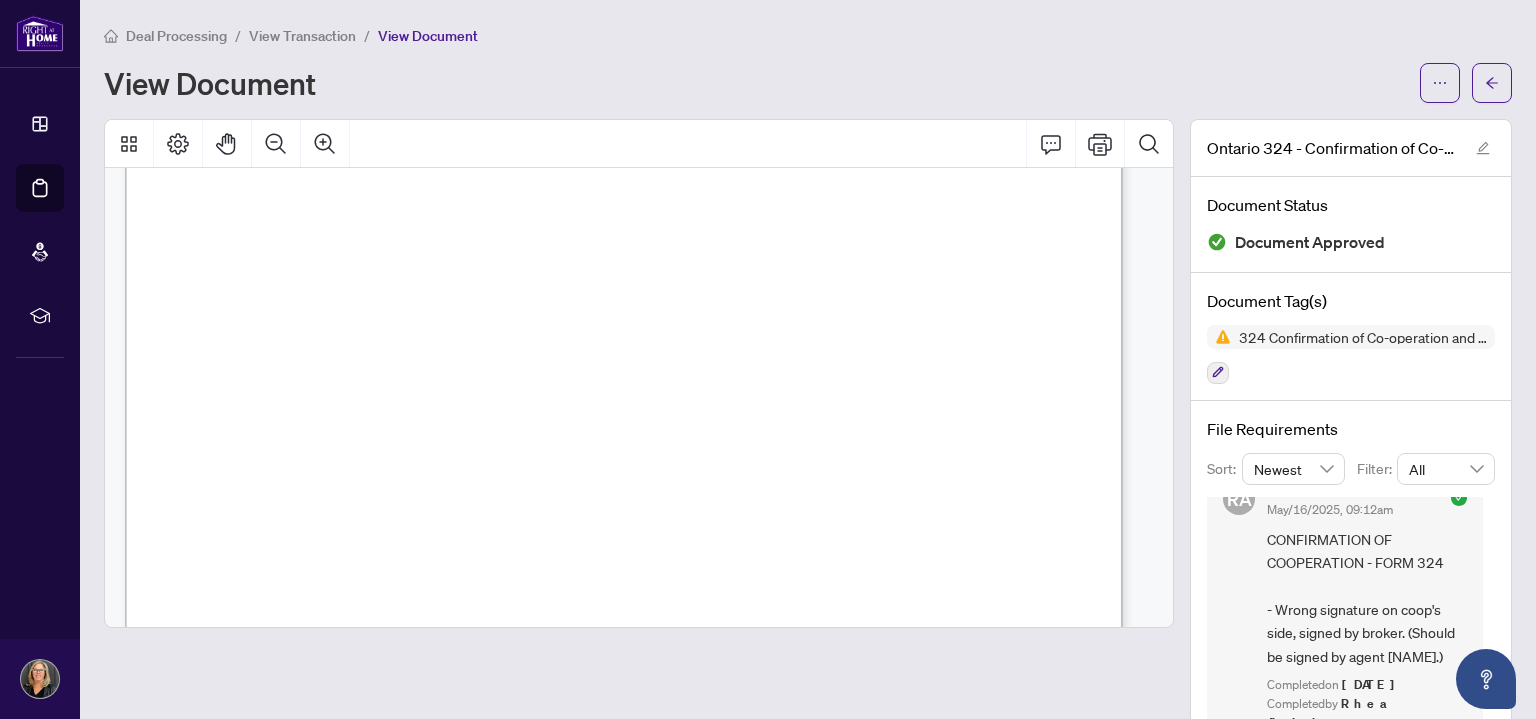 click on "................................" at bounding box center [983, 440] 